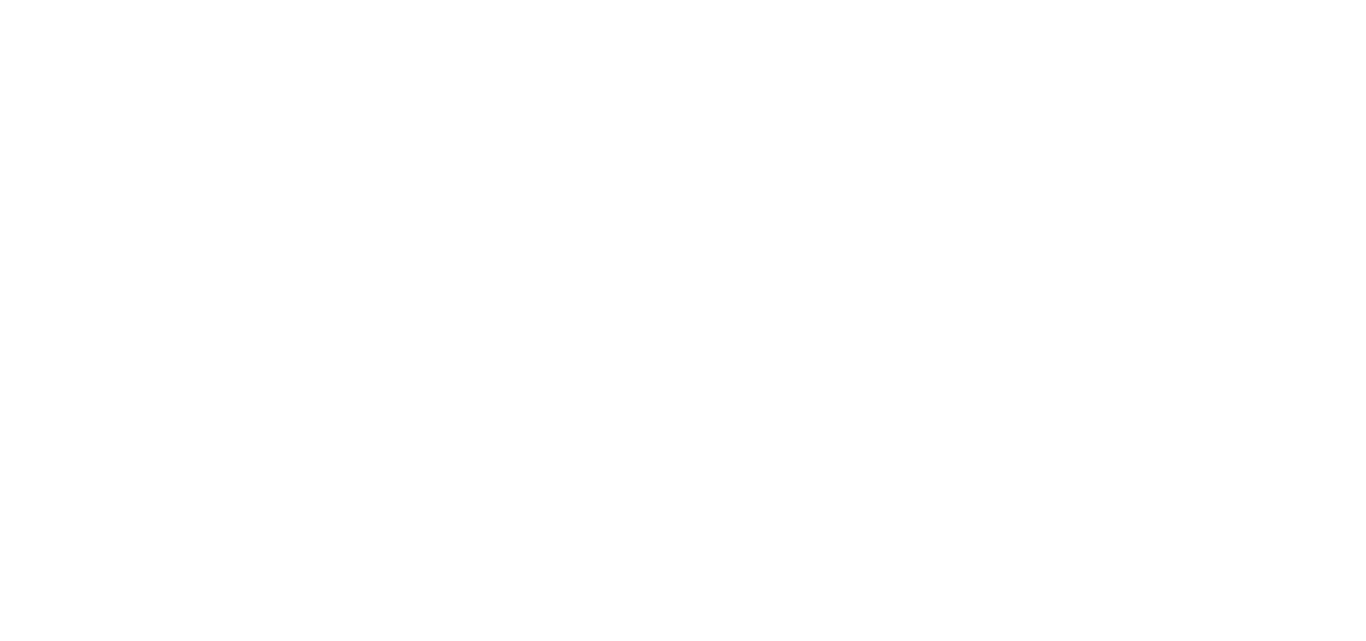 scroll, scrollTop: 0, scrollLeft: 0, axis: both 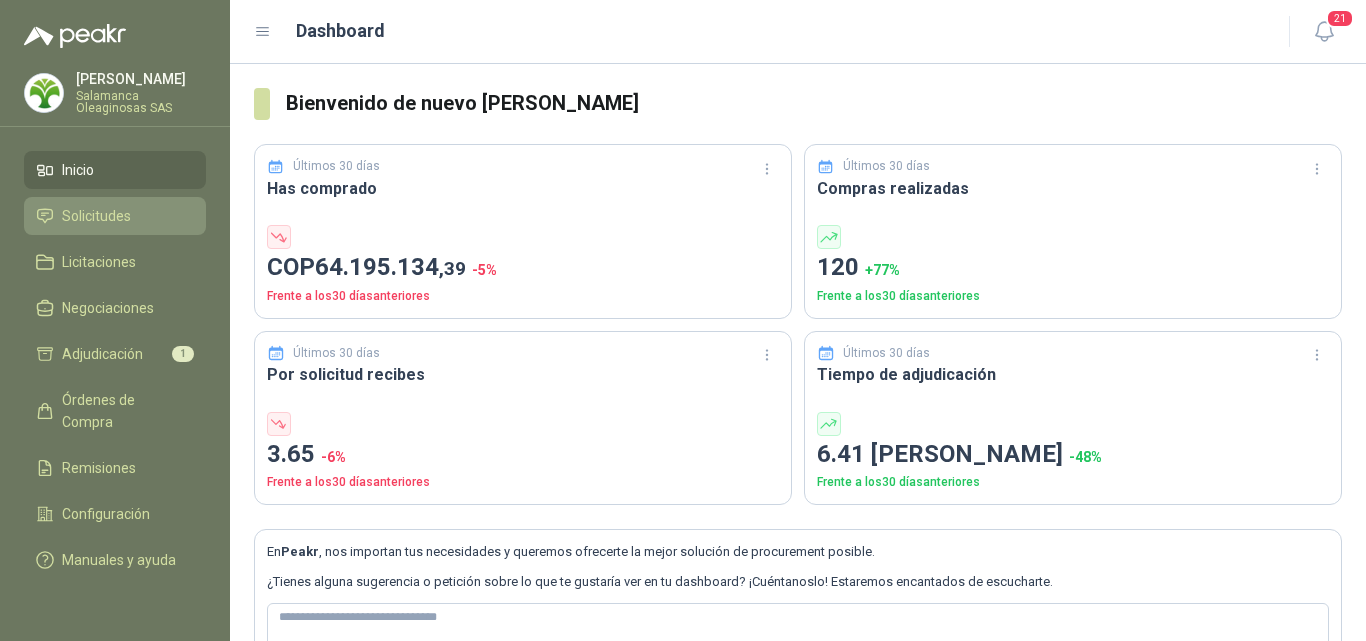 click on "Solicitudes" at bounding box center [96, 216] 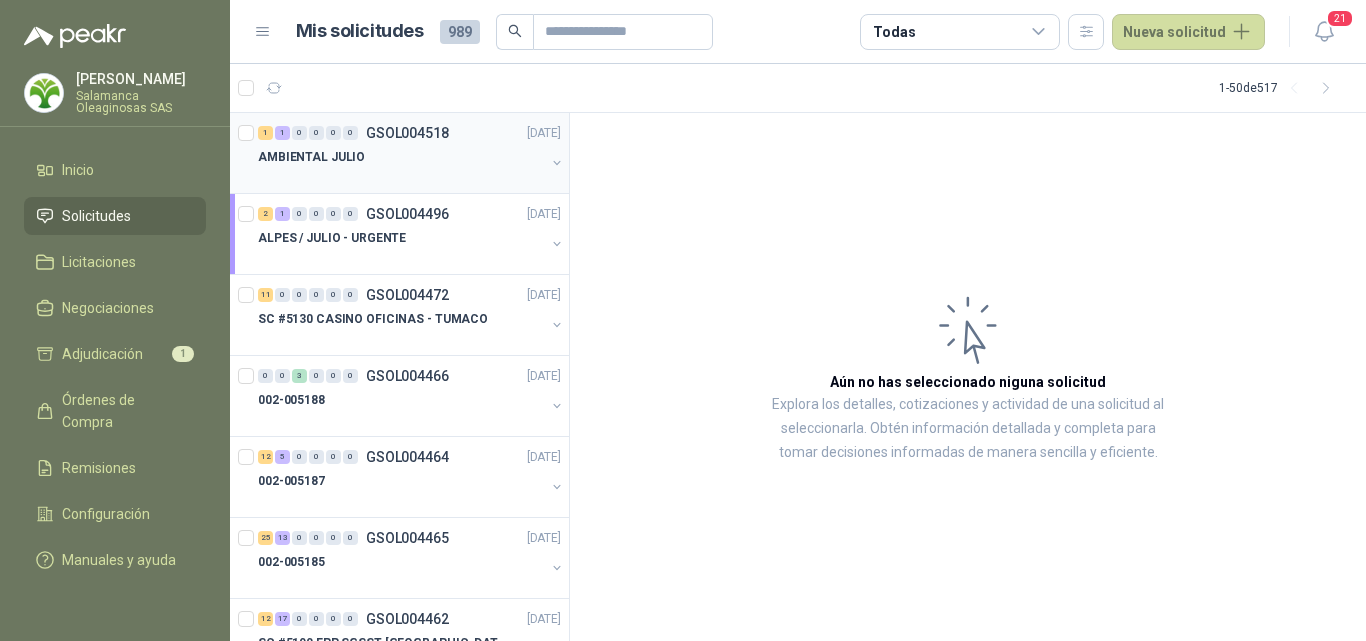 click at bounding box center (401, 177) 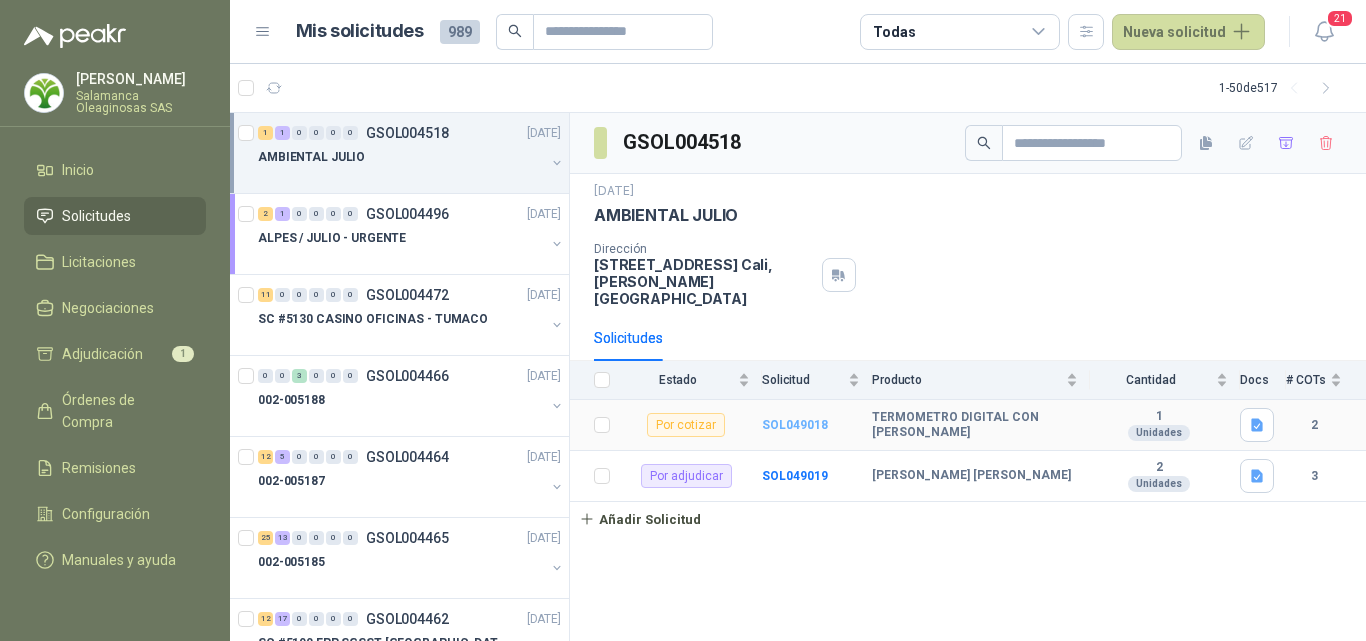 click on "SOL049018" at bounding box center (795, 425) 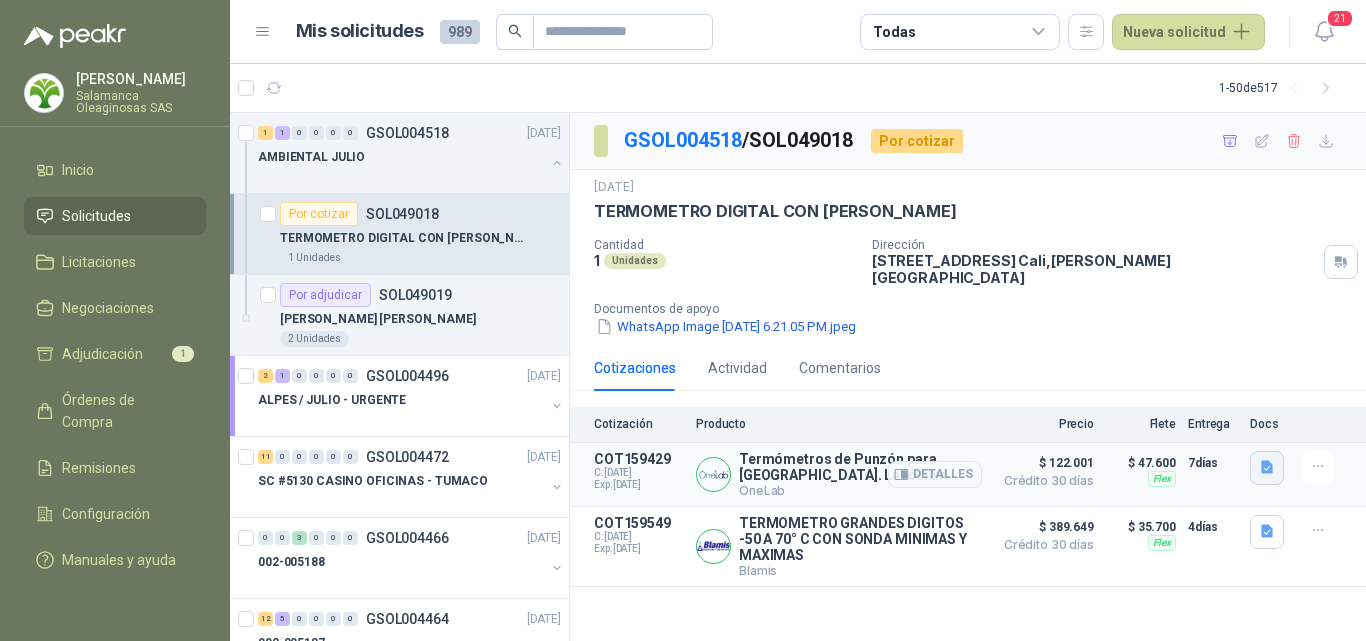 click 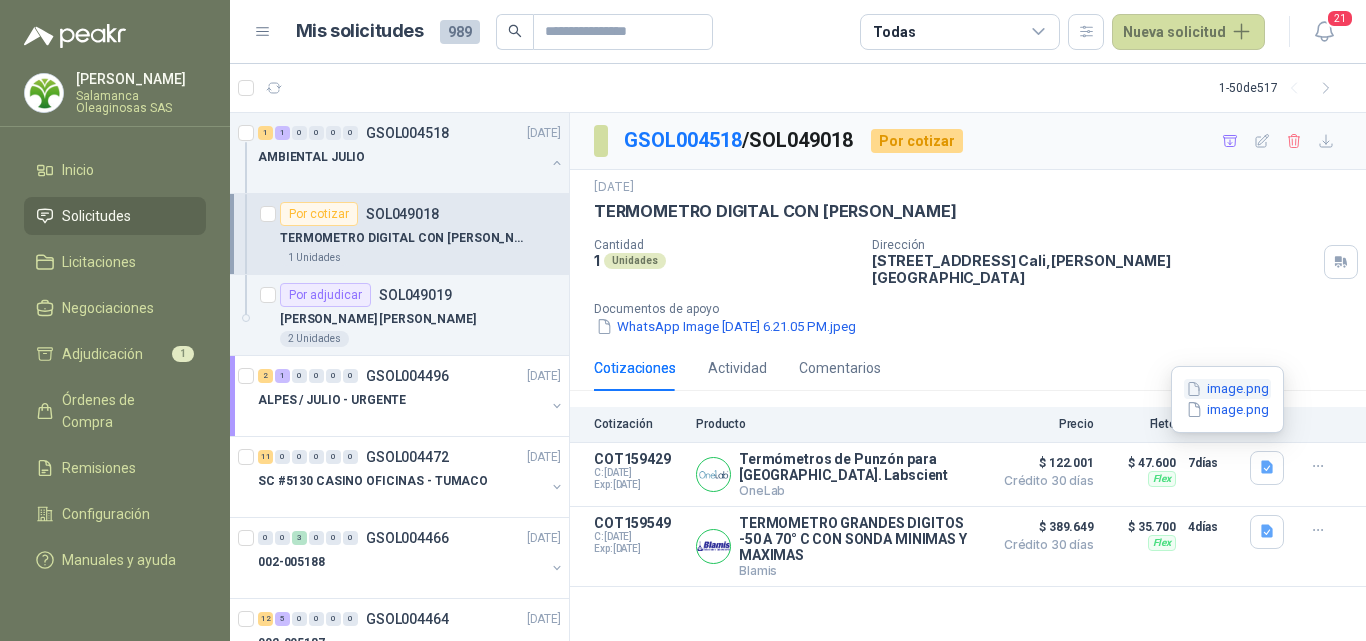 click on "image.png" at bounding box center [1227, 389] 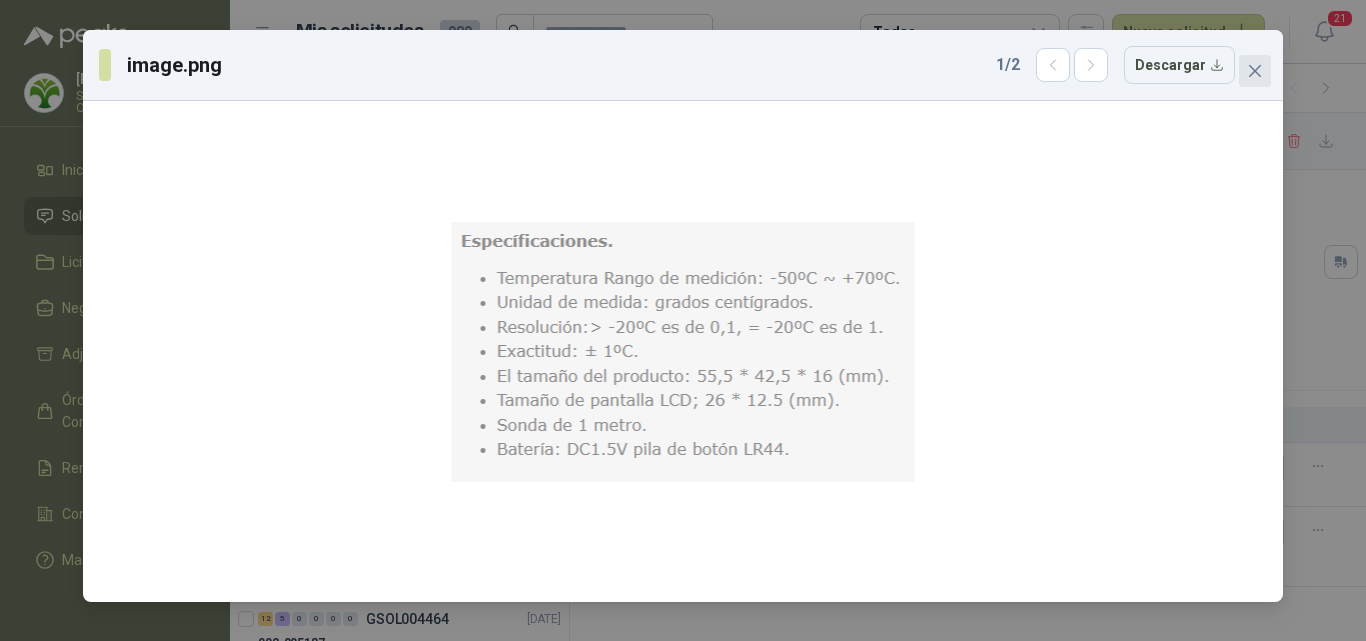 click 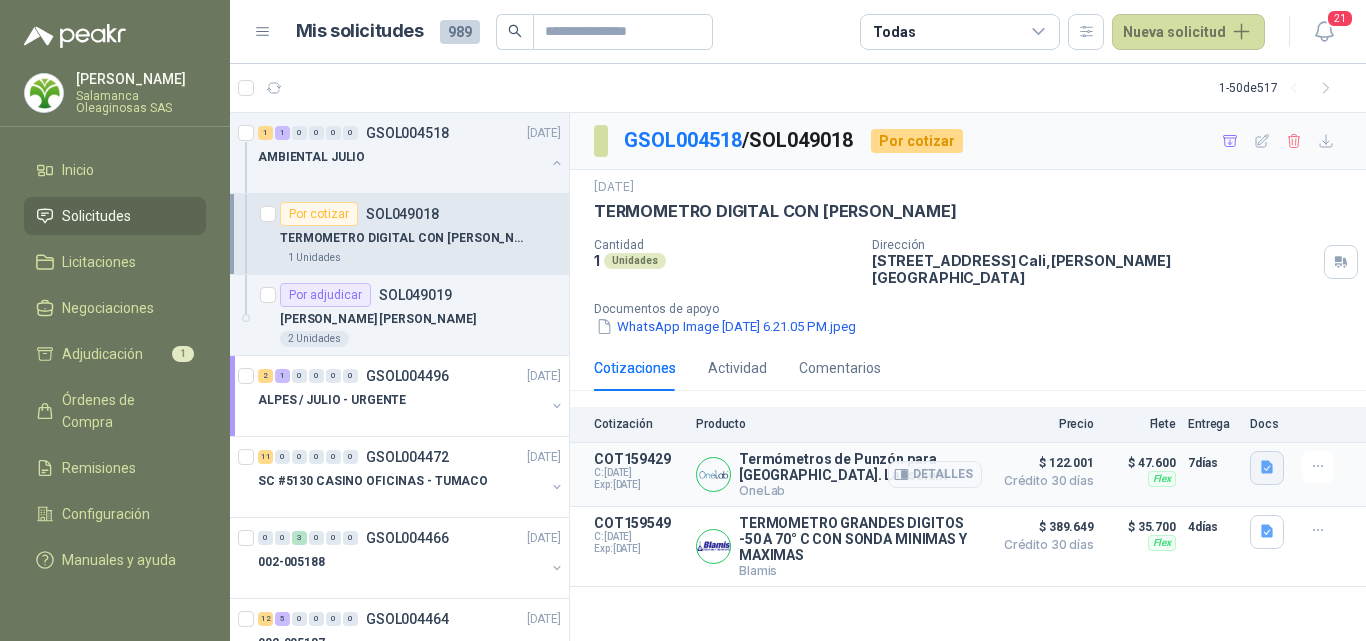 click 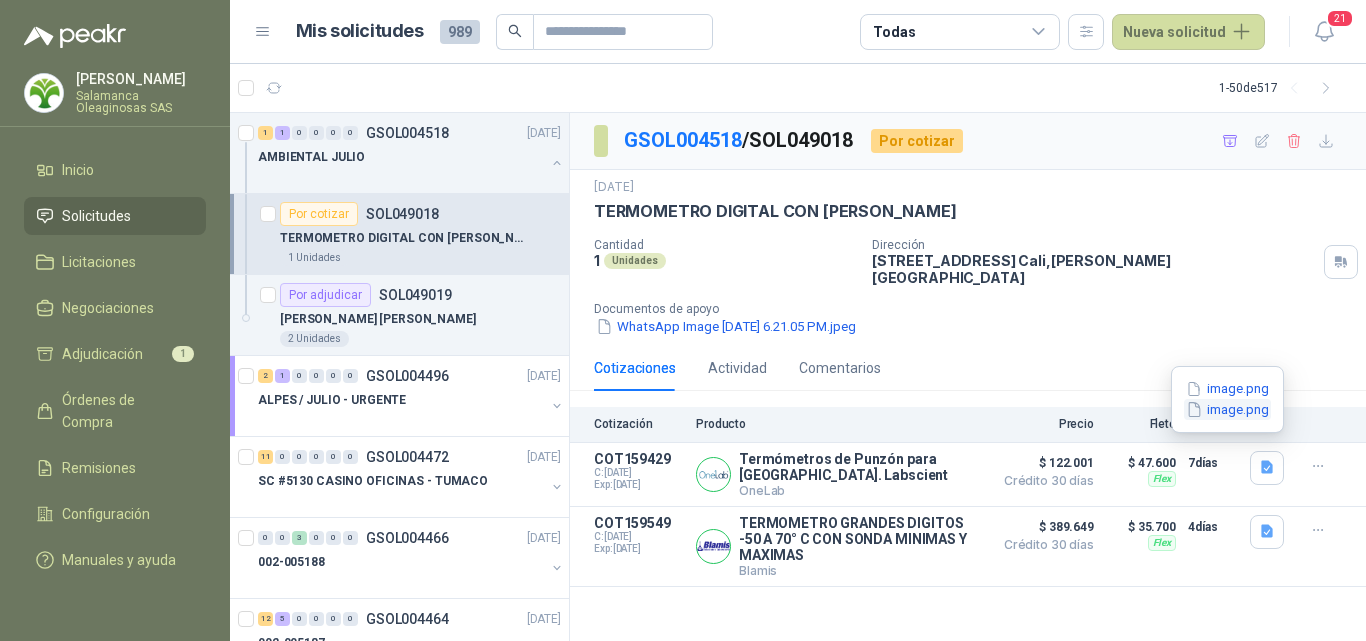 click on "image.png" at bounding box center (1227, 409) 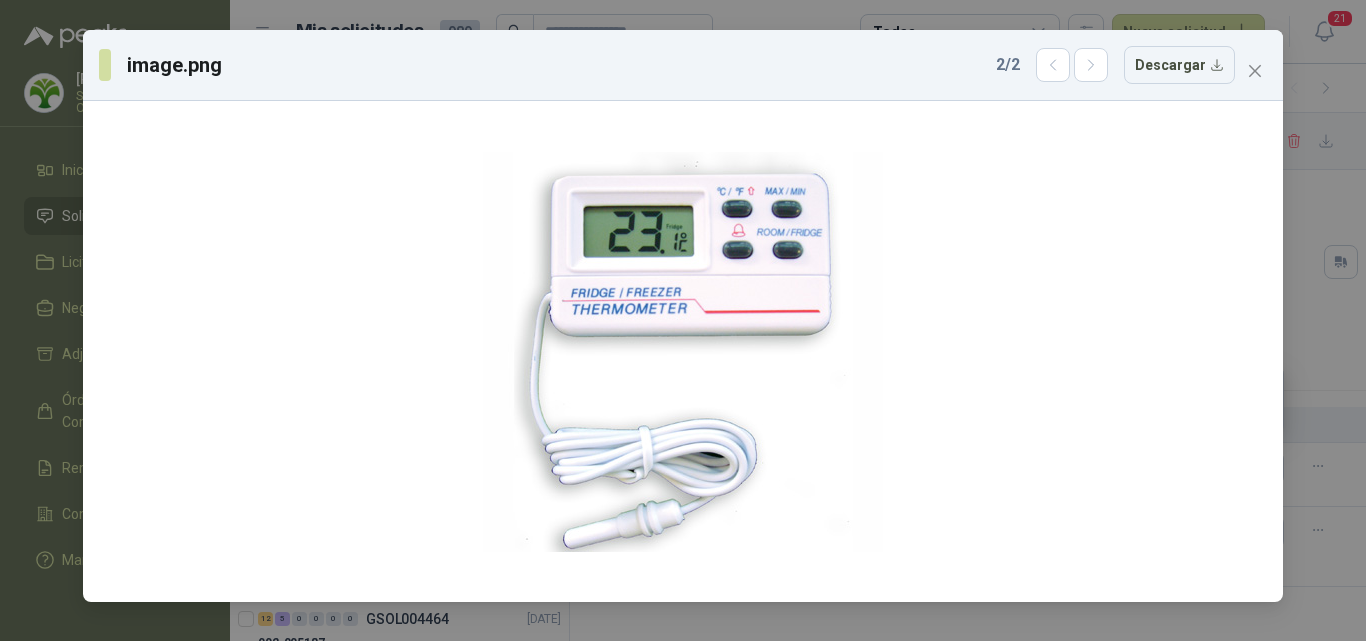 click at bounding box center (1255, 71) 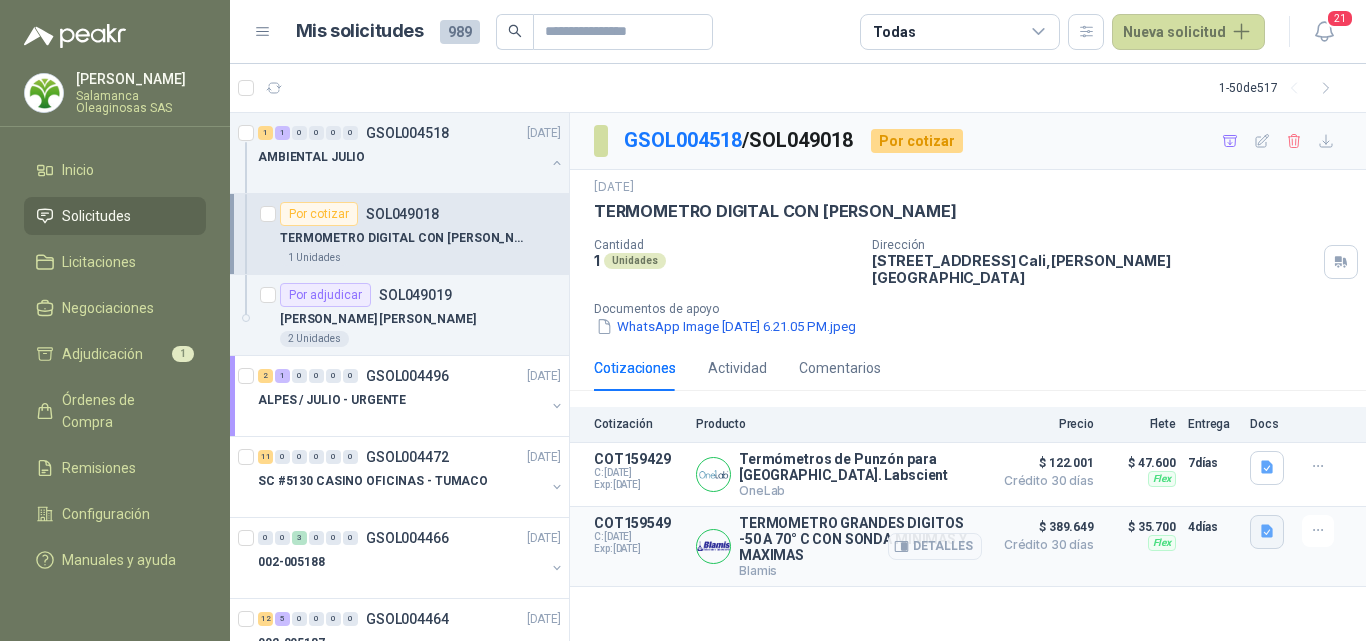 click 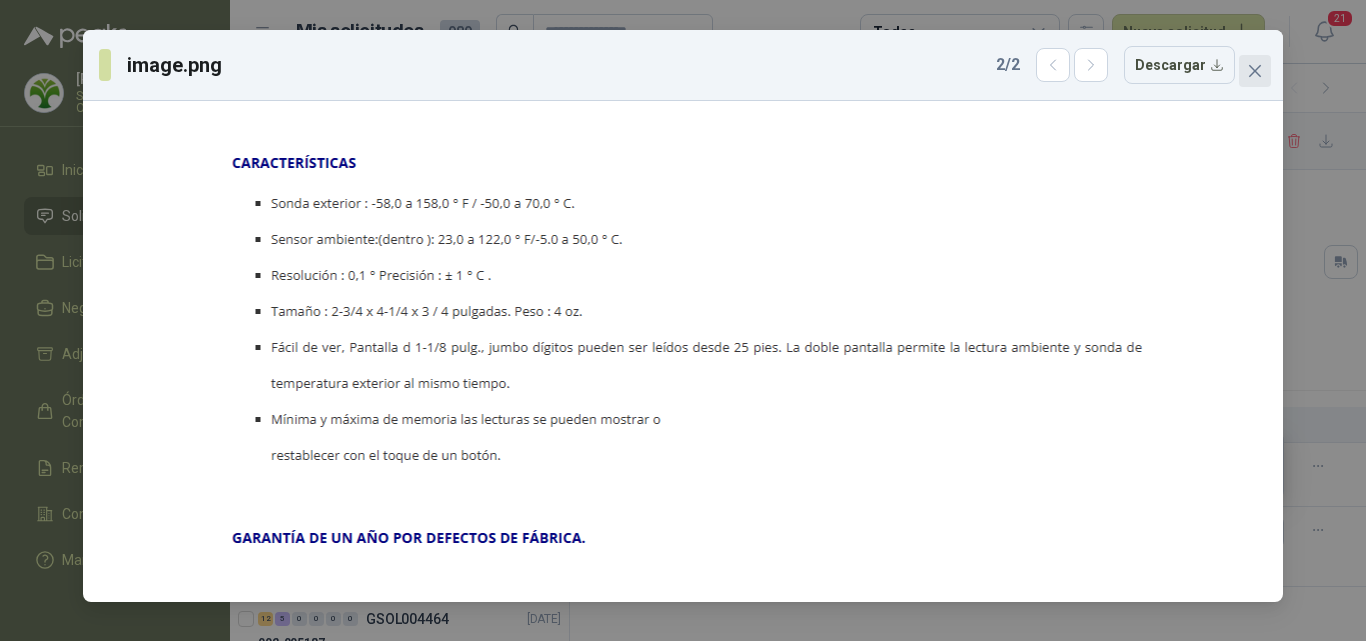 click 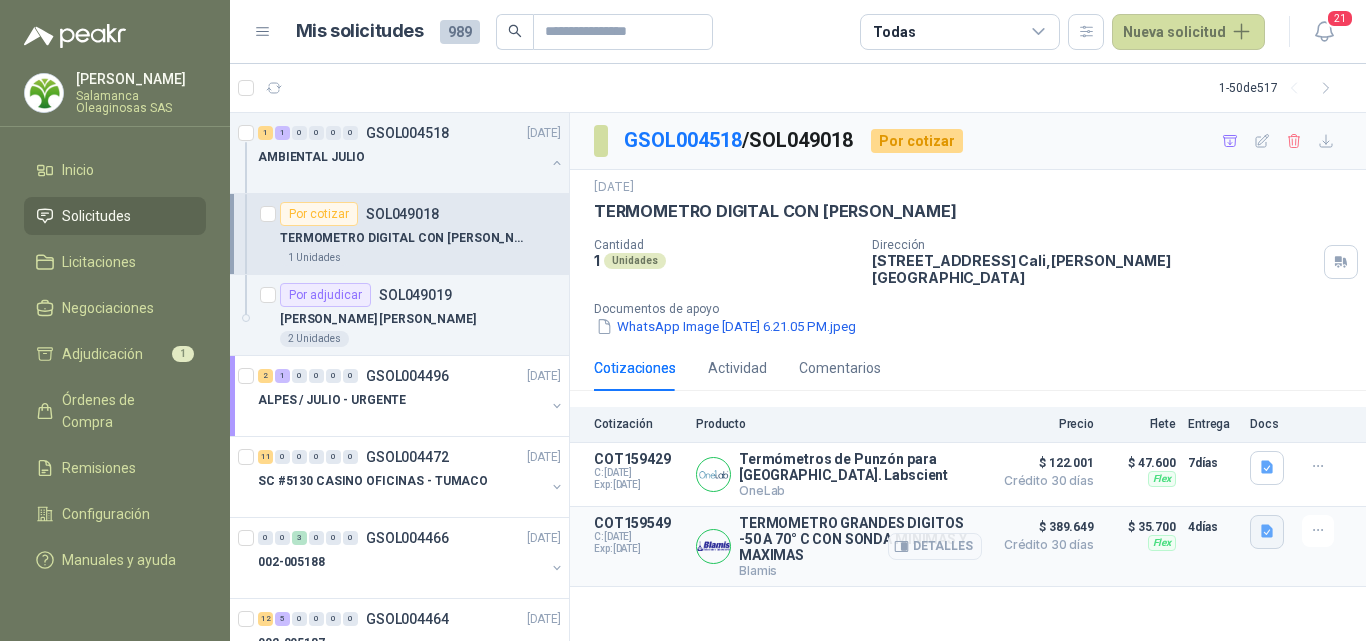 click 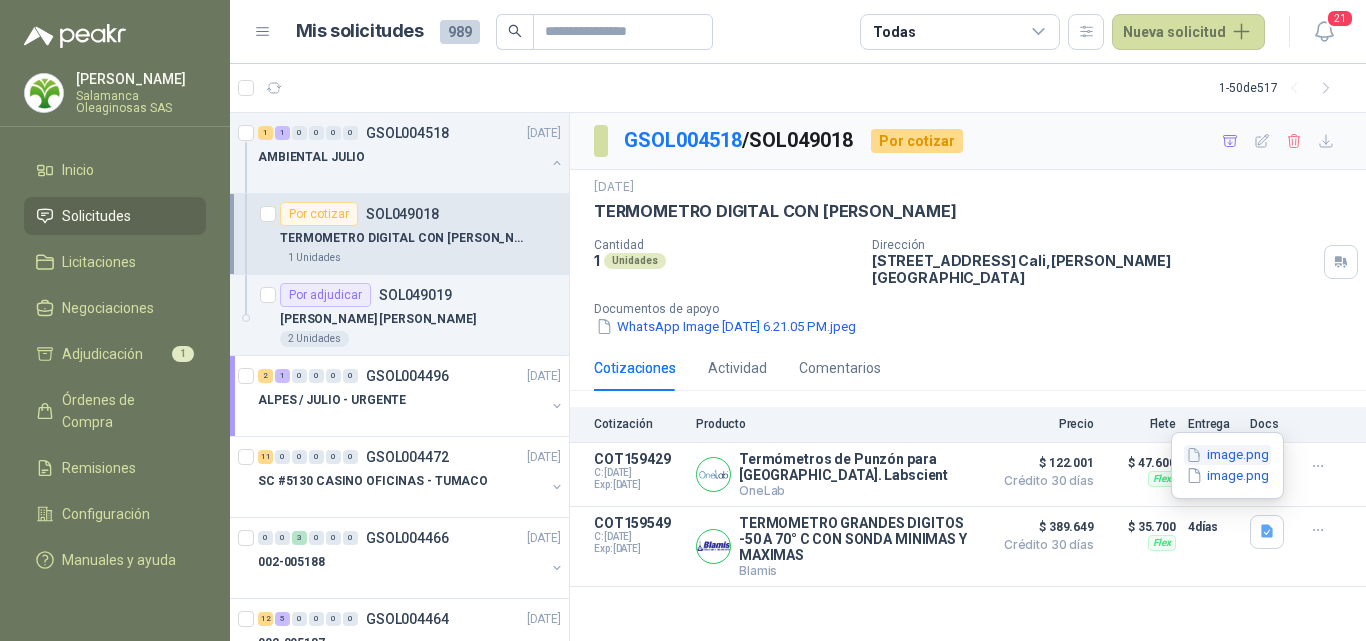 click on "image.png" at bounding box center [1227, 455] 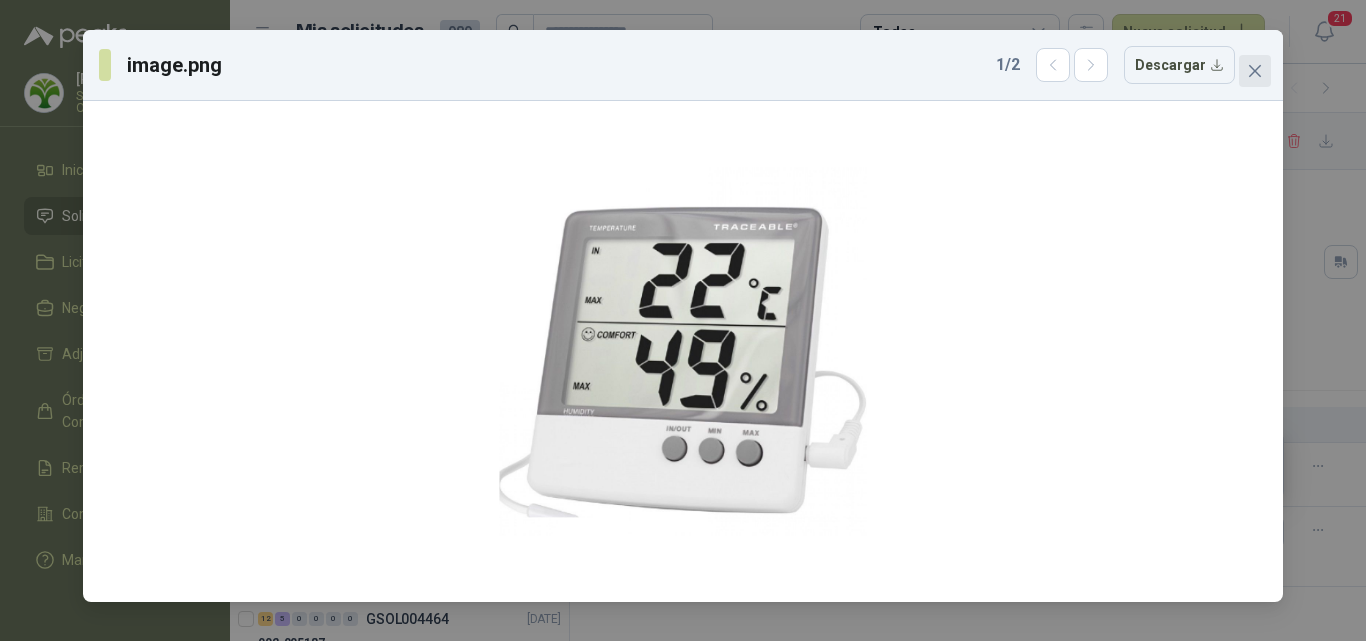 click 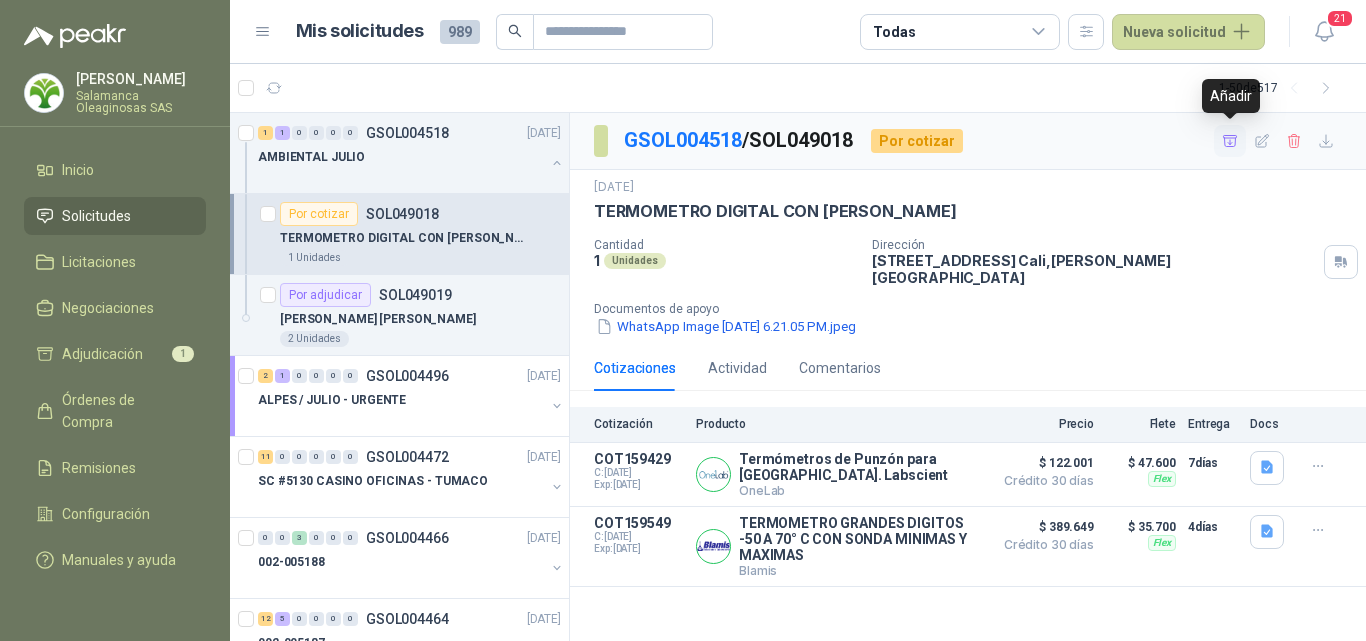 click 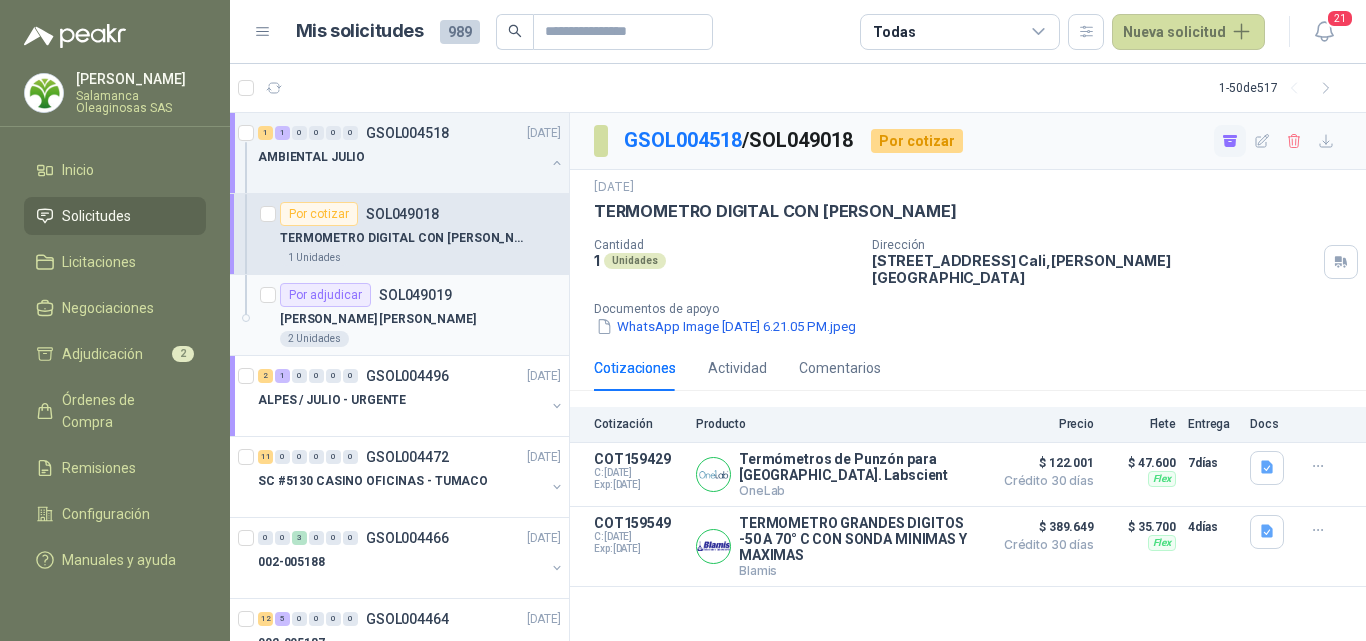 click on "[PERSON_NAME] [PERSON_NAME]" at bounding box center [420, 319] 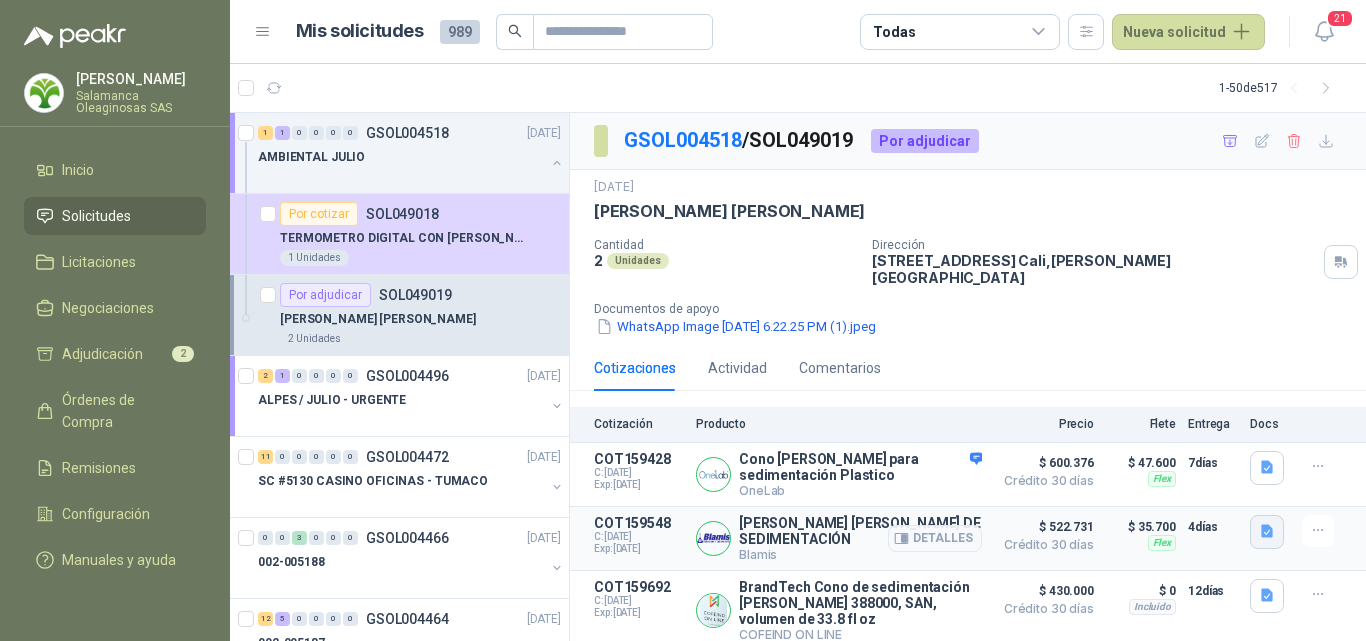 click 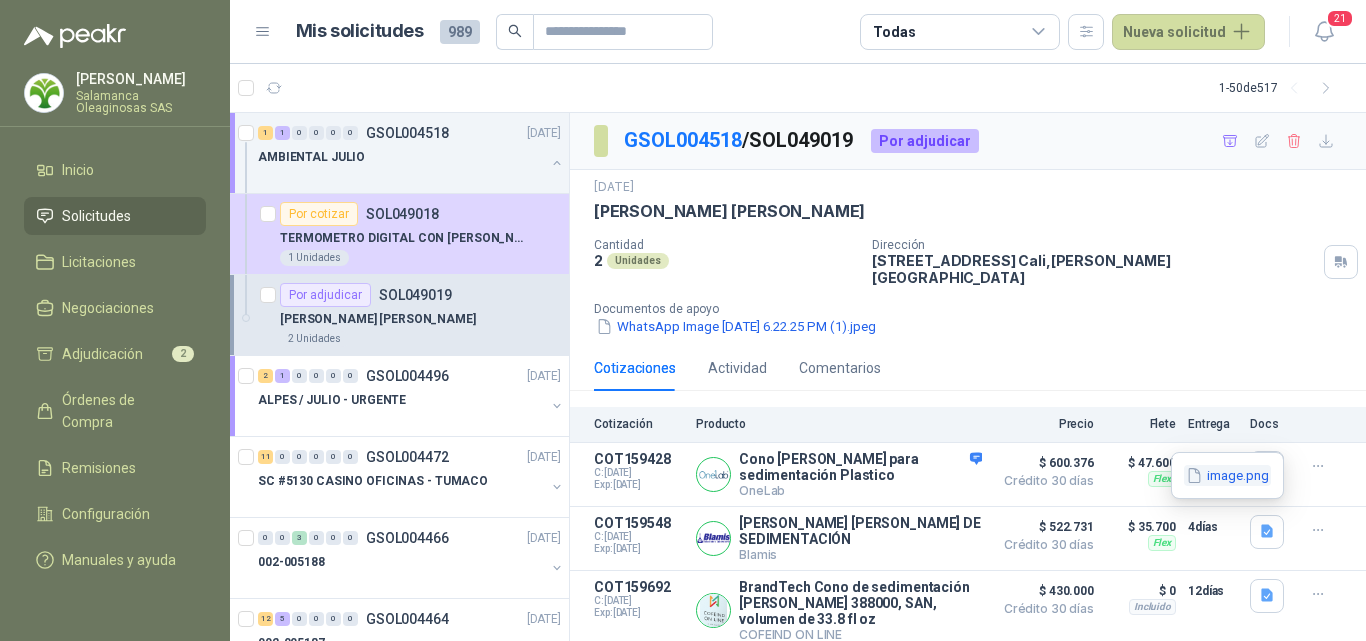 click on "image.png" at bounding box center (1227, 475) 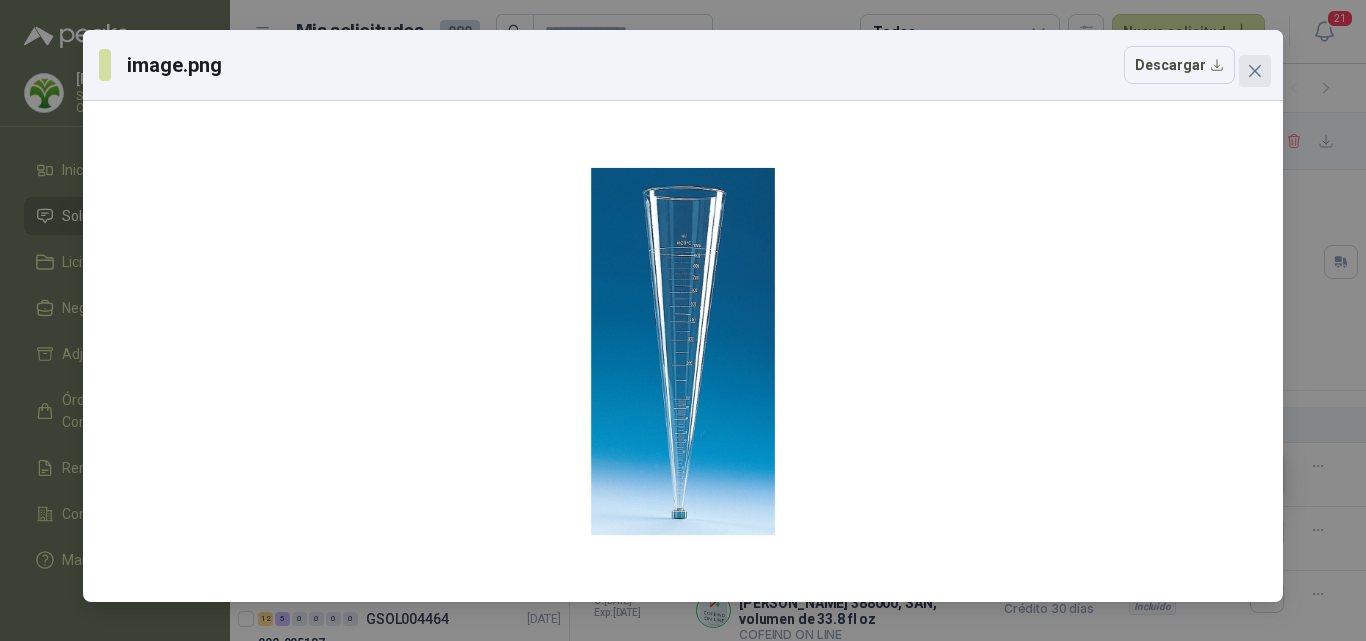 click 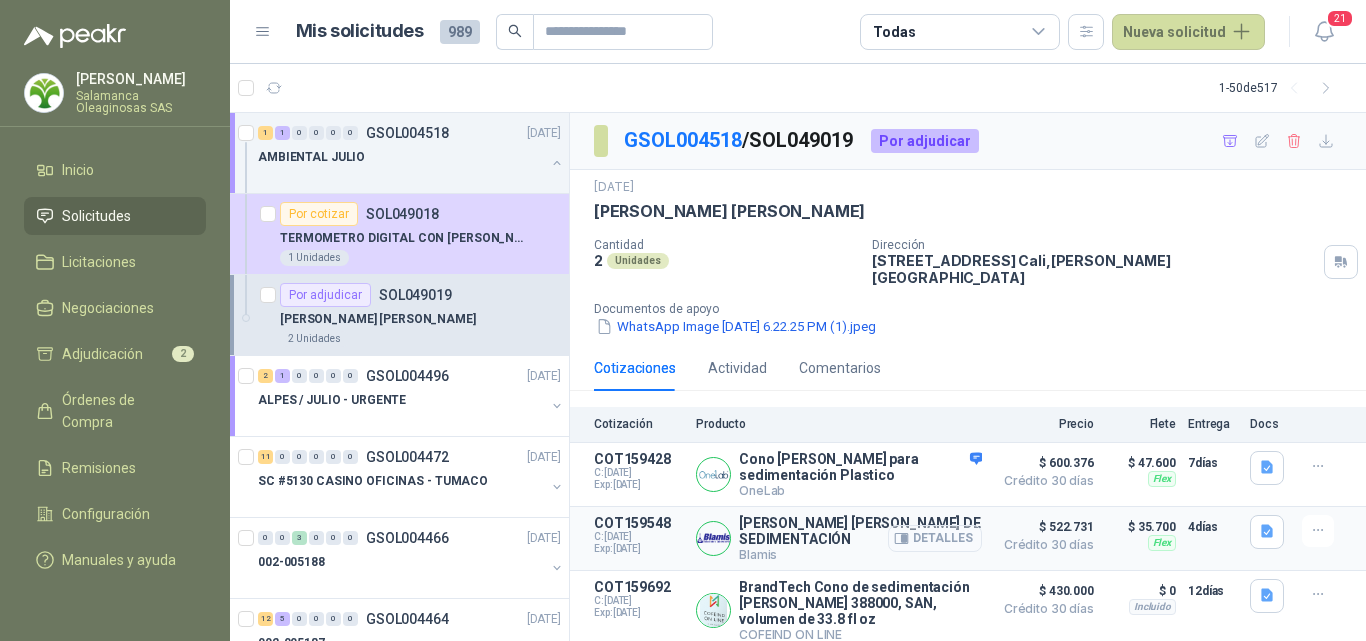 click on "Detalles" at bounding box center (935, 538) 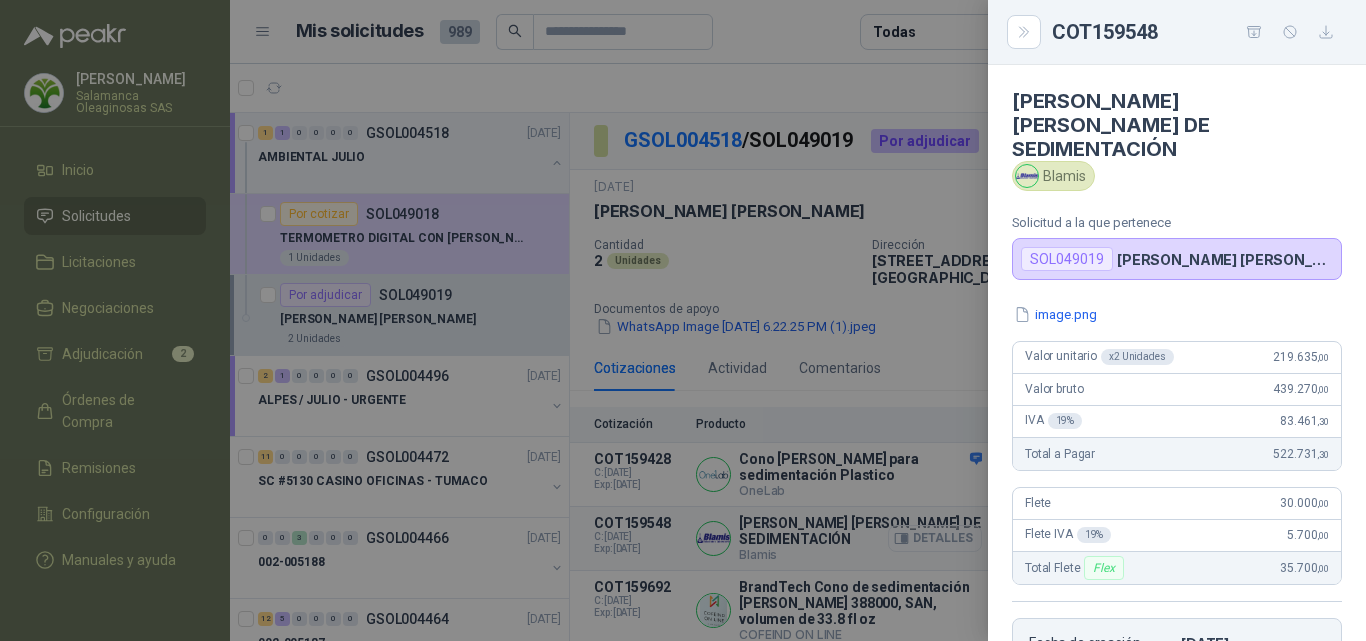 click at bounding box center (683, 320) 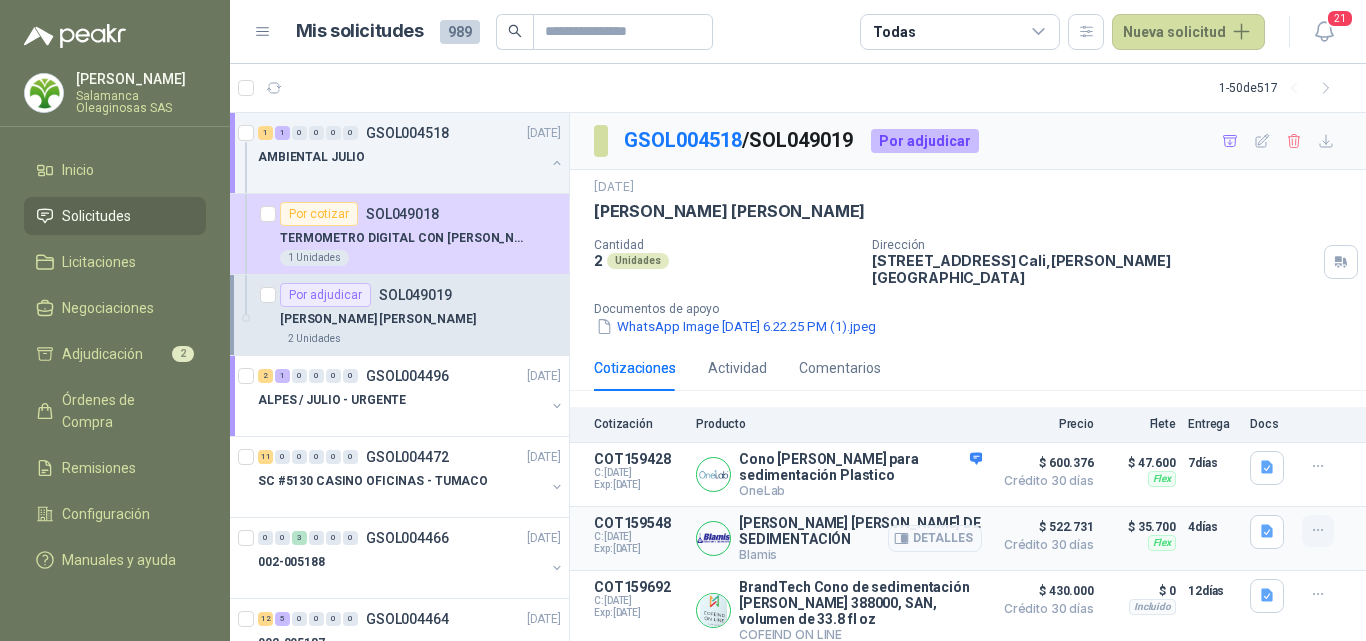 click 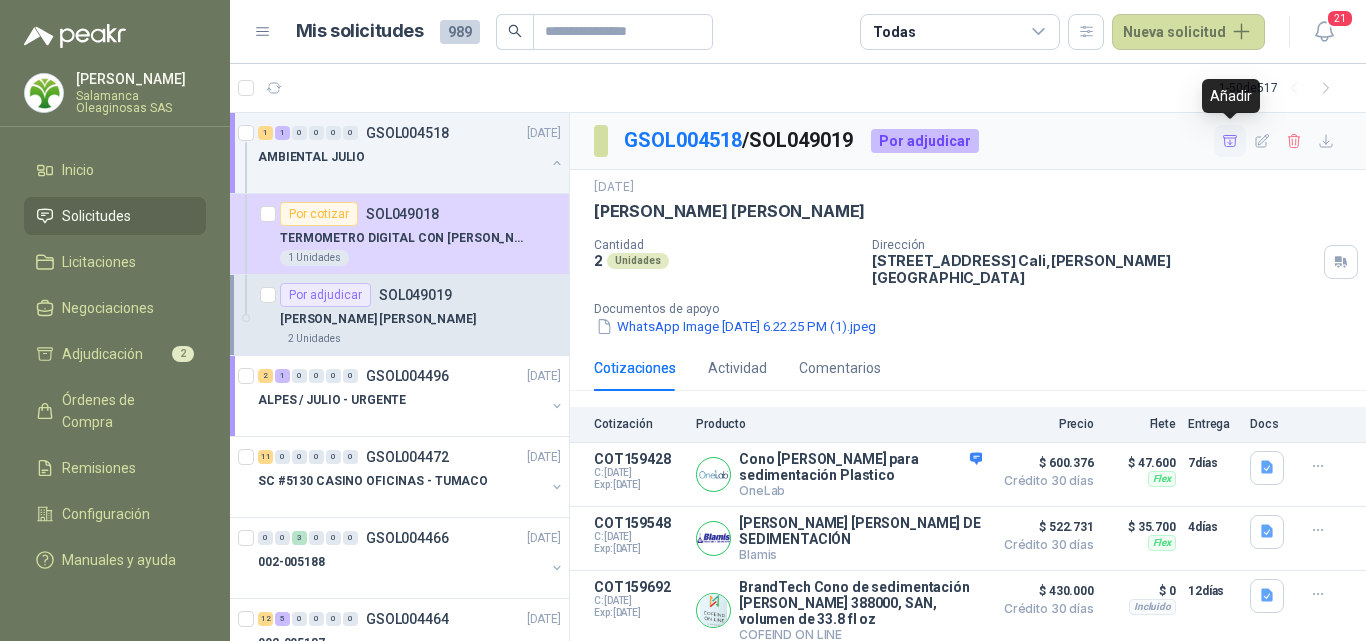 click 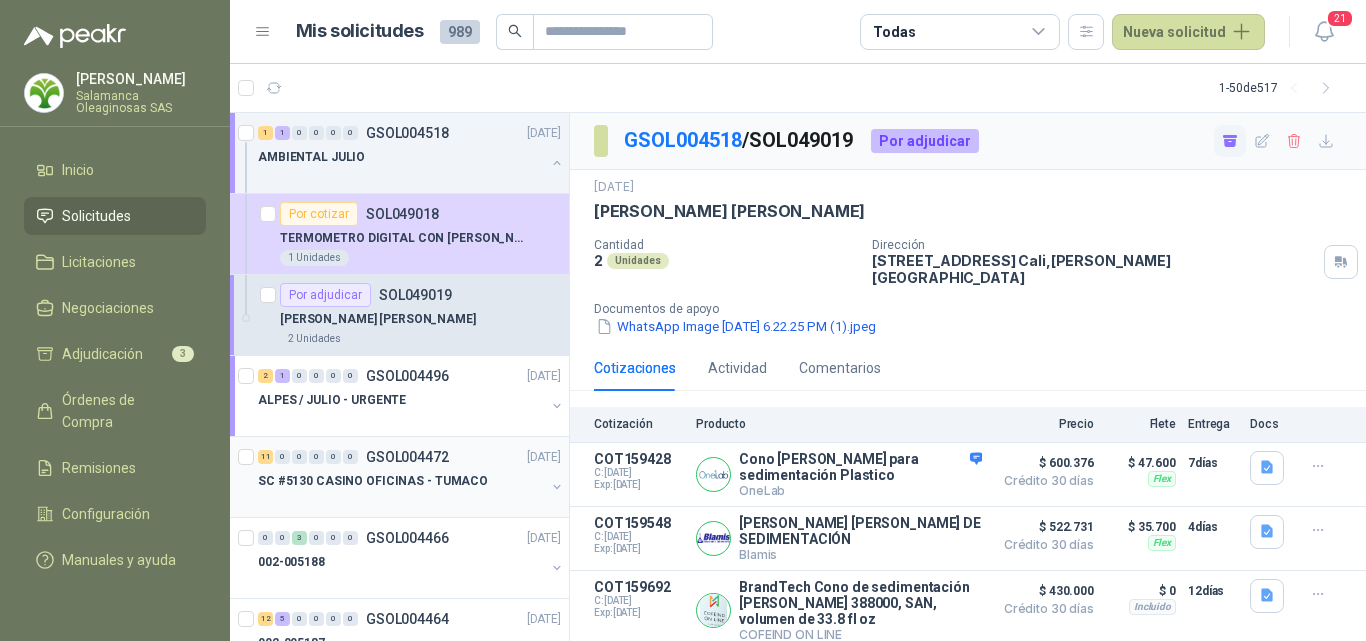 scroll, scrollTop: 100, scrollLeft: 0, axis: vertical 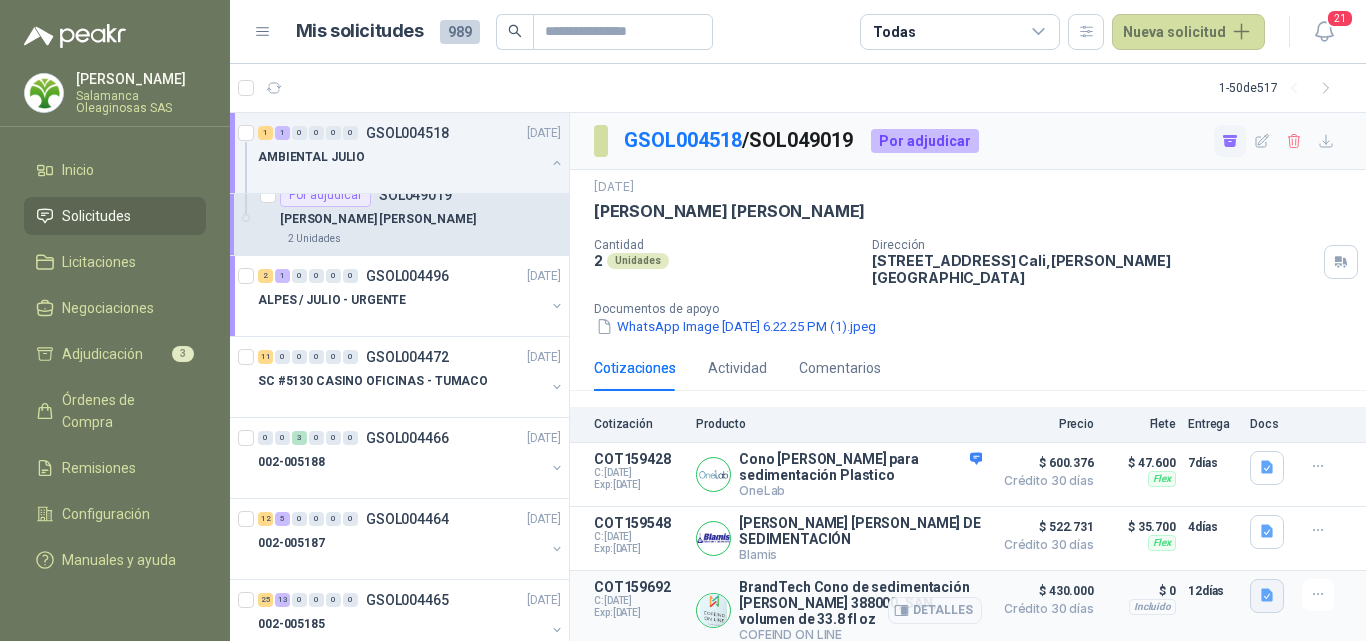 click 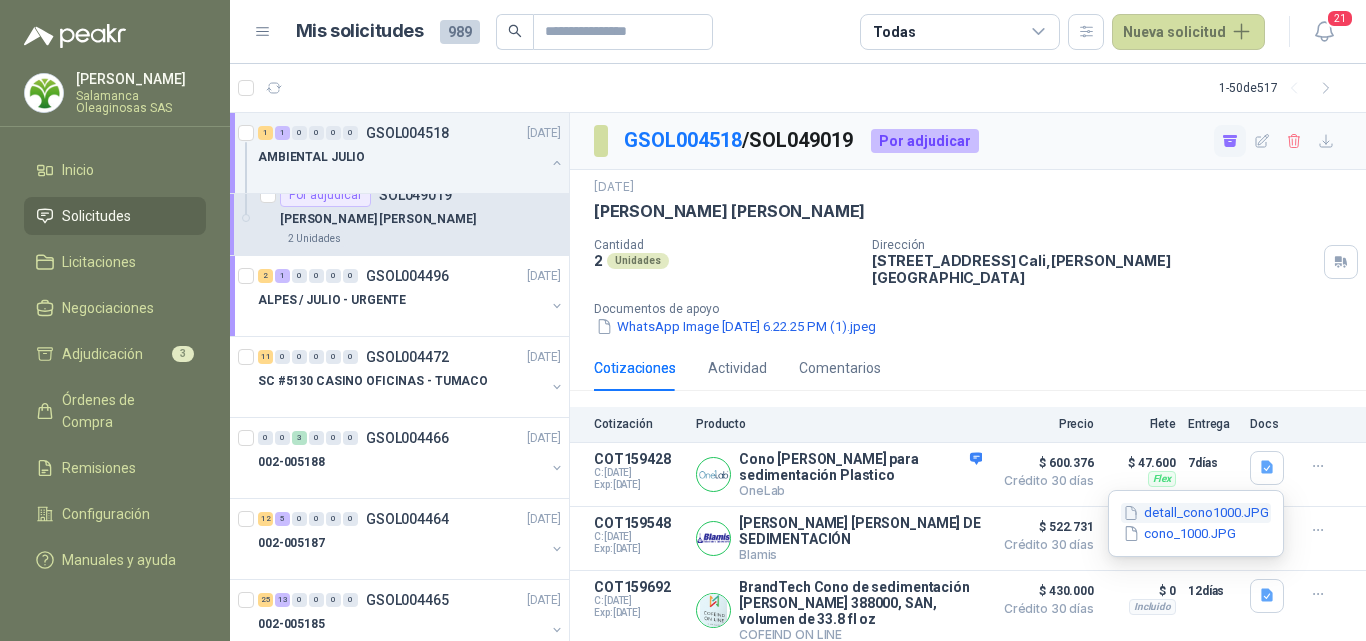 click on "detall_cono1000.JPG" at bounding box center (1196, 513) 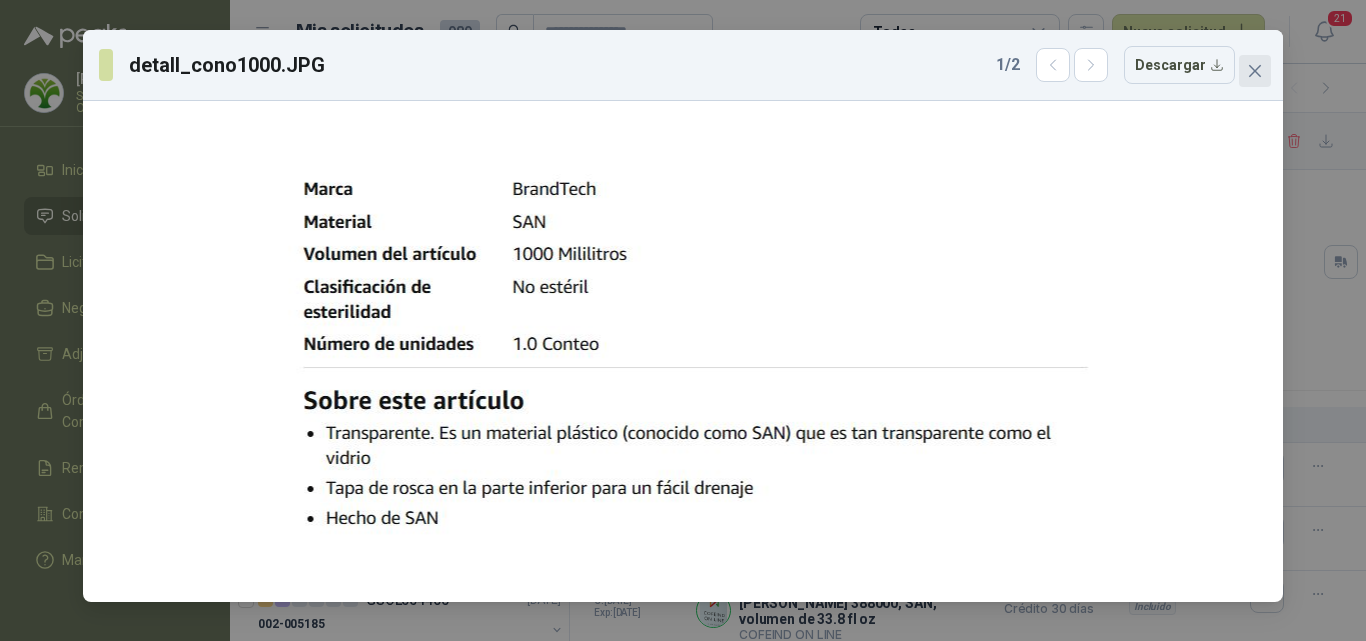 click 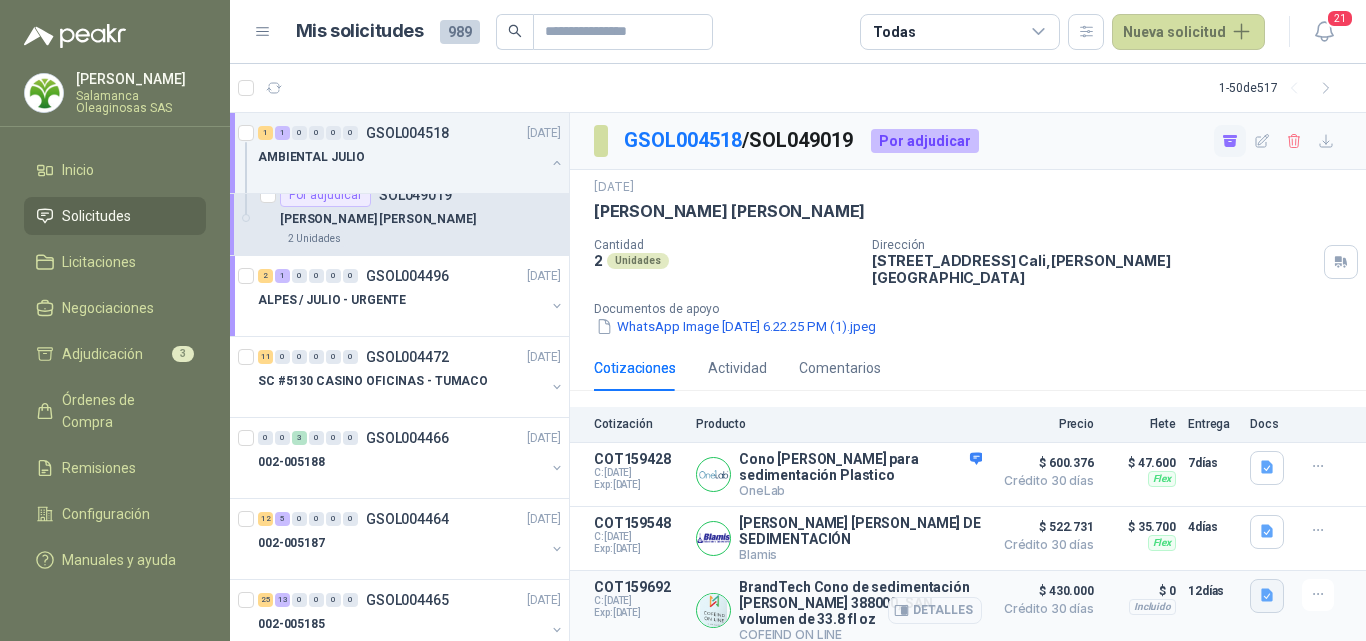 click 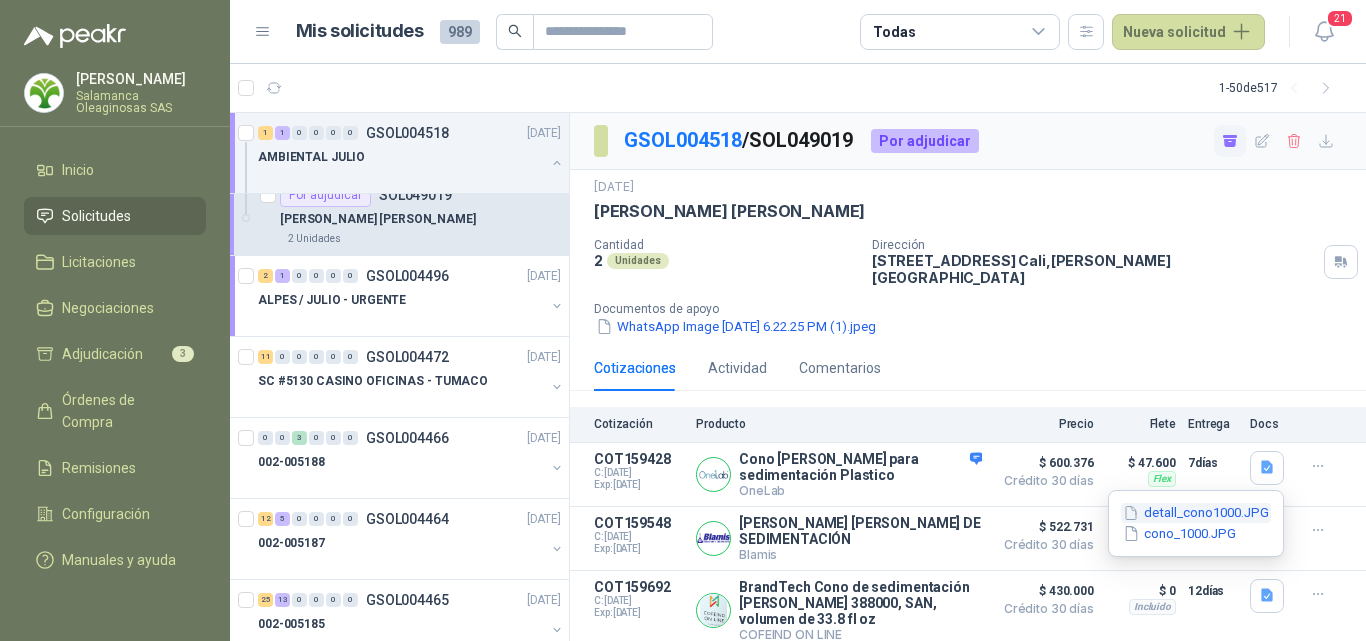 click on "detall_cono1000.JPG" at bounding box center [1196, 513] 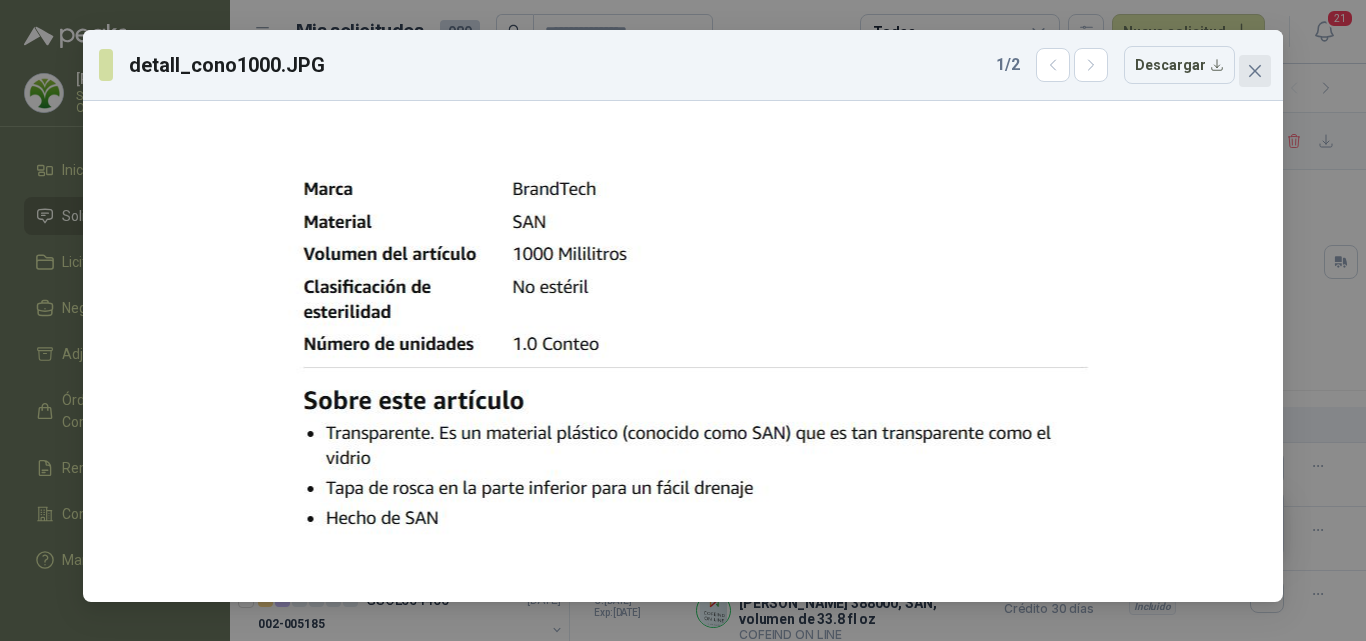 click at bounding box center [1255, 71] 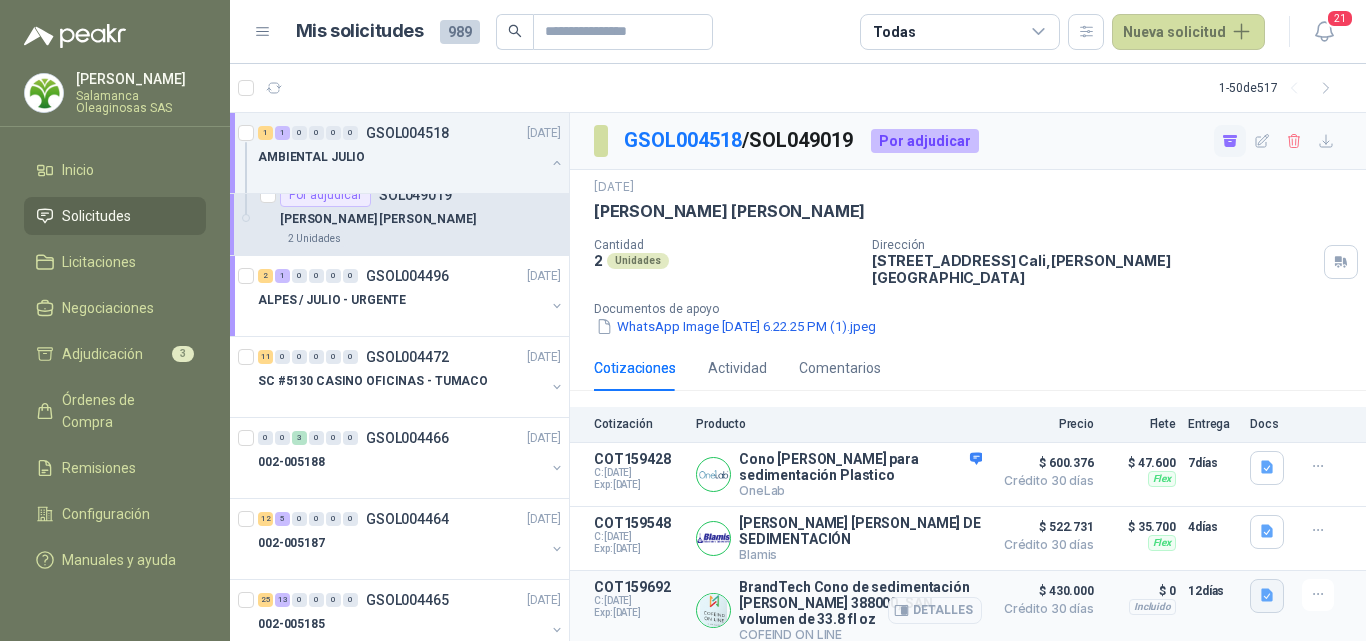 click 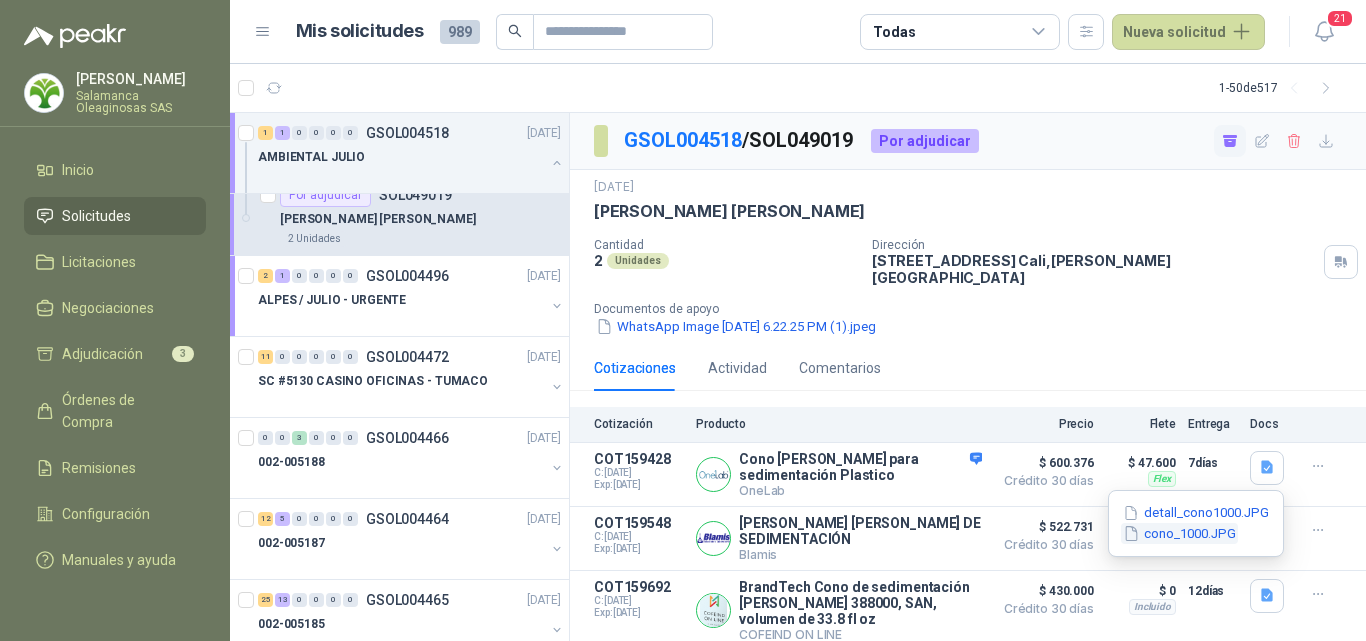 click on "cono_1000.JPG" at bounding box center (1179, 533) 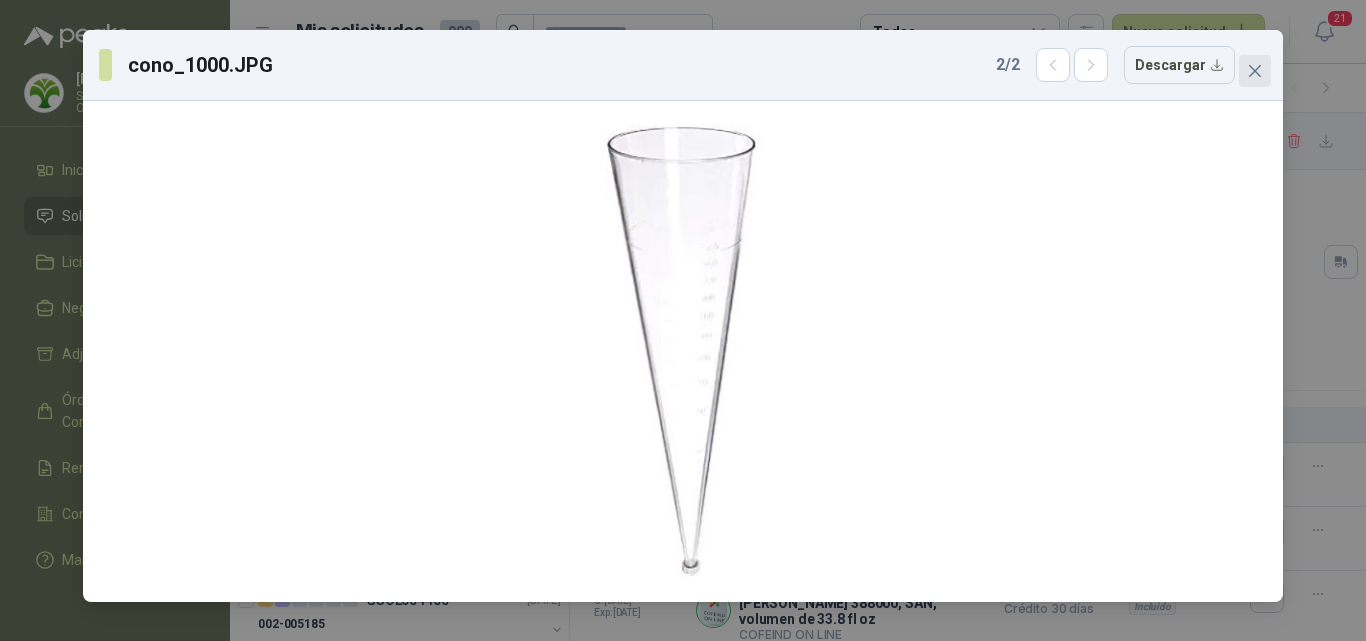 click 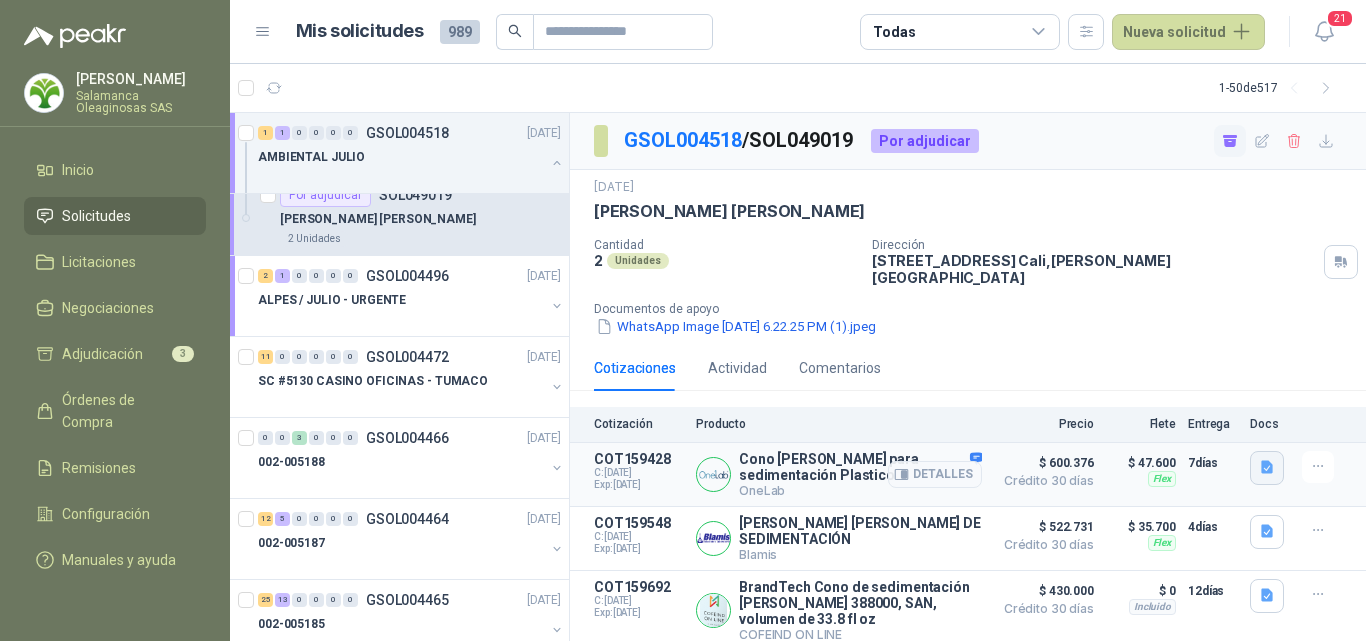 click 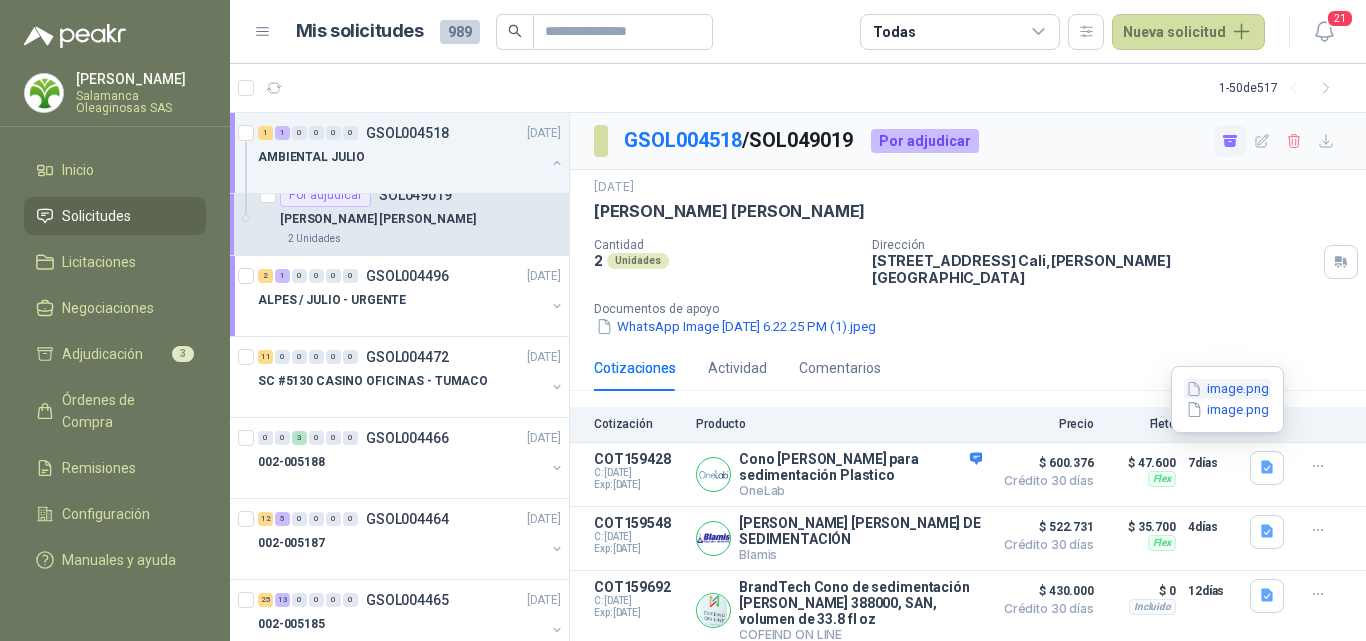 click on "image.png" at bounding box center (1227, 389) 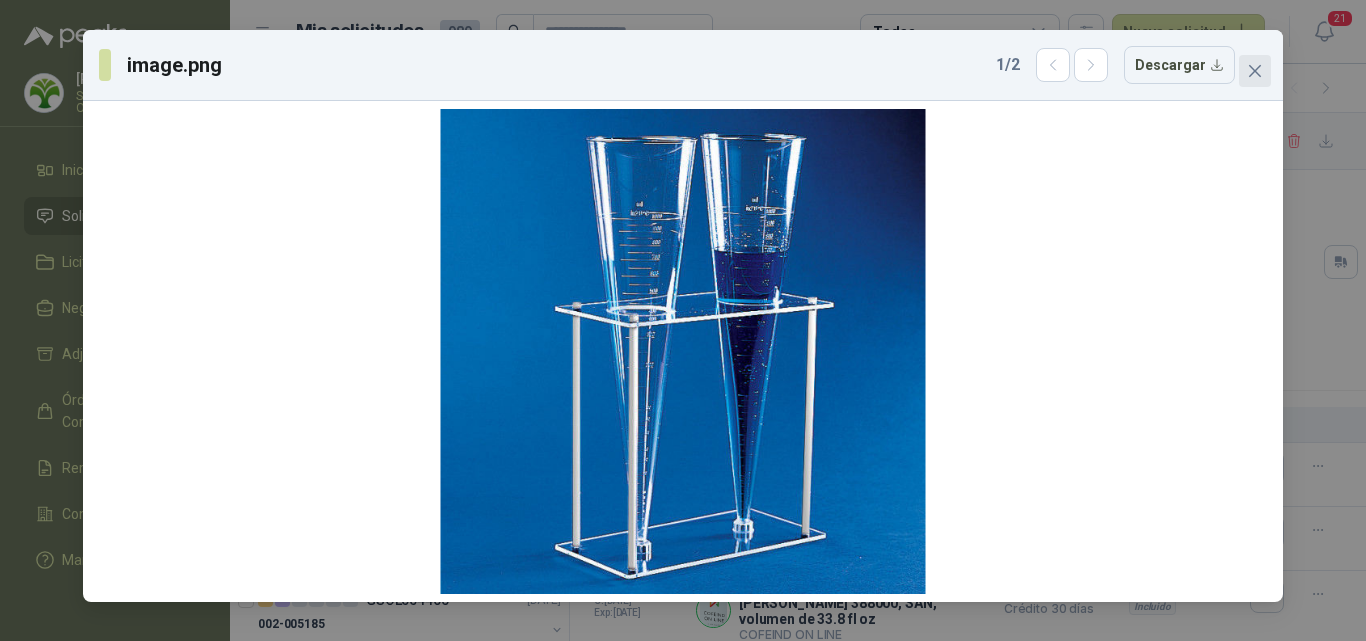 click at bounding box center (1255, 71) 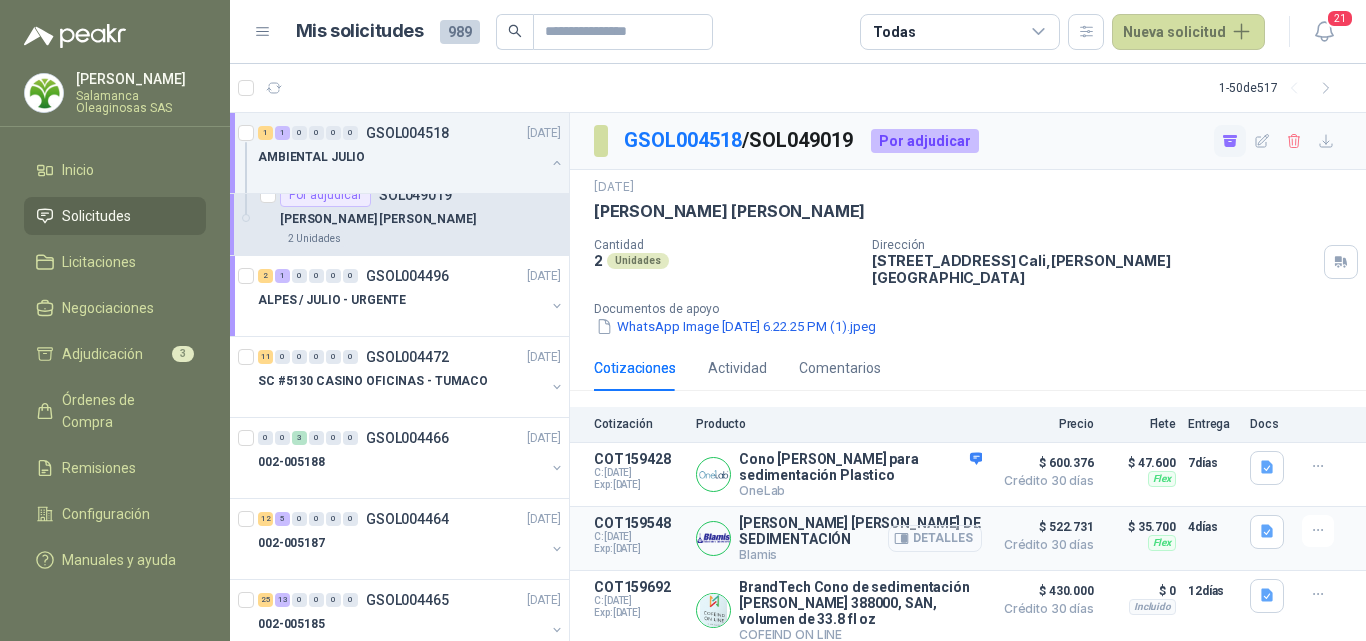 click on "Detalles" at bounding box center [935, 538] 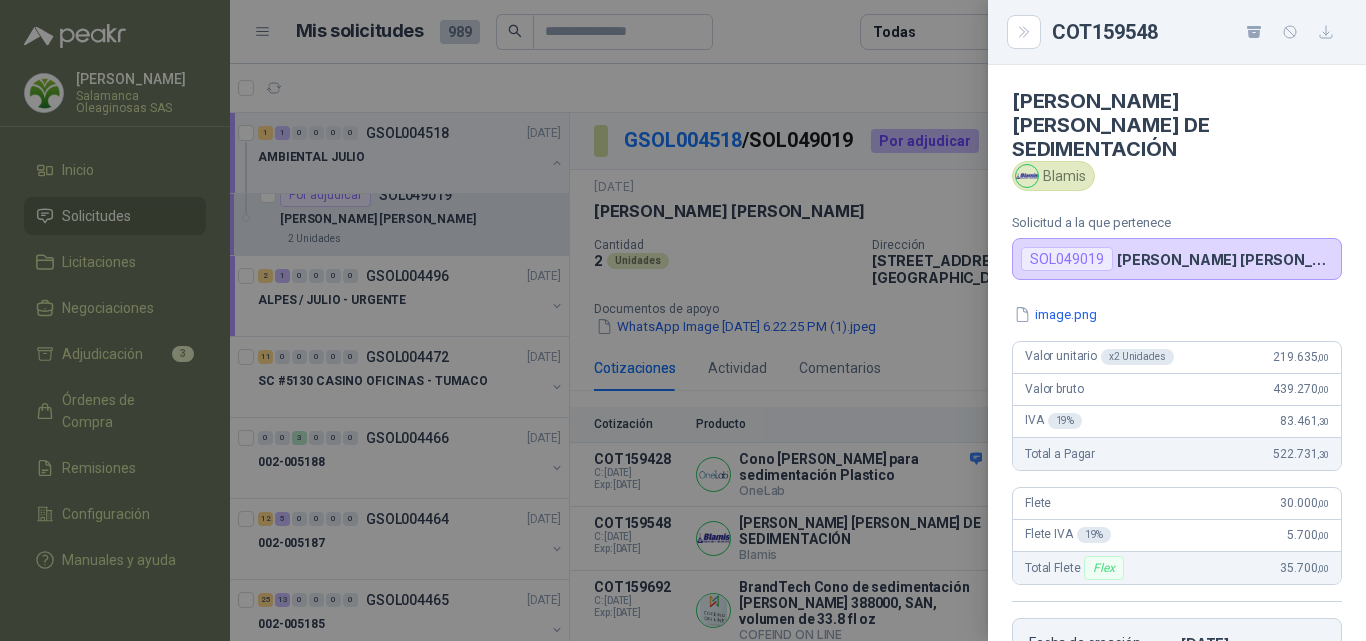 click at bounding box center [683, 320] 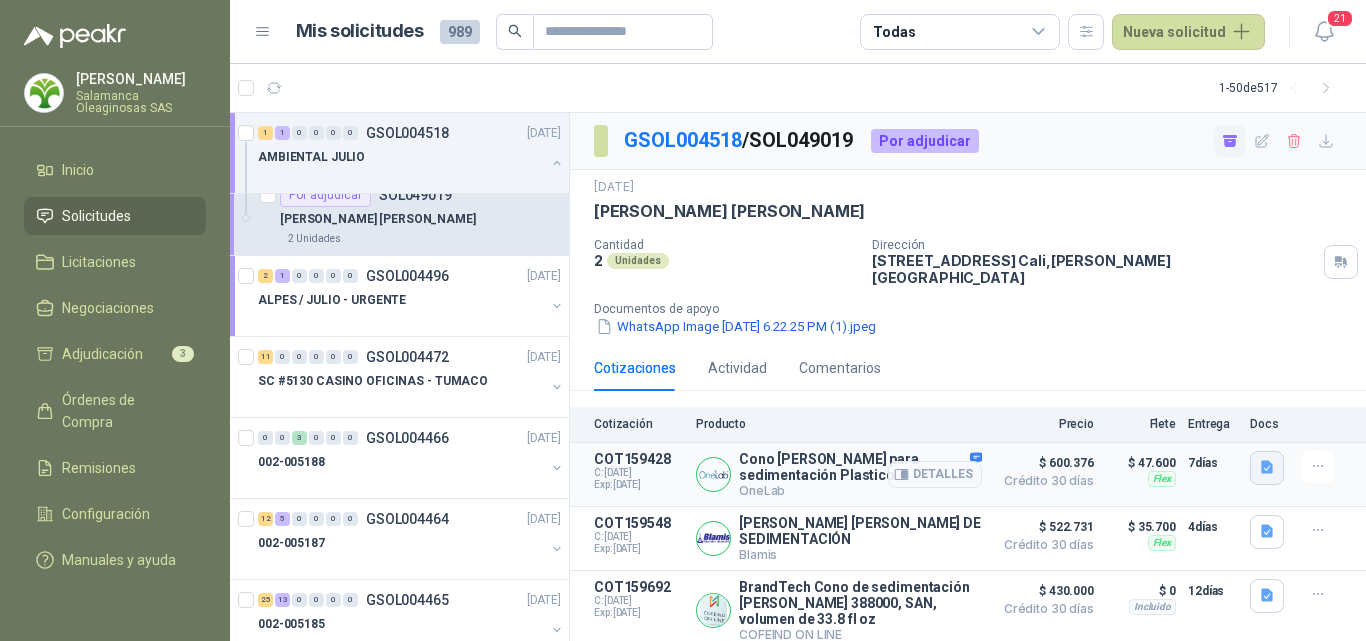 click 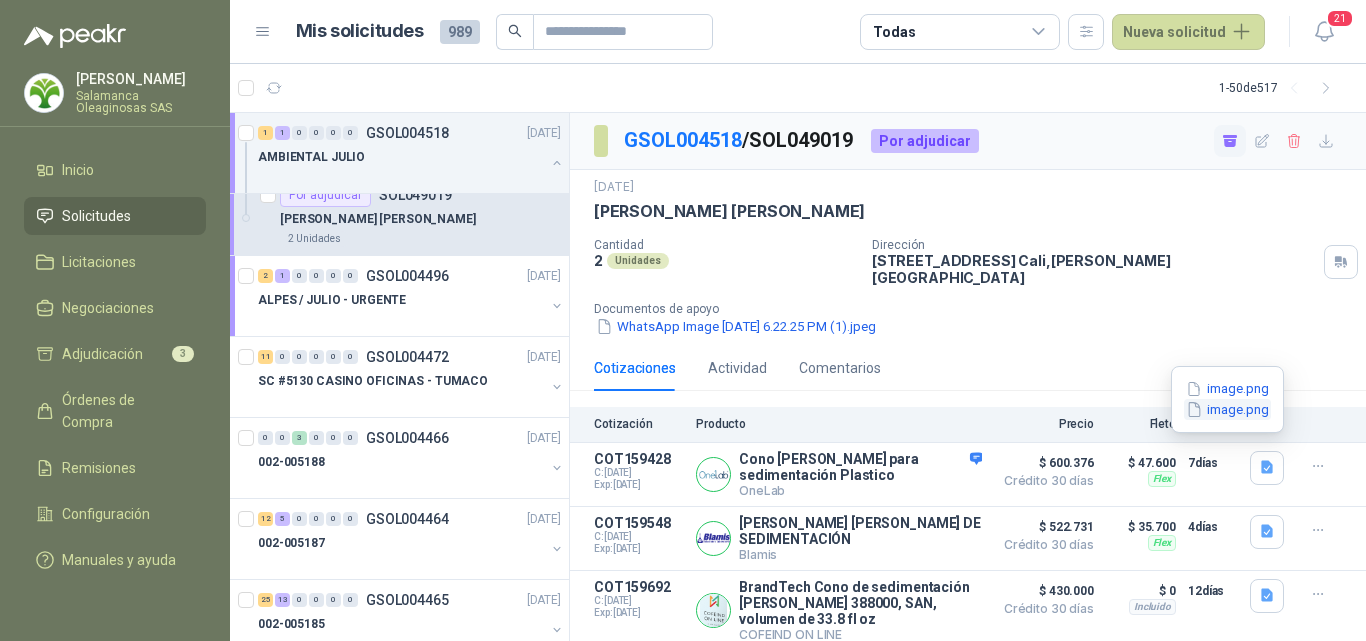 click on "image.png" at bounding box center [1227, 409] 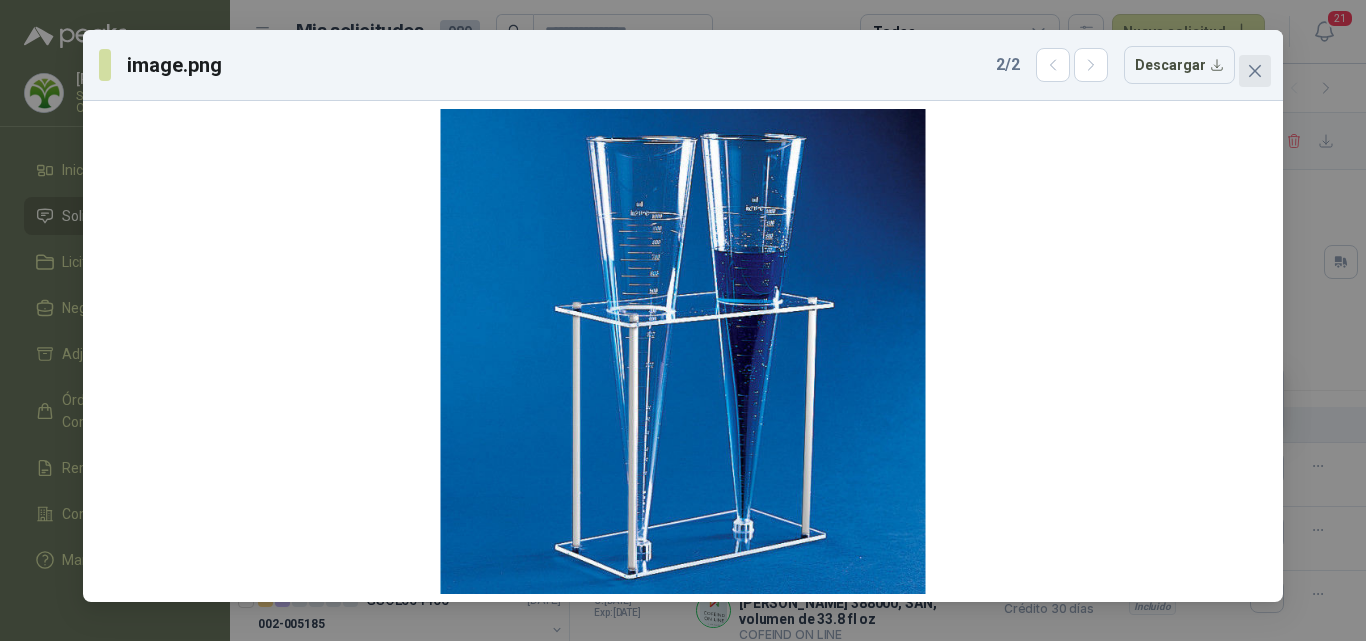 click 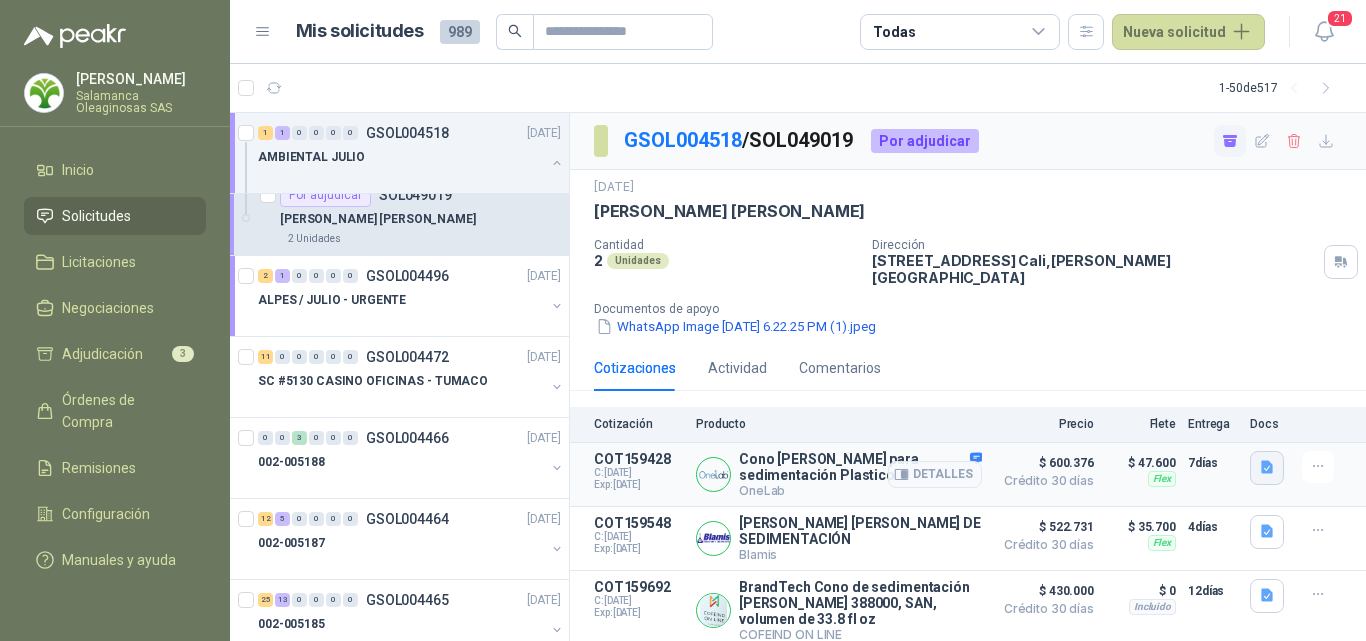 click 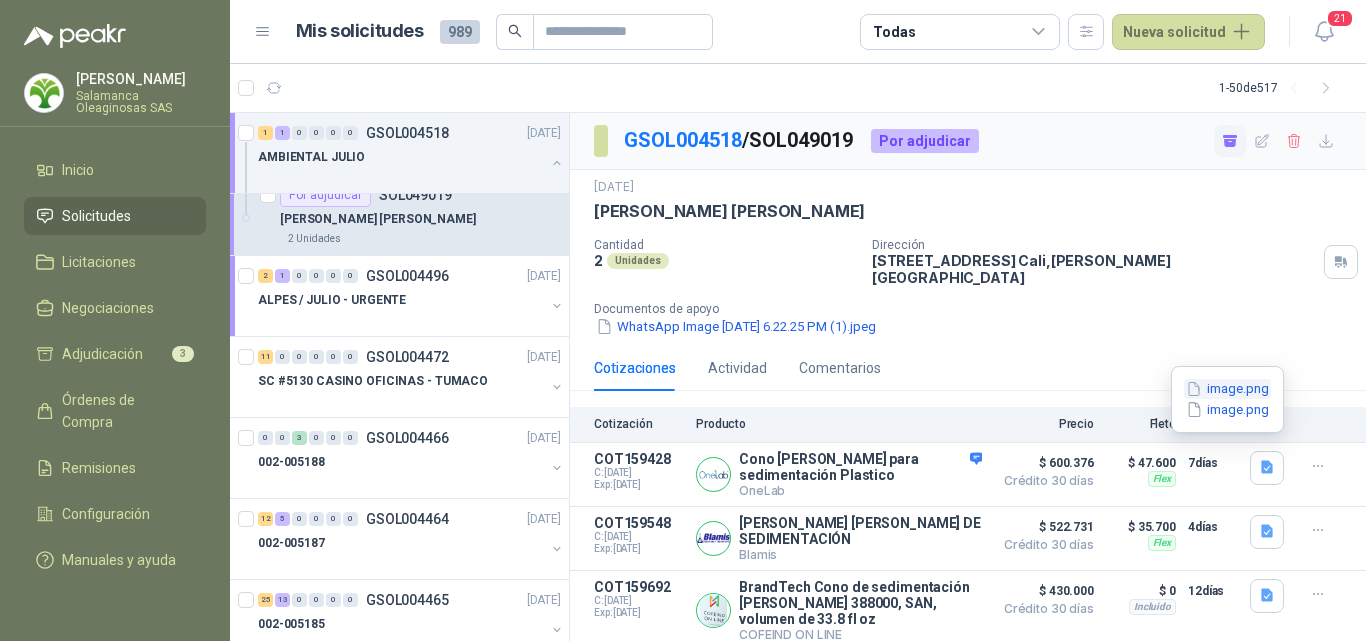 click on "image.png" at bounding box center [1227, 389] 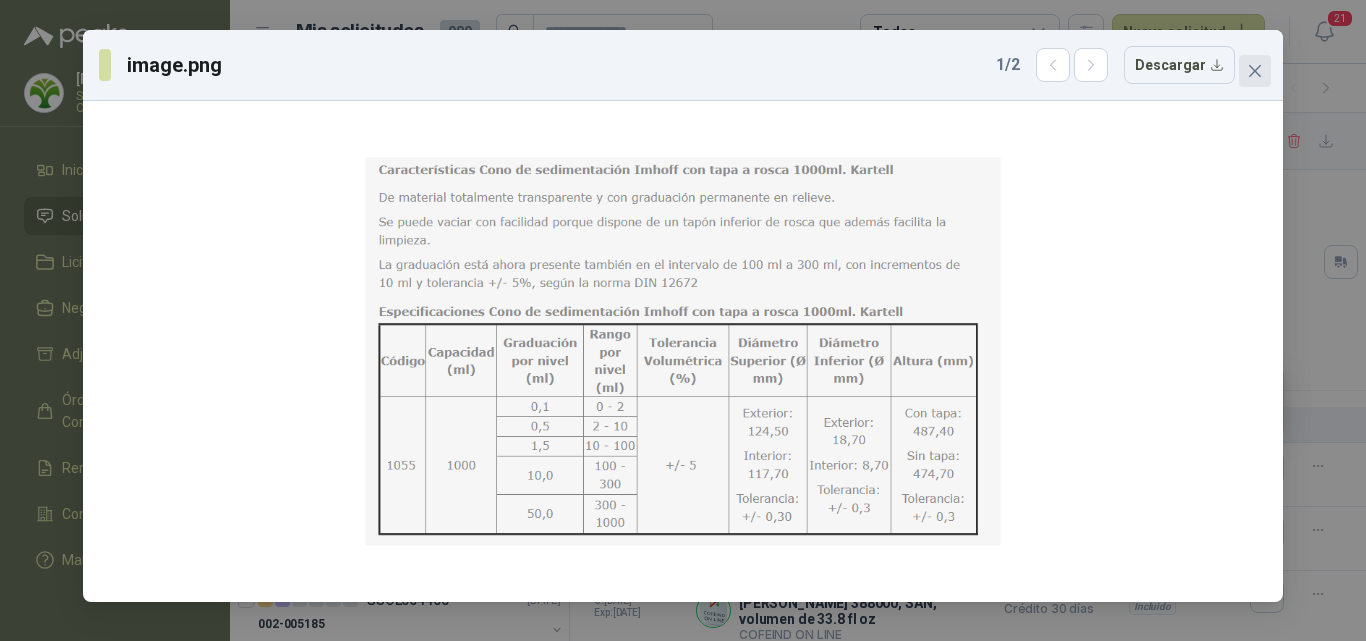click 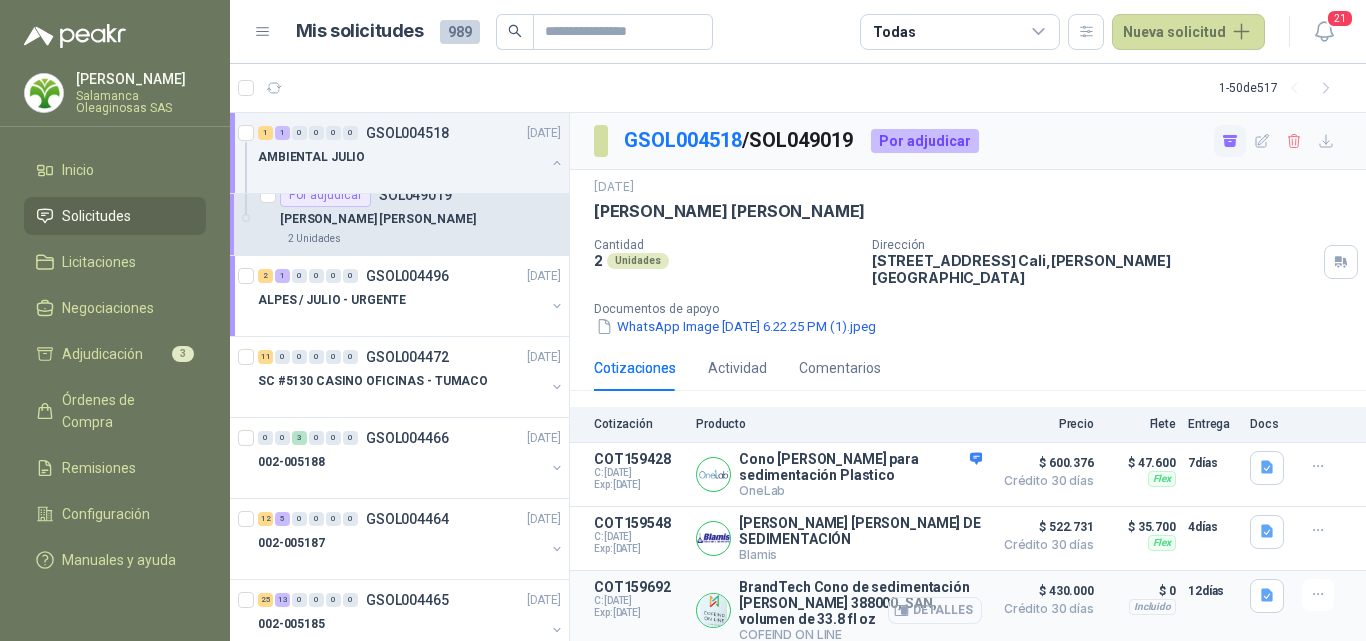 click on "Detalles" at bounding box center [935, 610] 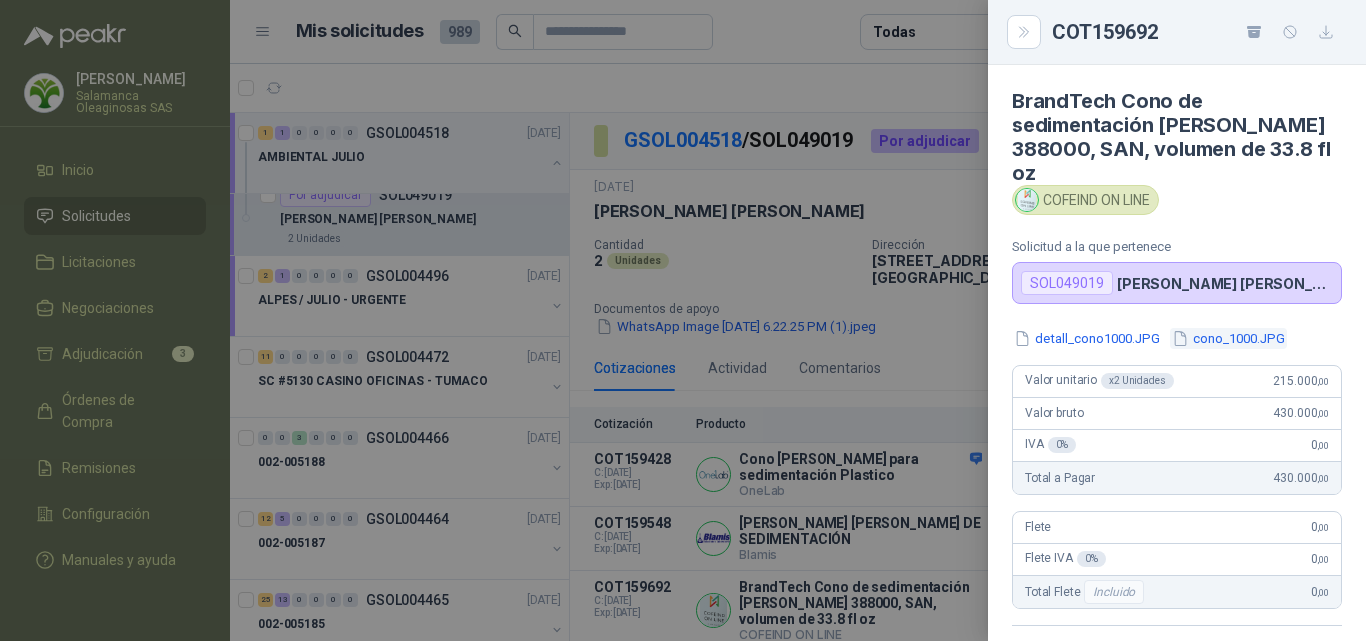 click on "cono_1000.JPG" at bounding box center (1228, 338) 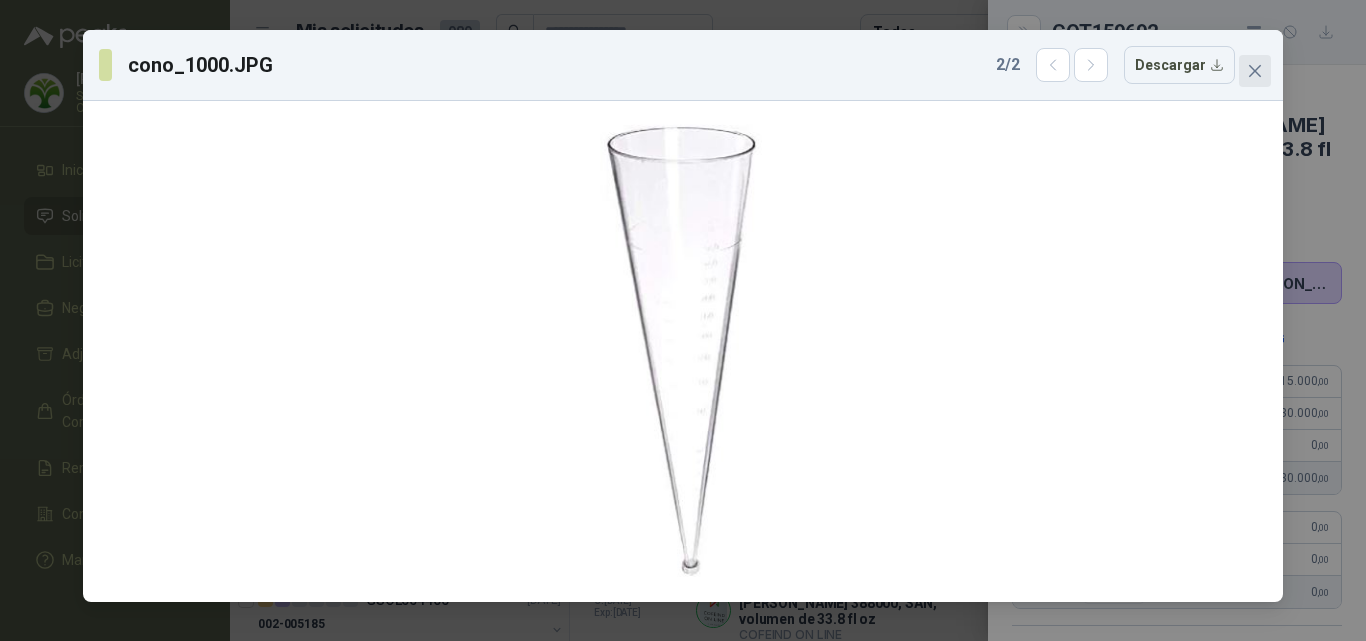 click at bounding box center [1255, 71] 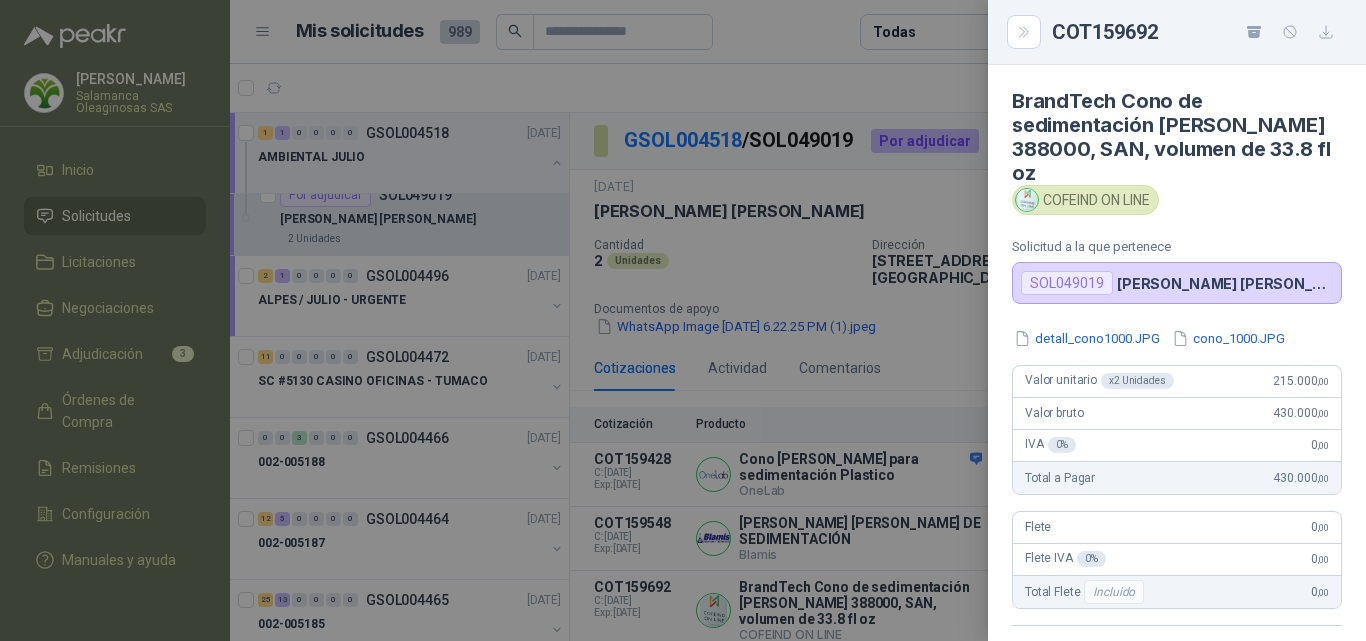 click at bounding box center [683, 320] 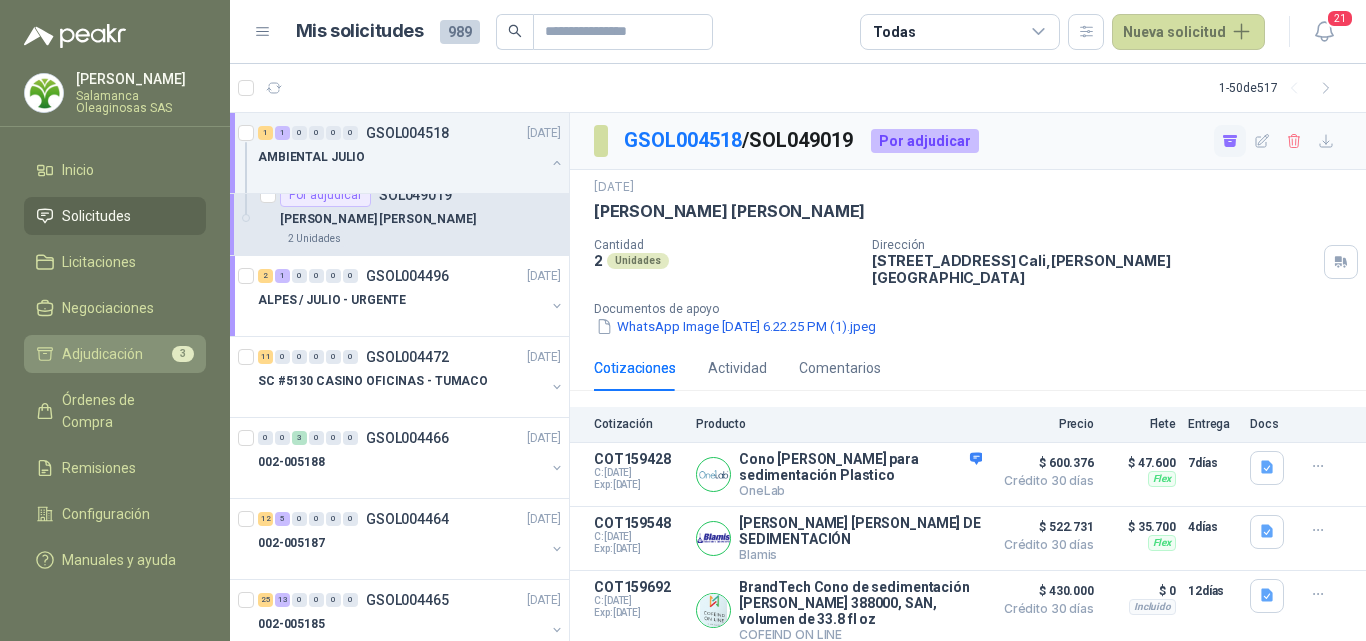 click on "Adjudicación" at bounding box center [102, 354] 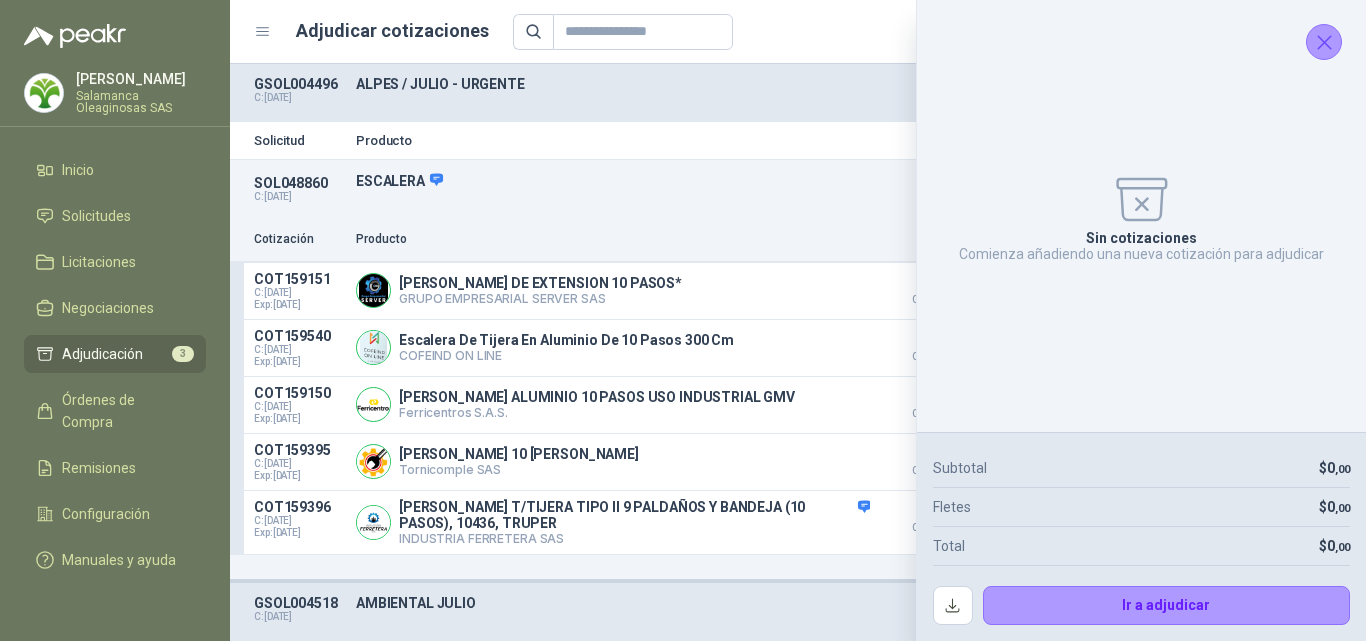 drag, startPoint x: 1319, startPoint y: 51, endPoint x: 1313, endPoint y: 67, distance: 17.088007 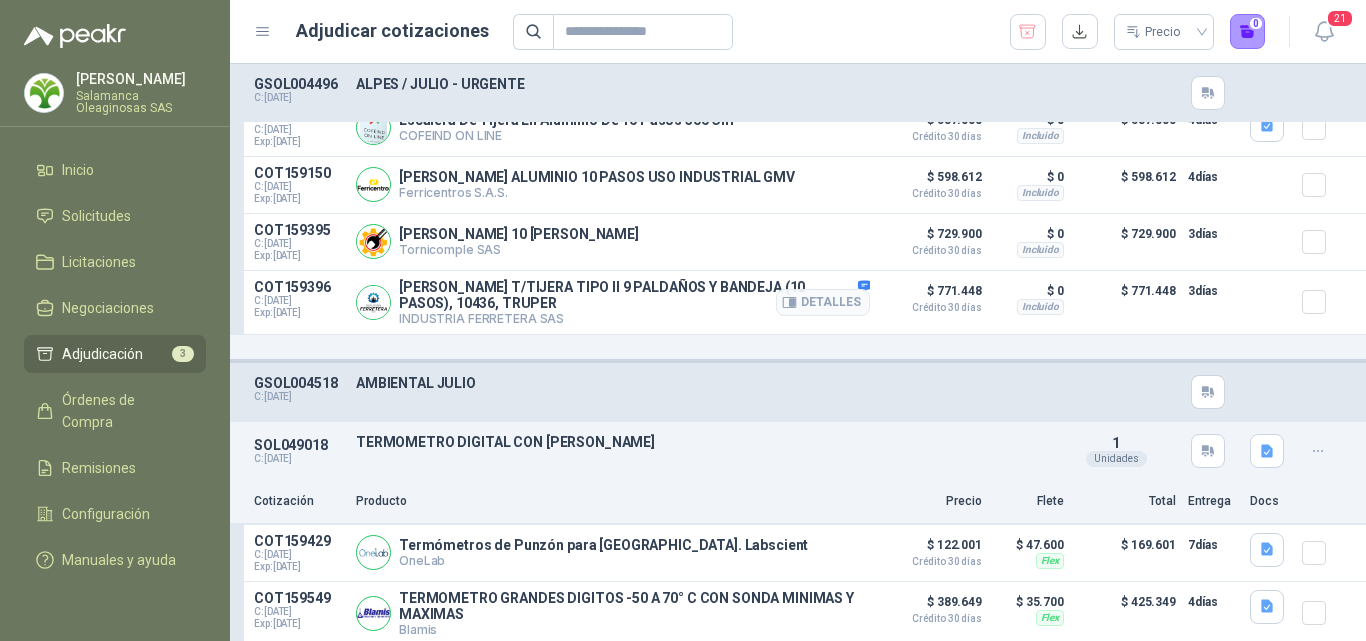 scroll, scrollTop: 500, scrollLeft: 0, axis: vertical 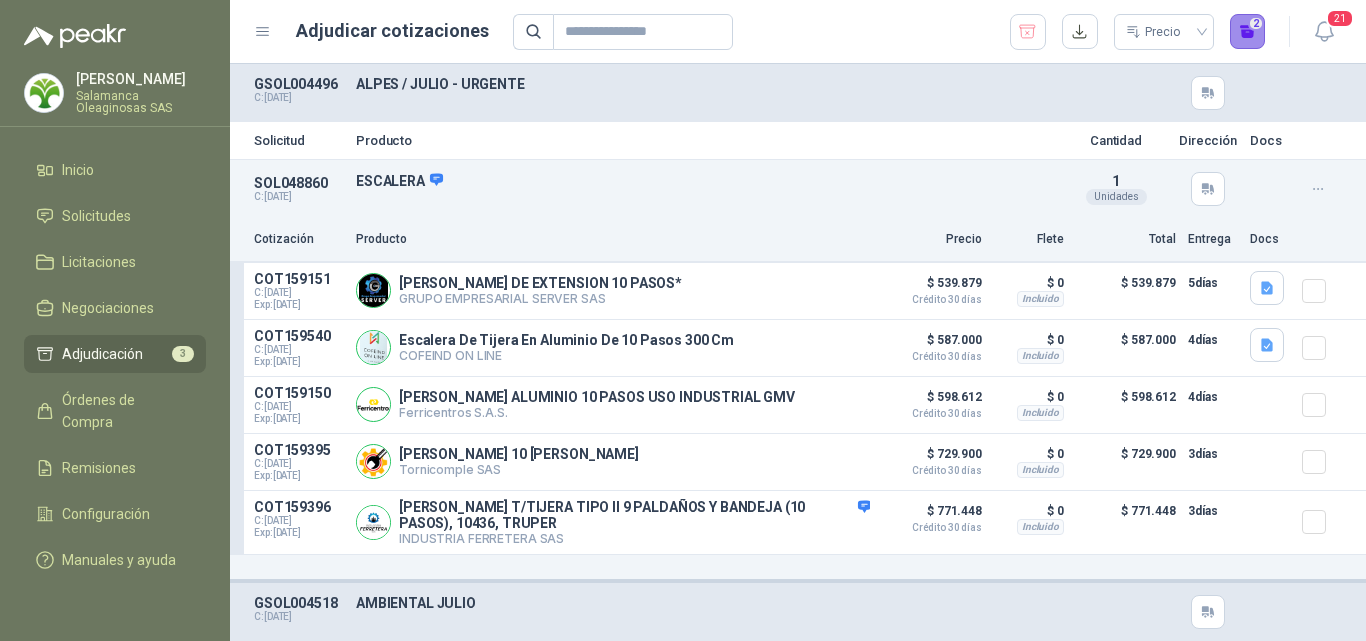 click on "2" at bounding box center [1248, 32] 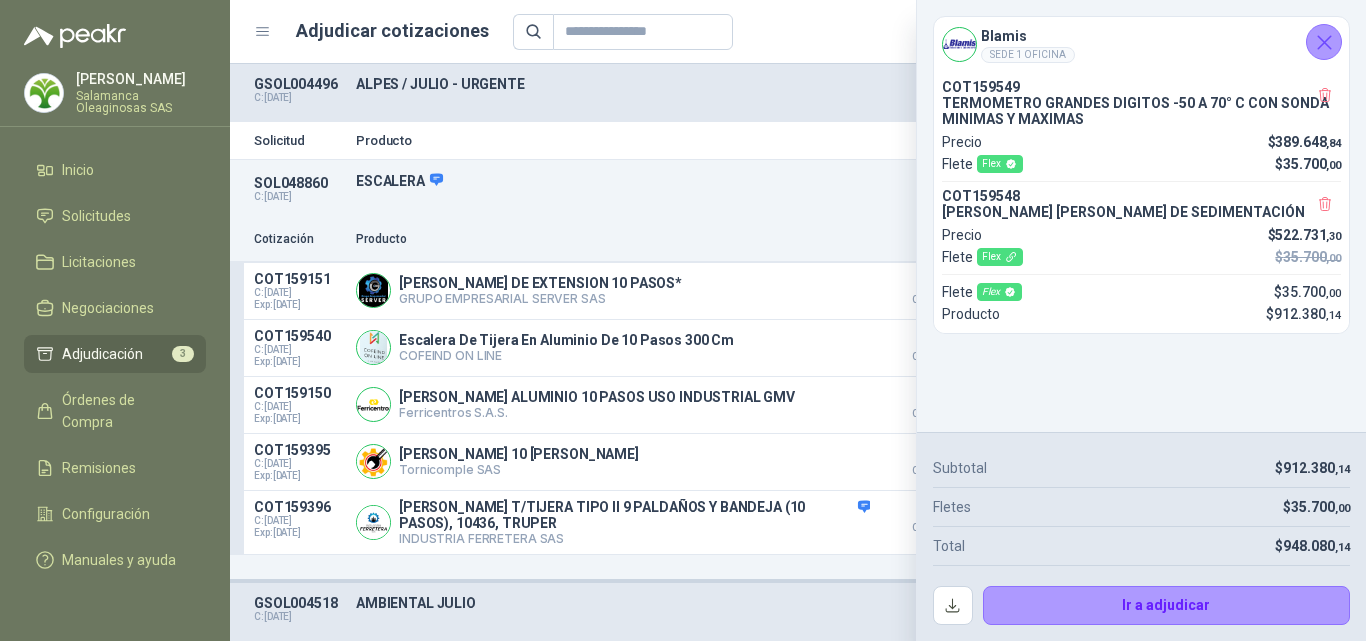 click on "SOL048860 C:  [DATE] [PERSON_NAME]    Detalles 1 Unidades" at bounding box center (798, 189) 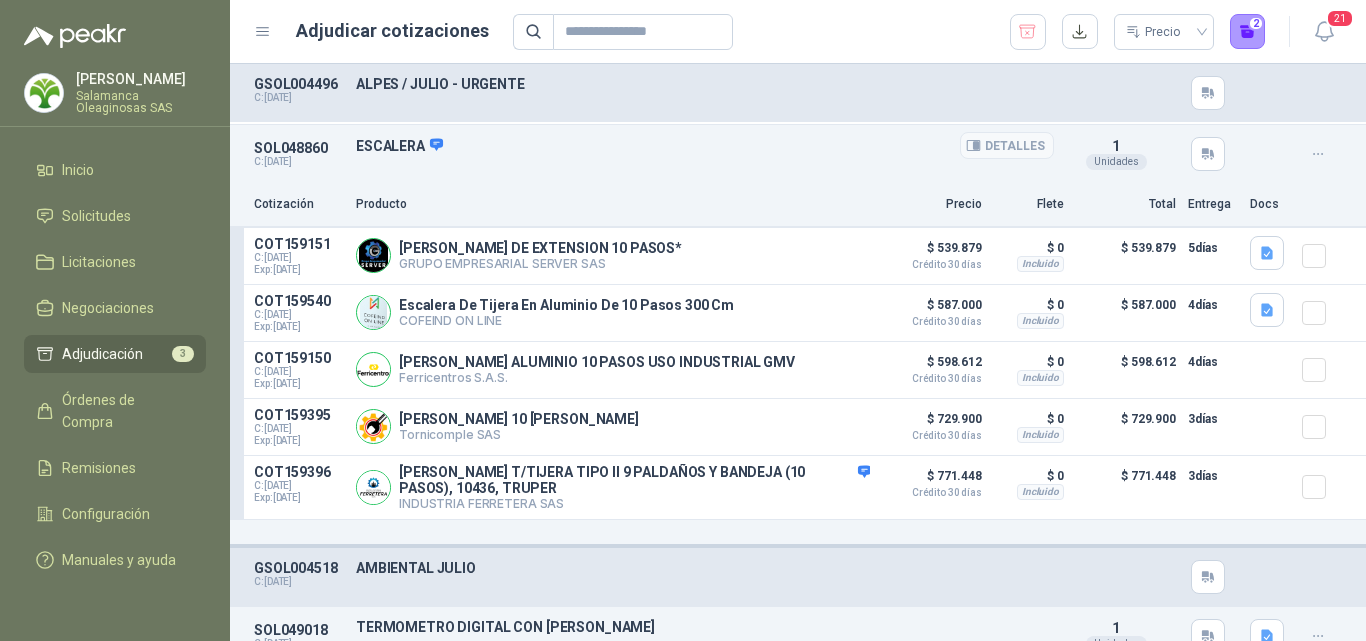 scroll, scrollTop: 0, scrollLeft: 0, axis: both 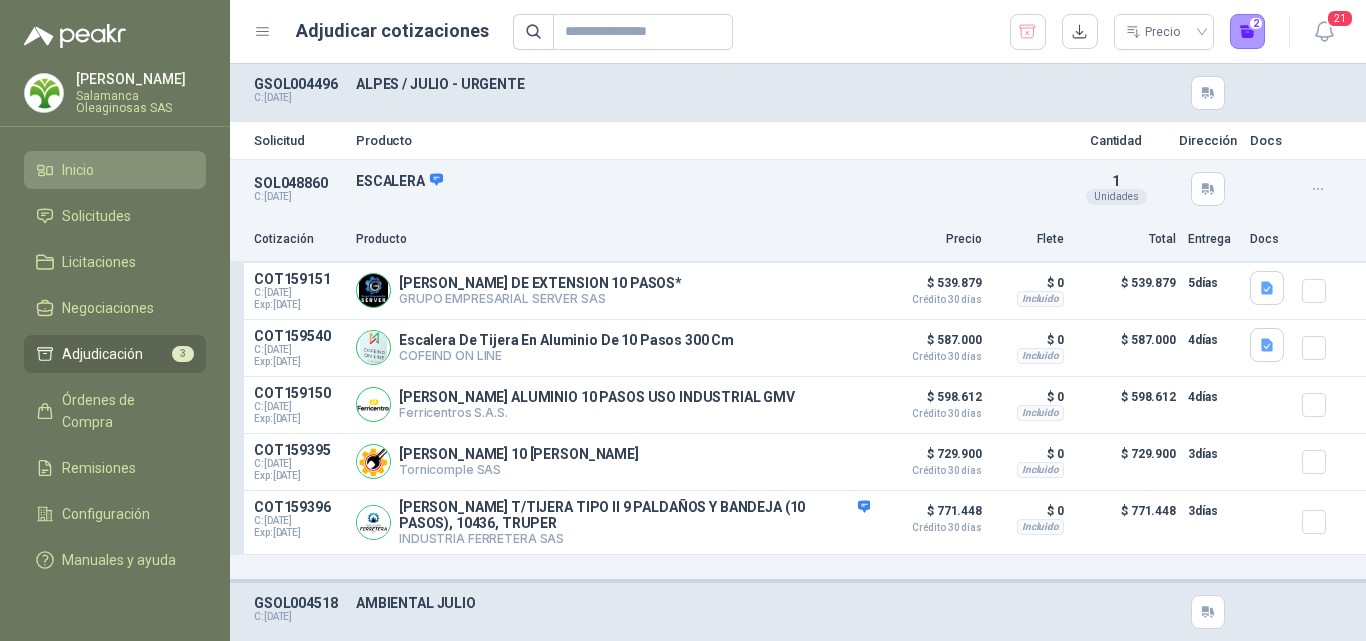 click on "Inicio" at bounding box center [115, 170] 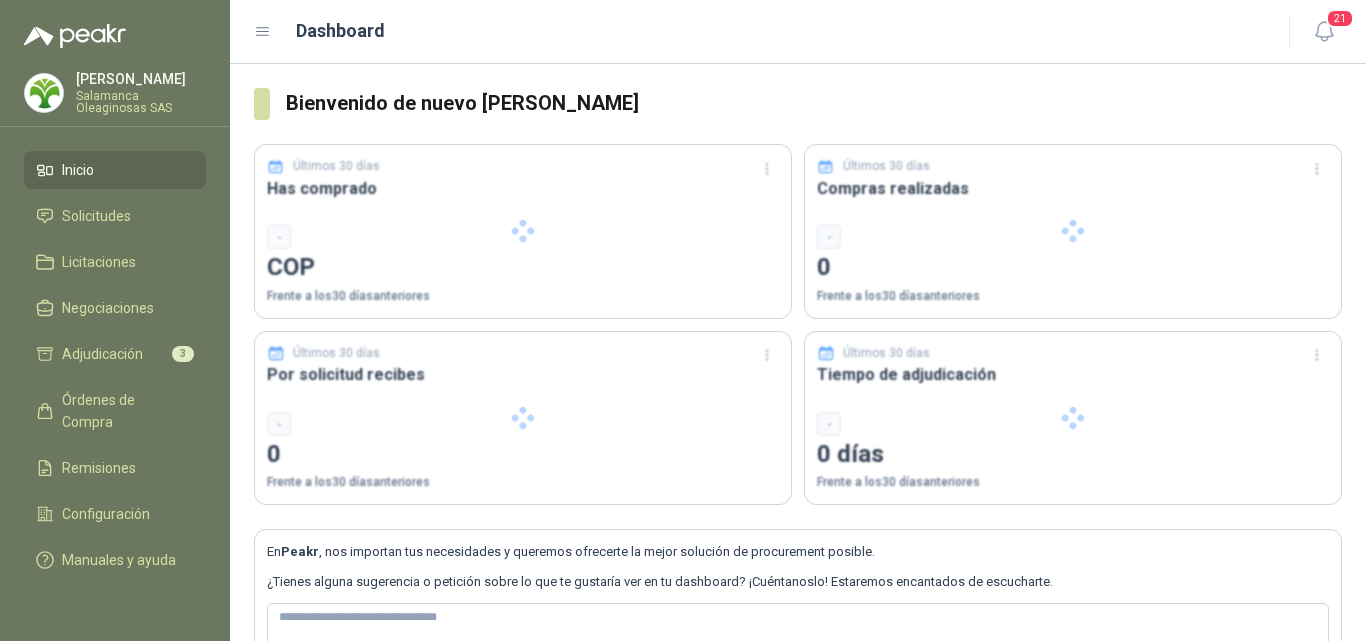 type 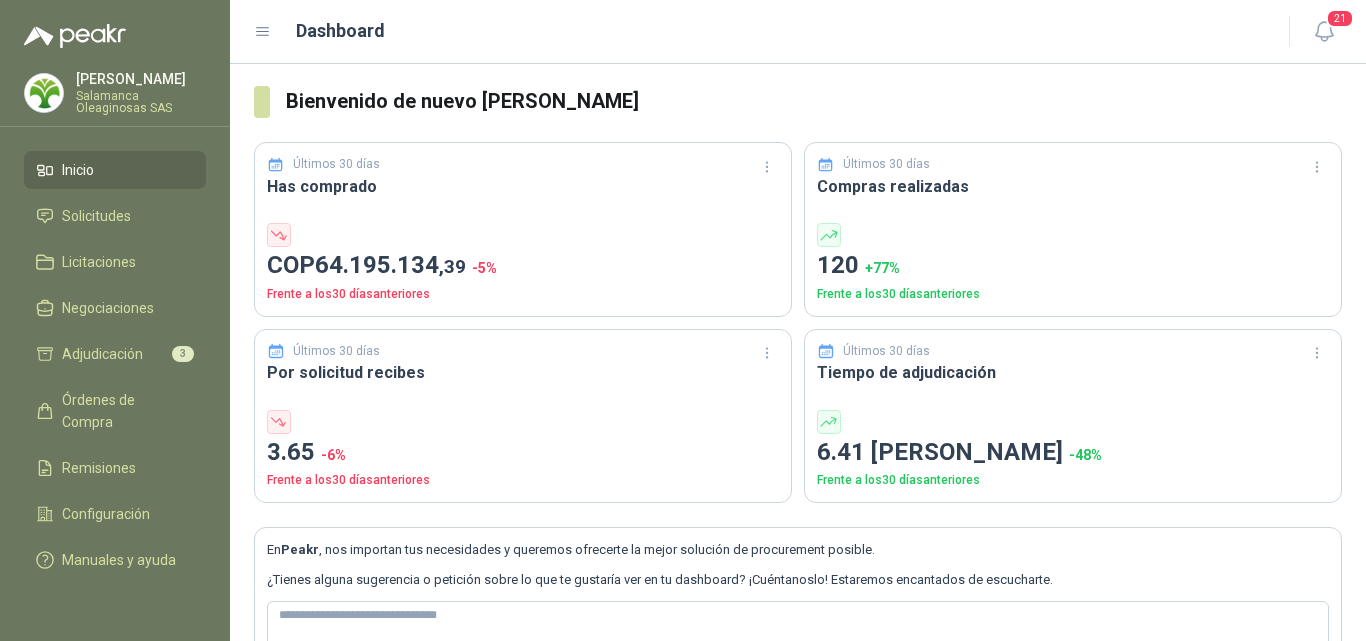 scroll, scrollTop: 0, scrollLeft: 0, axis: both 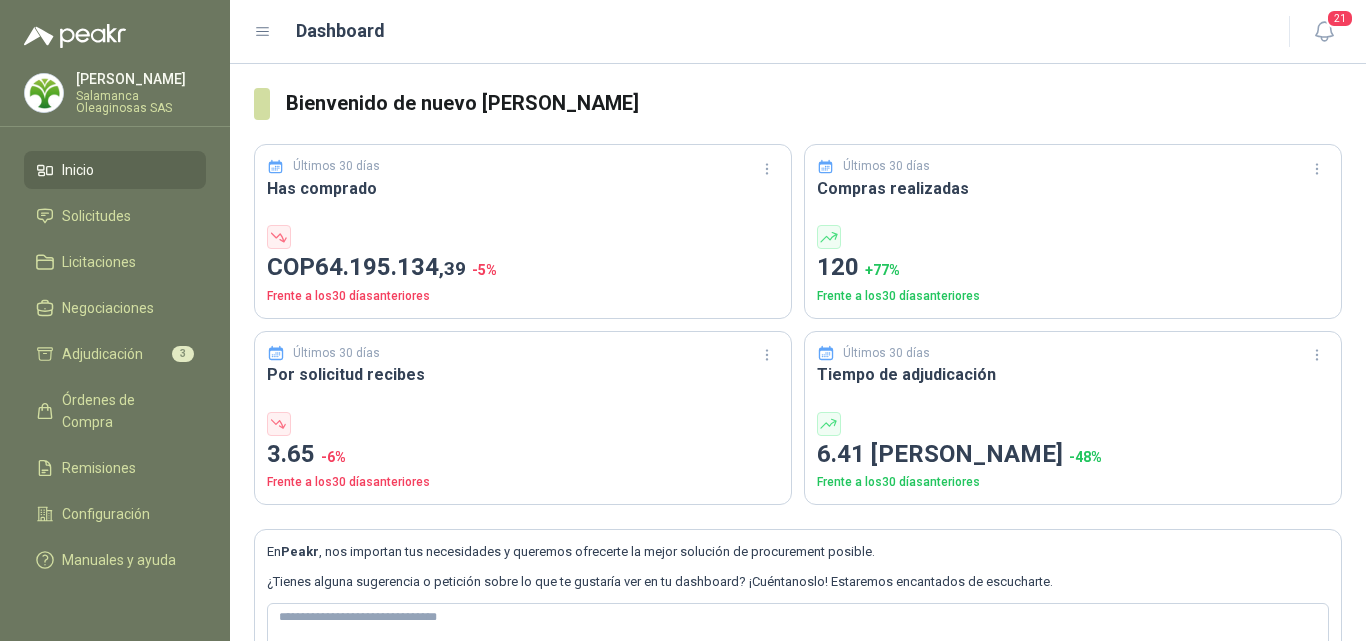 click on "Inicio" at bounding box center (115, 170) 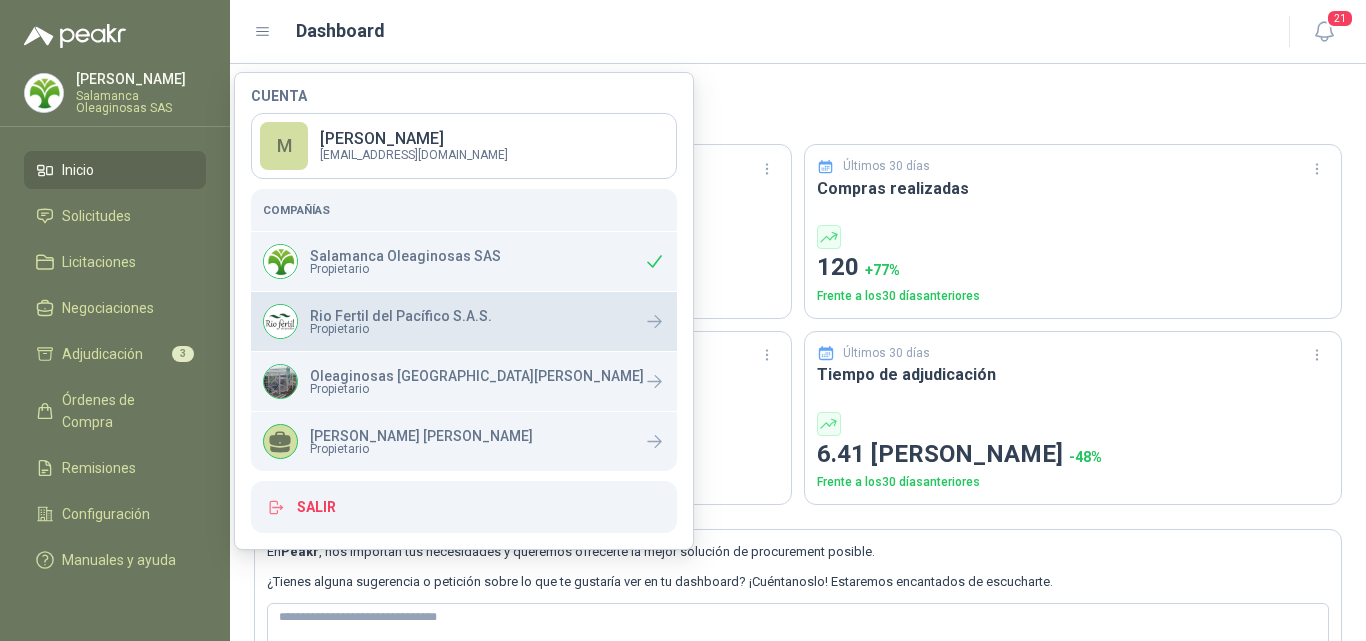 click on "Propietario" at bounding box center [401, 329] 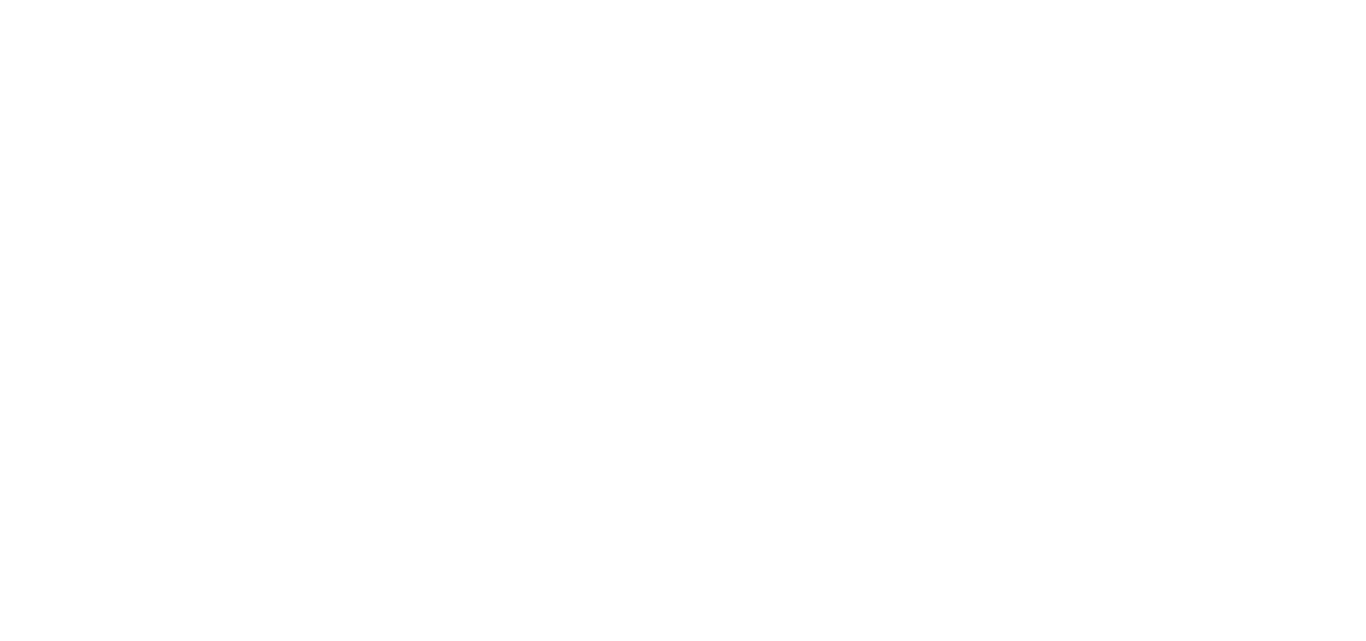 scroll, scrollTop: 0, scrollLeft: 0, axis: both 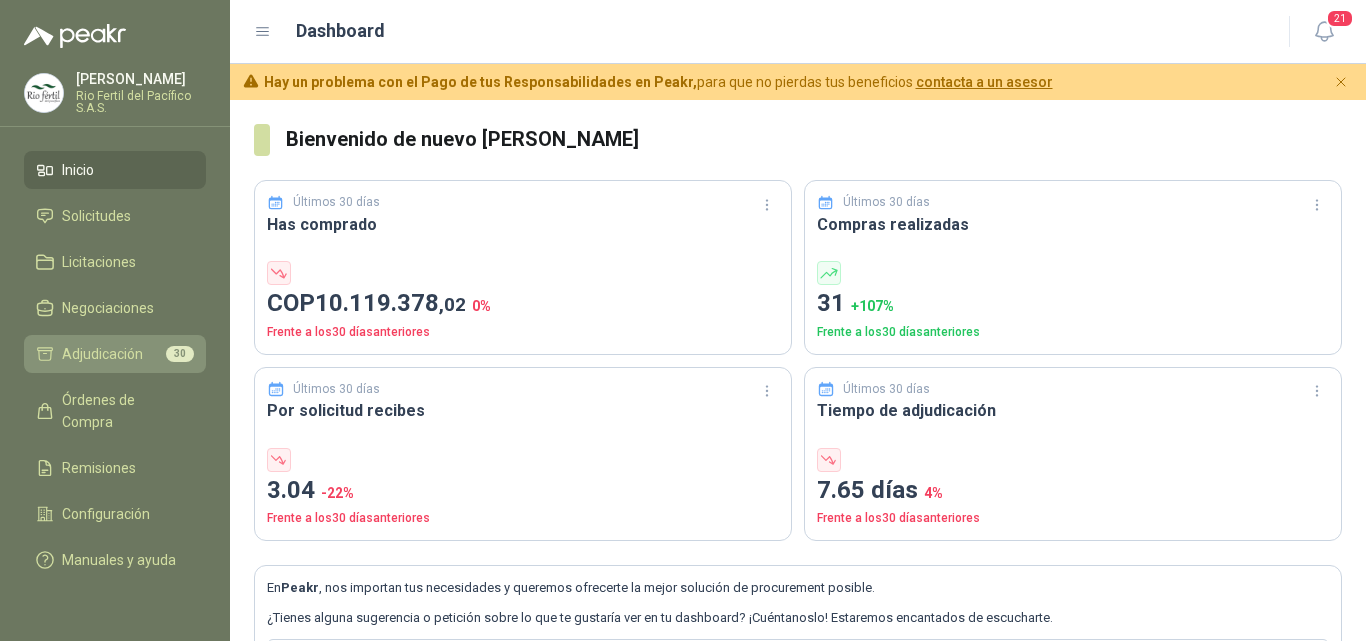 click on "Adjudicación" at bounding box center [102, 354] 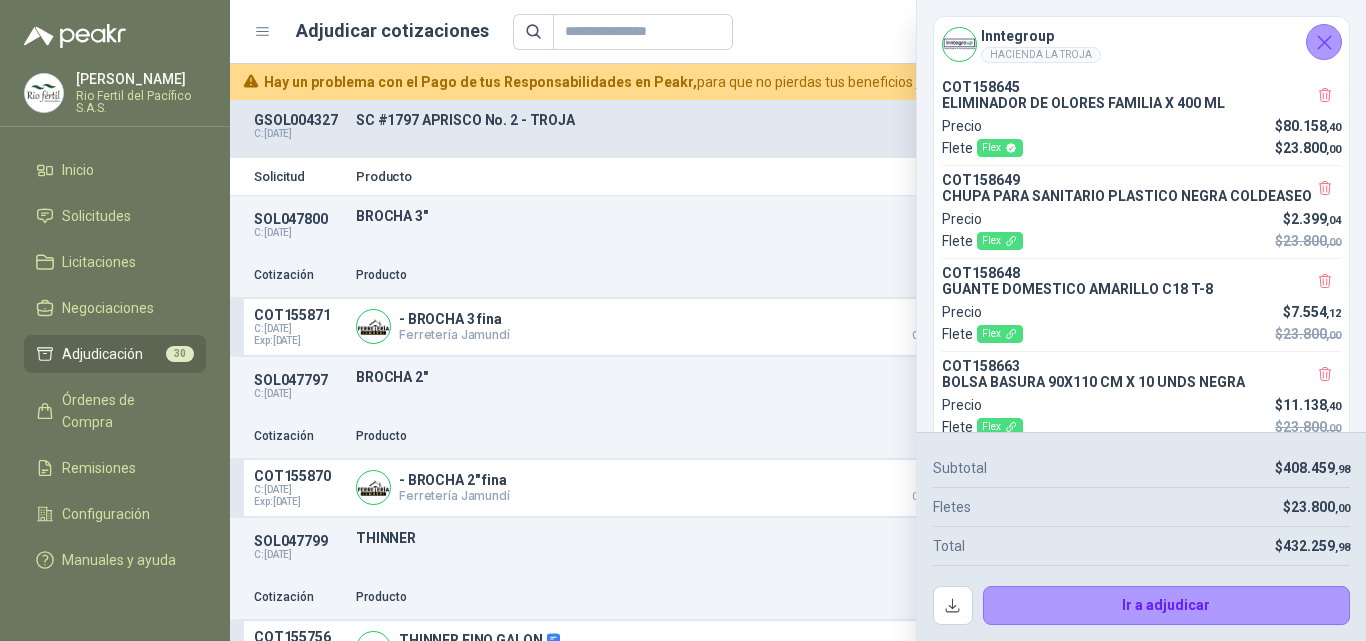 scroll, scrollTop: 100, scrollLeft: 0, axis: vertical 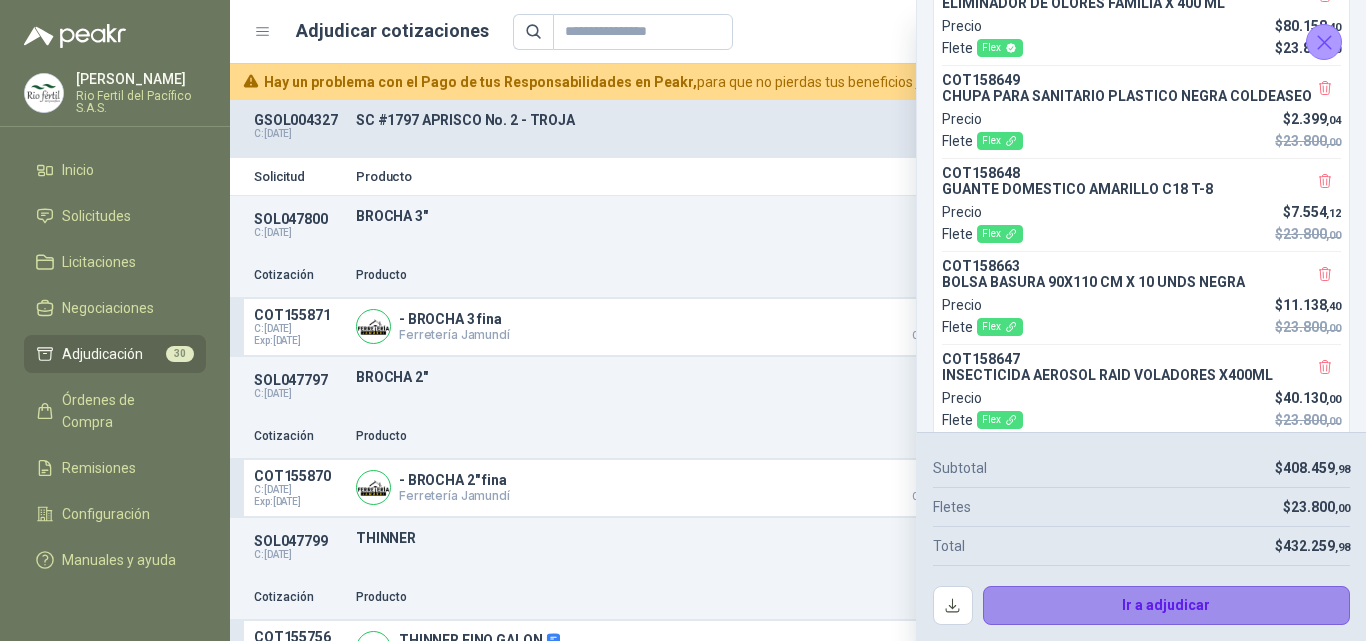click on "Ir a adjudicar" at bounding box center (1167, 606) 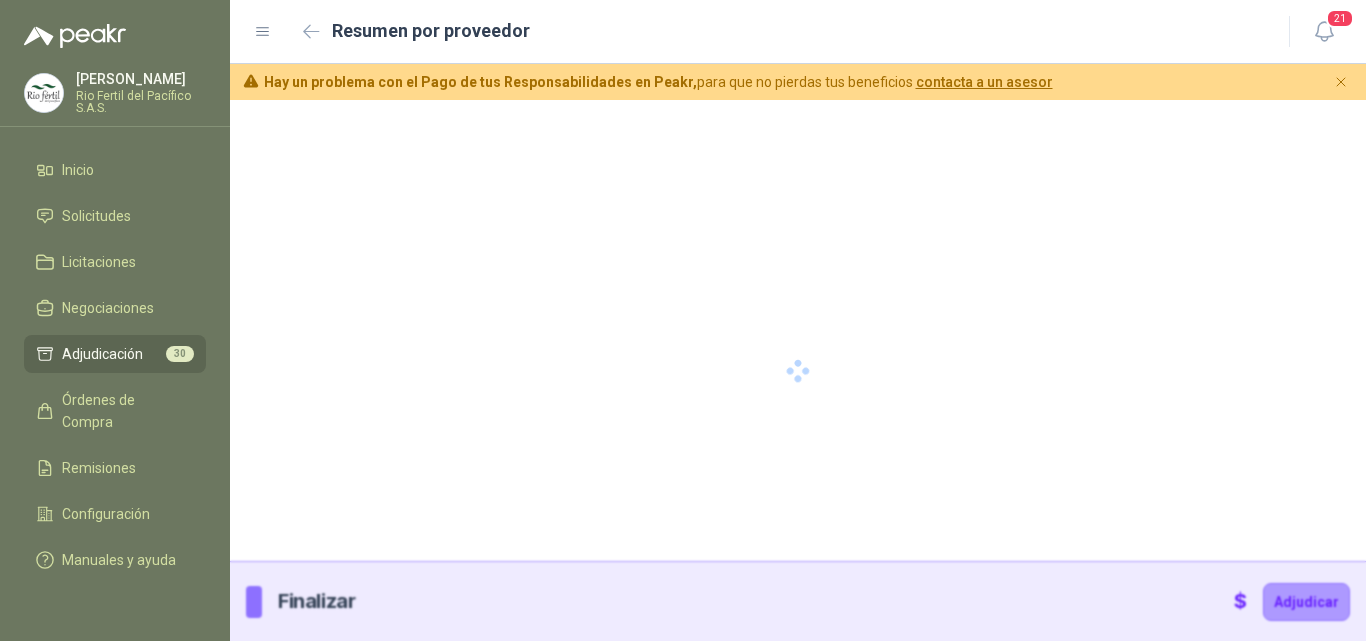type 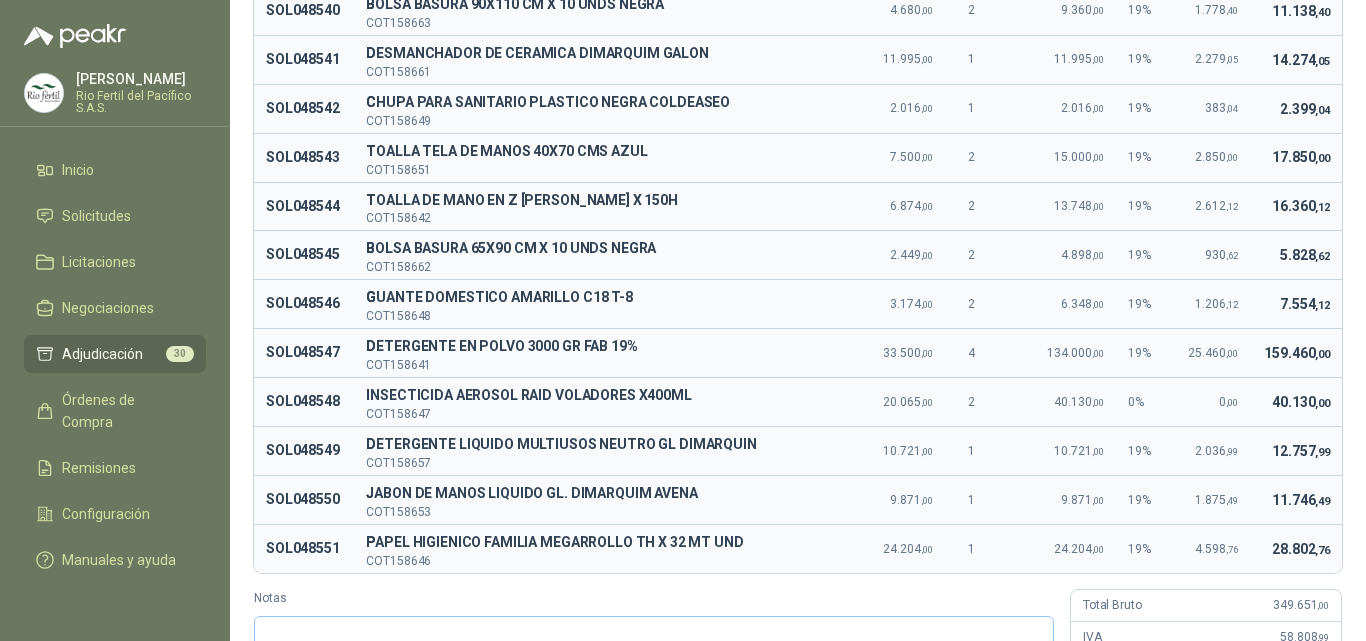 scroll, scrollTop: 300, scrollLeft: 0, axis: vertical 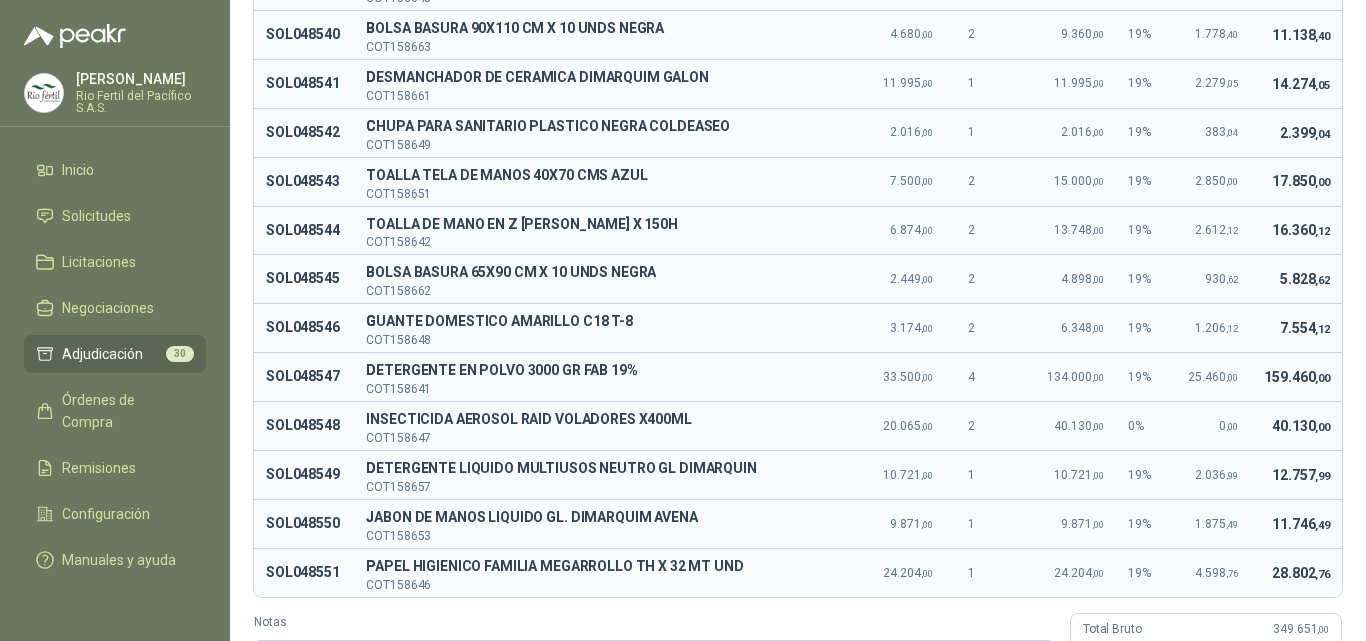 click on "7.554 ,12" at bounding box center [1296, 328] 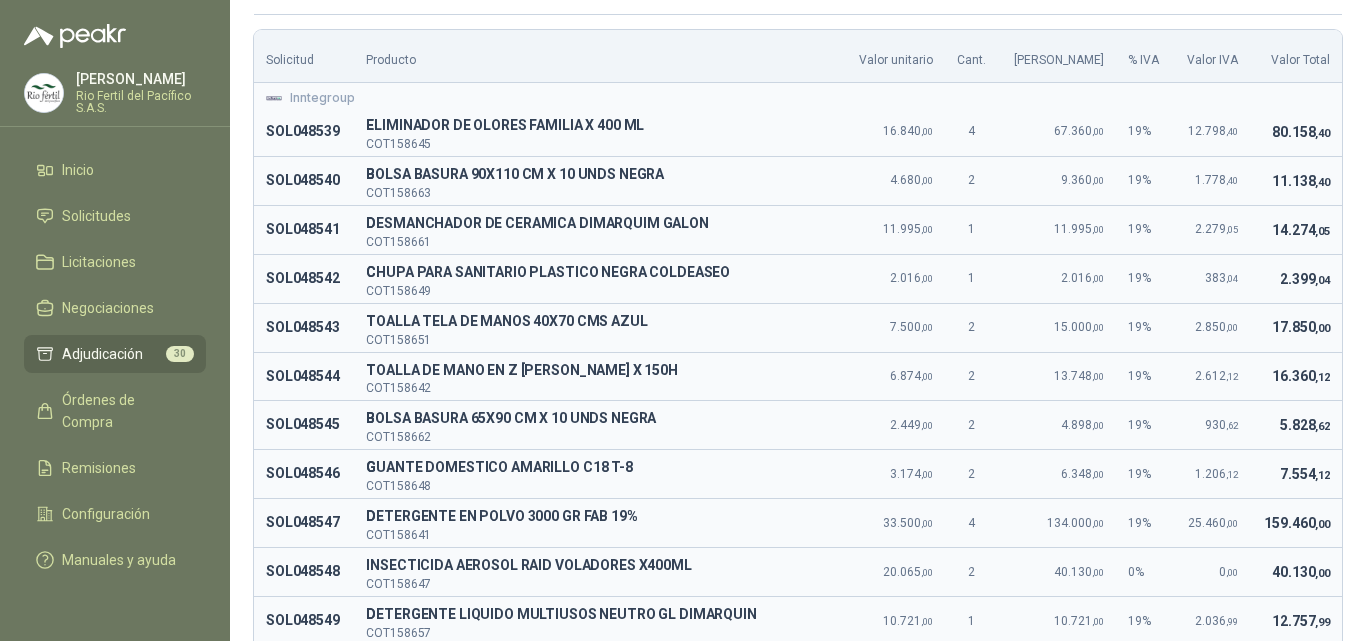 scroll, scrollTop: 400, scrollLeft: 0, axis: vertical 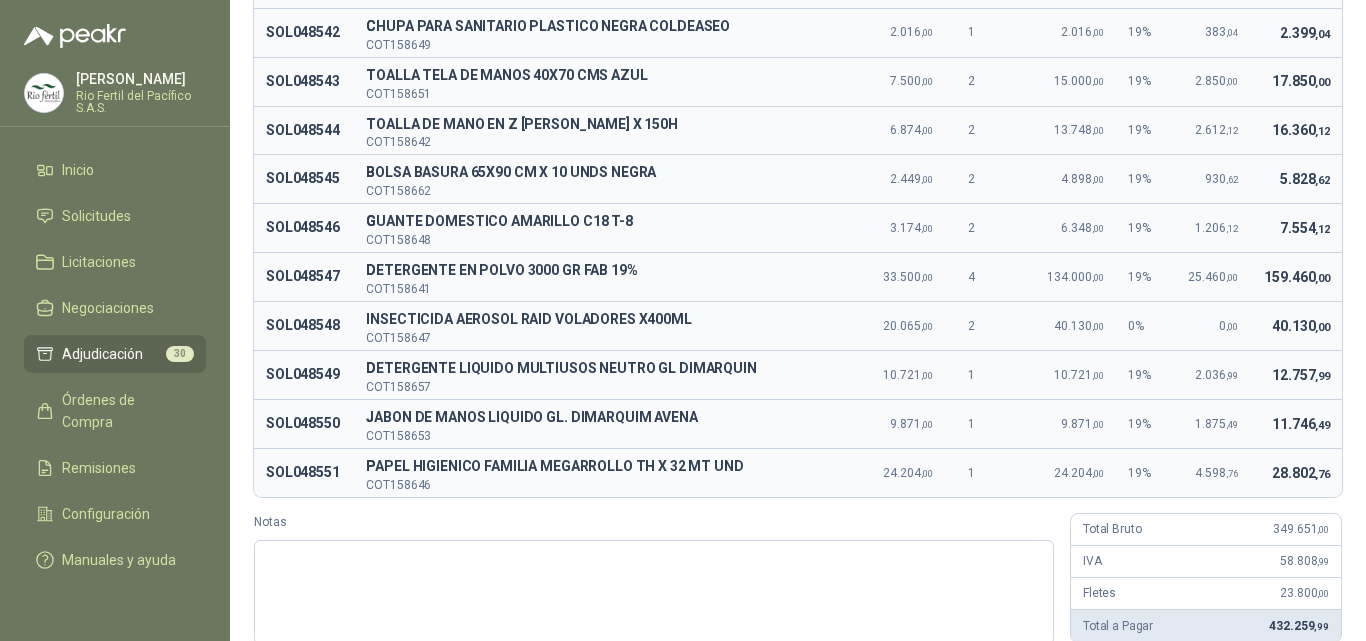 drag, startPoint x: 1308, startPoint y: 318, endPoint x: 1297, endPoint y: 318, distance: 11 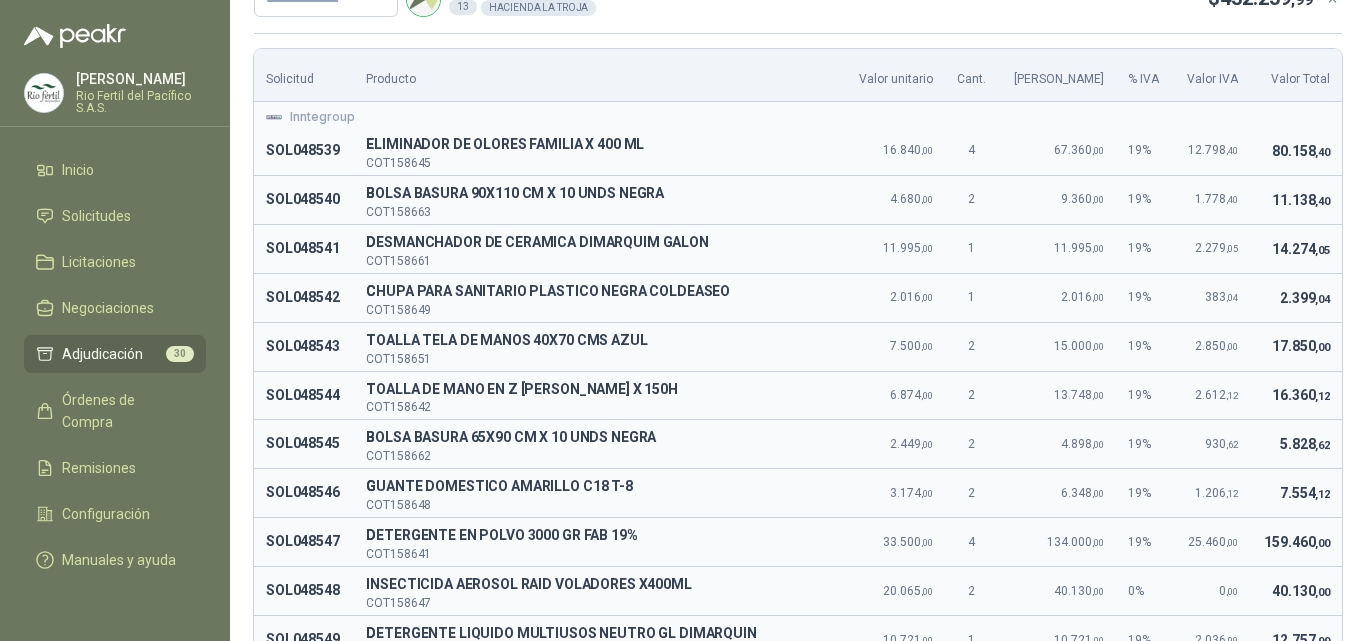 scroll, scrollTop: 100, scrollLeft: 0, axis: vertical 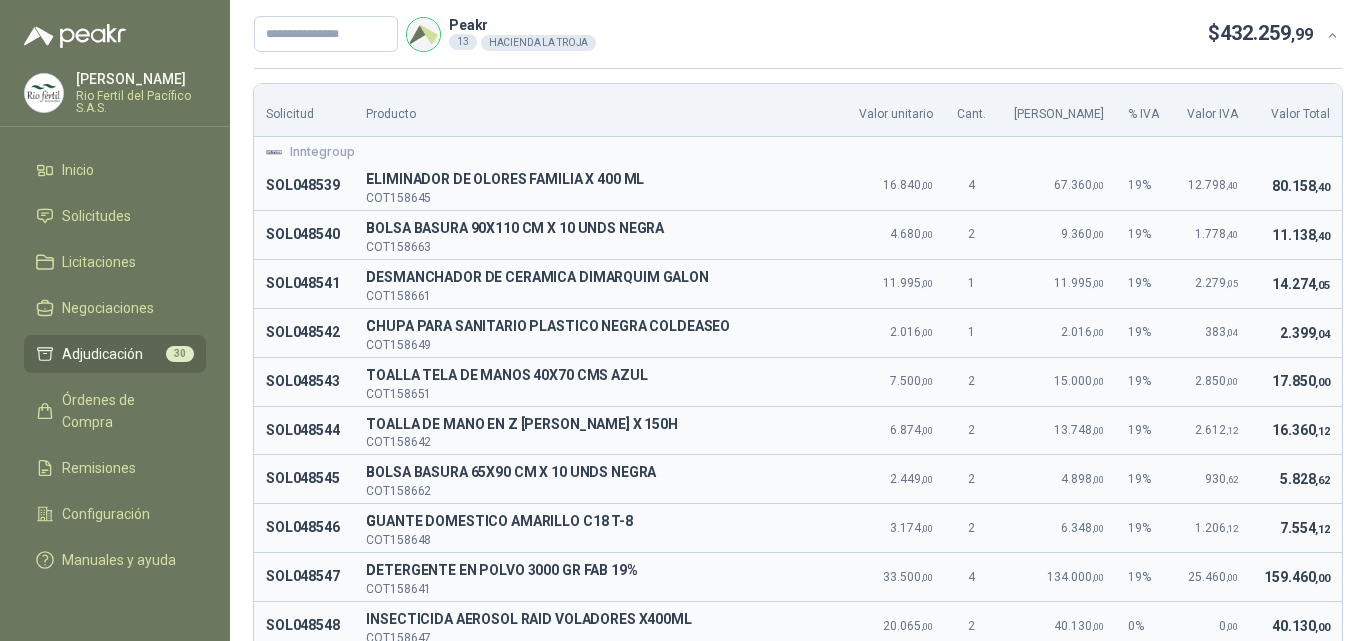 click on "16.360 ,12" at bounding box center (1296, 430) 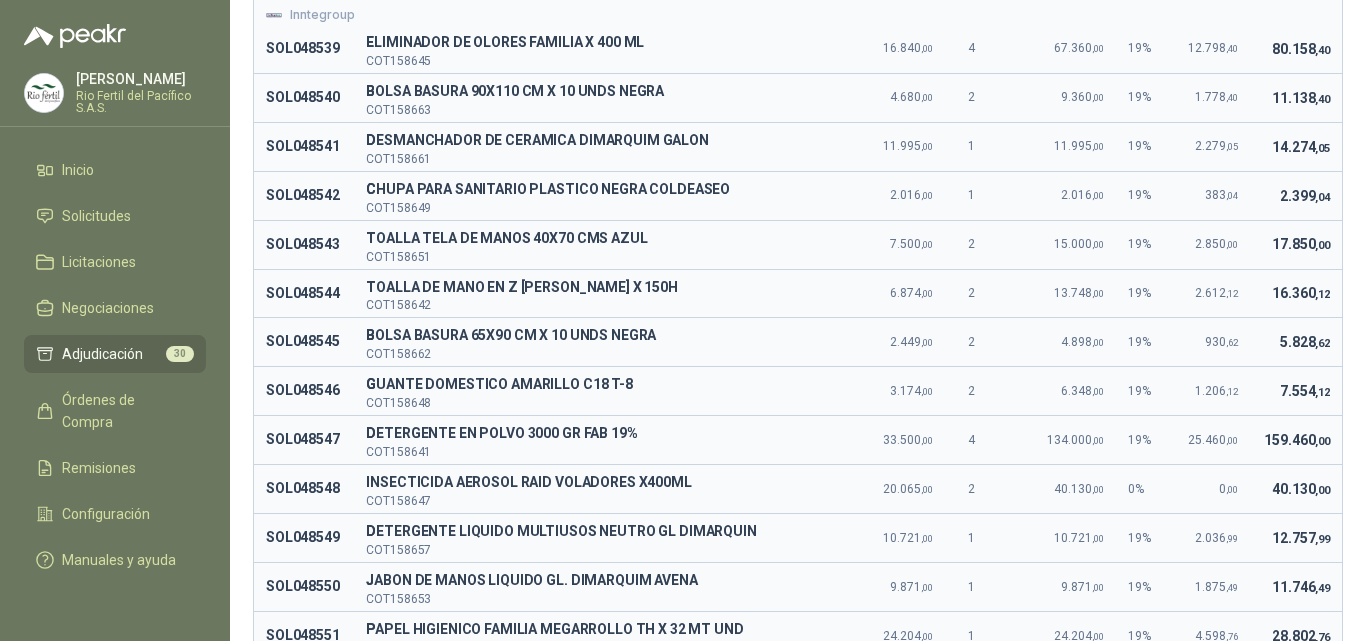 scroll, scrollTop: 300, scrollLeft: 0, axis: vertical 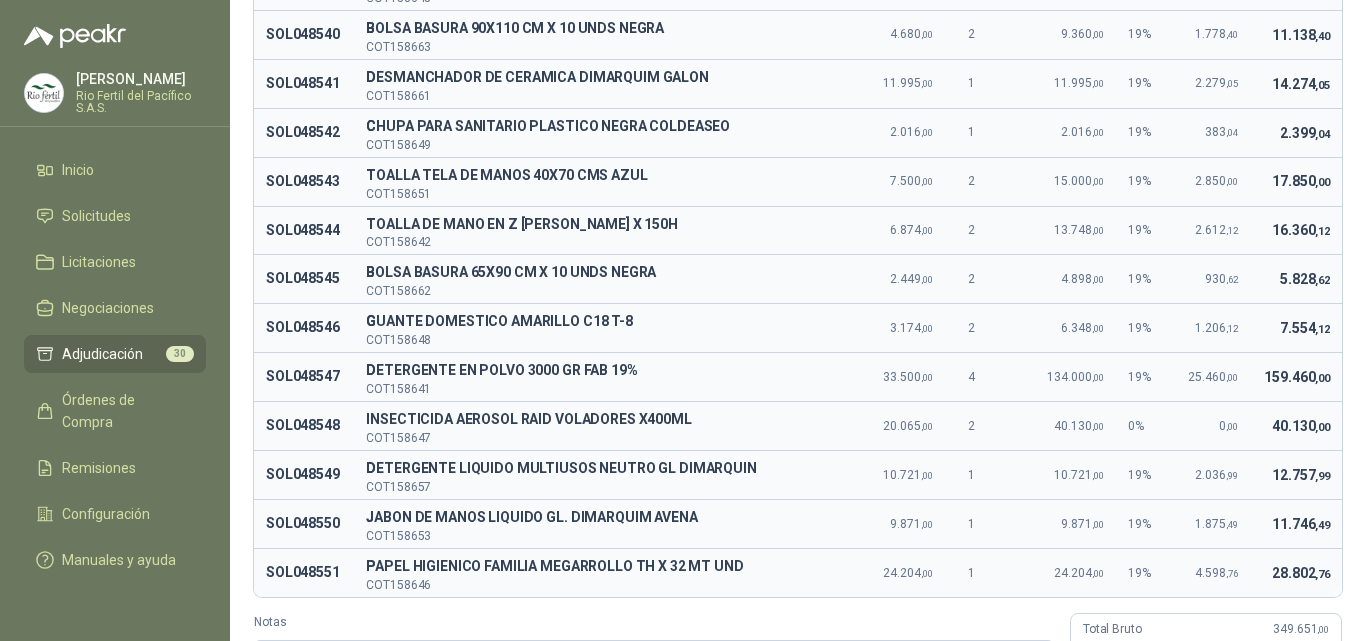 click on "17.850 ,00" at bounding box center (1296, 181) 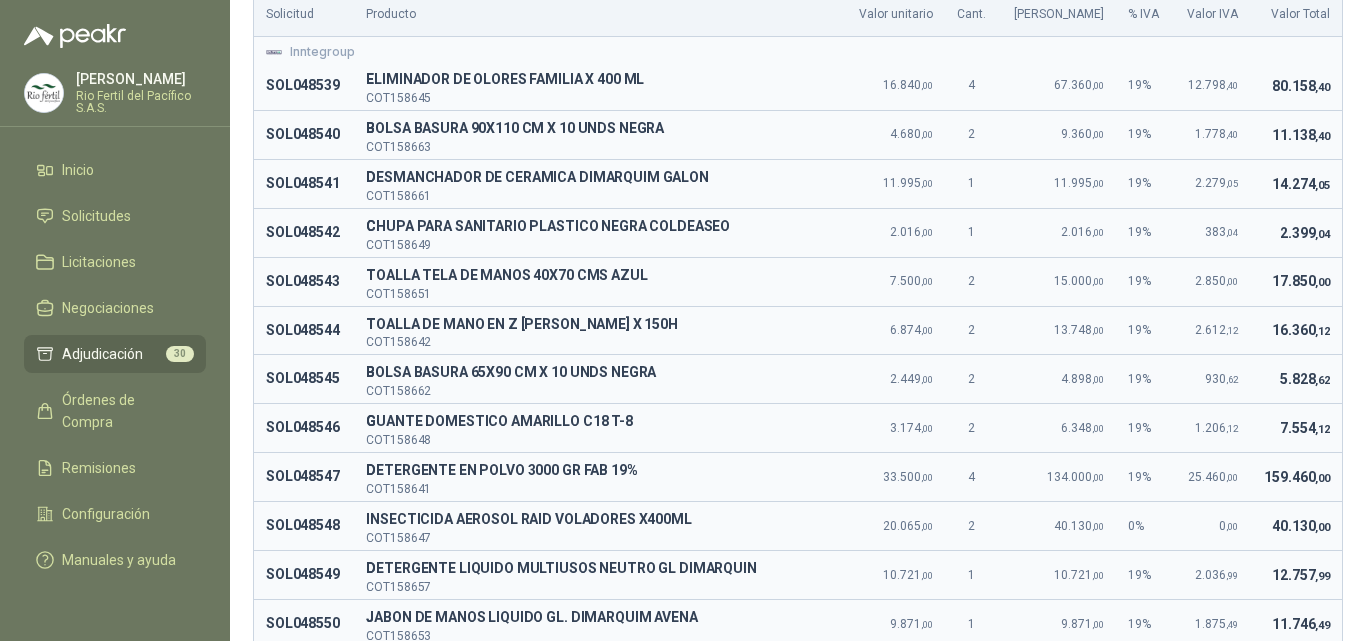 click on "17.850 ,00" at bounding box center [1296, 281] 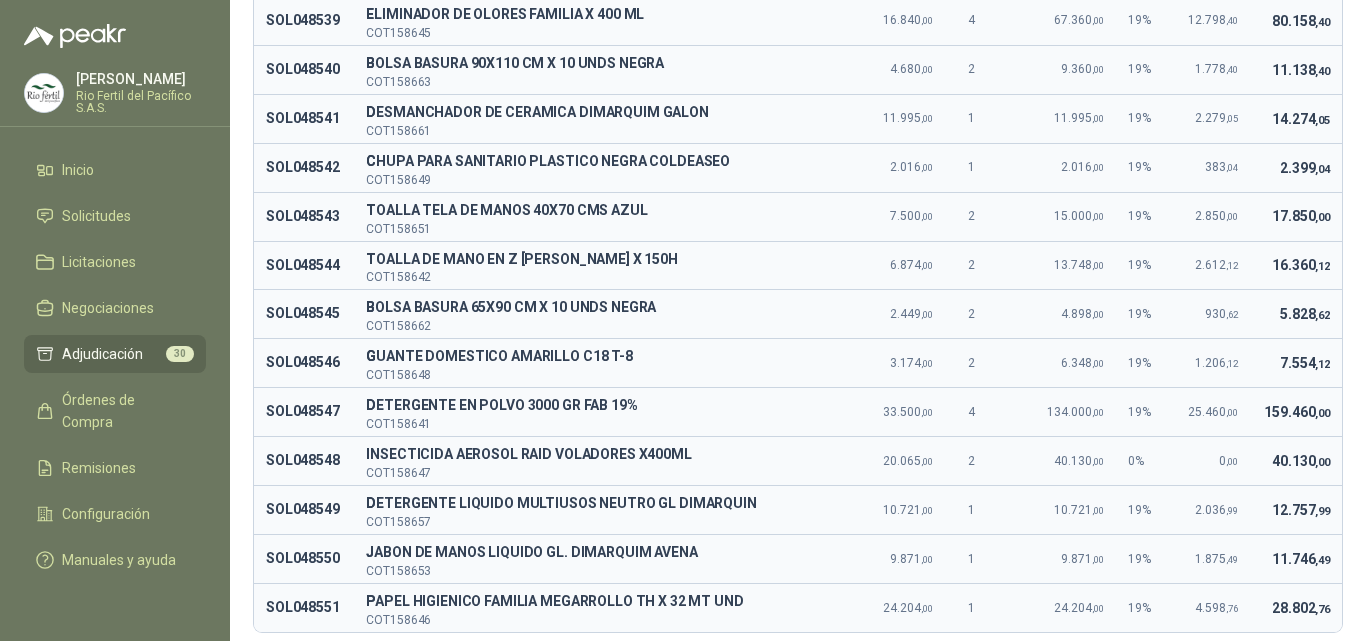 scroll, scrollTop: 300, scrollLeft: 0, axis: vertical 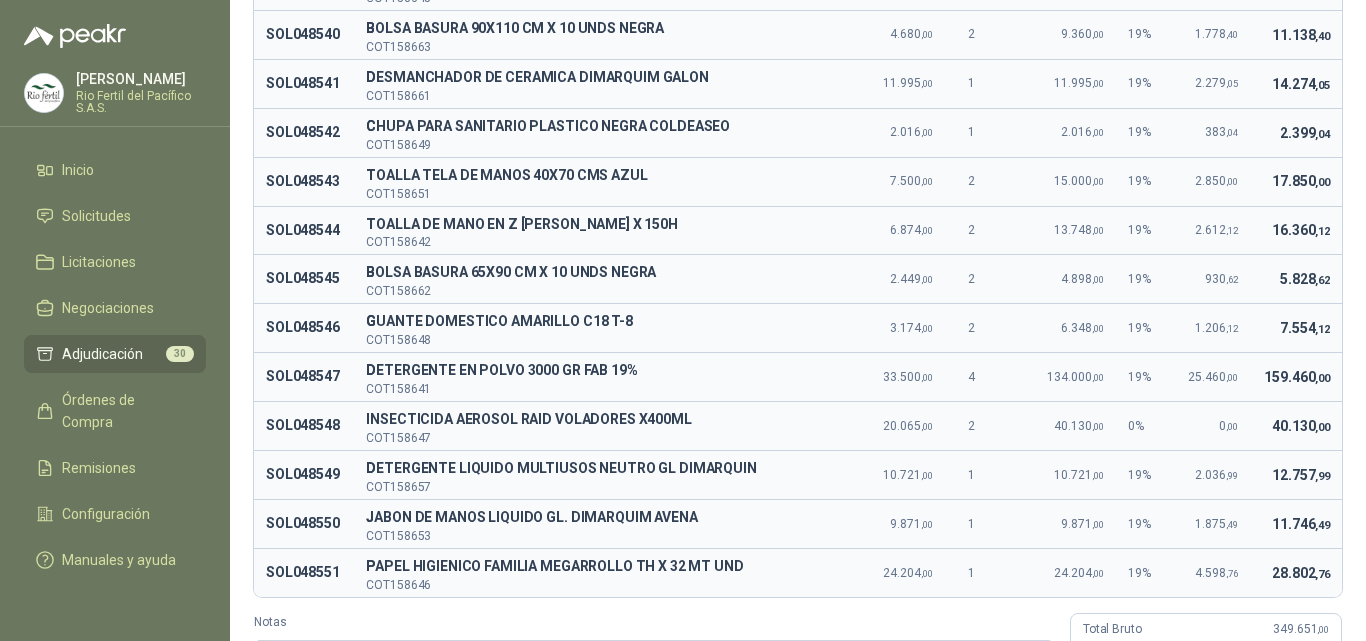 click on "Solicitud Producto Valor unitario Cant. Valor Bruto % IVA Valor IVA Valor Total Inntegroup SOL048539 E ELIMINADOR DE OLORES FAMILIA X 400 ML COT158645 16.840 ,00 4 67.360 ,00 19 % 12.798 ,40 80.158 ,40 SOL048540 B BOLSA BASURA 90X110 CM X 10 UNDS NEGRA COT158663 4.680 ,00 2 9.360 ,00 19 % 1.778 ,40 11.138 ,40 SOL048541 D DESMANCHADOR DE CERAMICA DIMARQUIM GALON COT158661 11.995 ,00 1 11.995 ,00 19 % 2.279 ,05 14.274 ,05 SOL048542 C CHUPA PARA SANITARIO PLASTICO NEGRA COLDEASEO COT158649 2.016 ,00 1 2.016 ,00 19 % 383 ,04 2.399 ,04 SOL048543 T TOALLA TELA DE MANOS 40X70 CMS AZUL COT158651 7.500 ,00 2 15.000 ,00 19 % 2.850 ,00 17.850 ,00 SOL048544 T TOALLA DE MANO EN Z SCOTT BLANCA X 150H COT158642 6.874 ,00 2 13.748 ,00 19 % 2.612 ,12 16.360 ,12 SOL048545 B BOLSA BASURA 65X90 CM X 10 UNDS NEGRA COT158662 2.449 ,00 2 4.898 ,00 19 % 930 ,62 5.828 ,62 SOL048546 G GUANTE DOMESTICO AMARILLO C18 T-8 COT158648 3.174 ,00 2 6.348 ,00 19 % 1.206 ,12 7.554 ,12 SOL048547 D DETERGENTE EN POLVO 3000 GR FAB 19% COT158641 ,00" at bounding box center (798, 314) 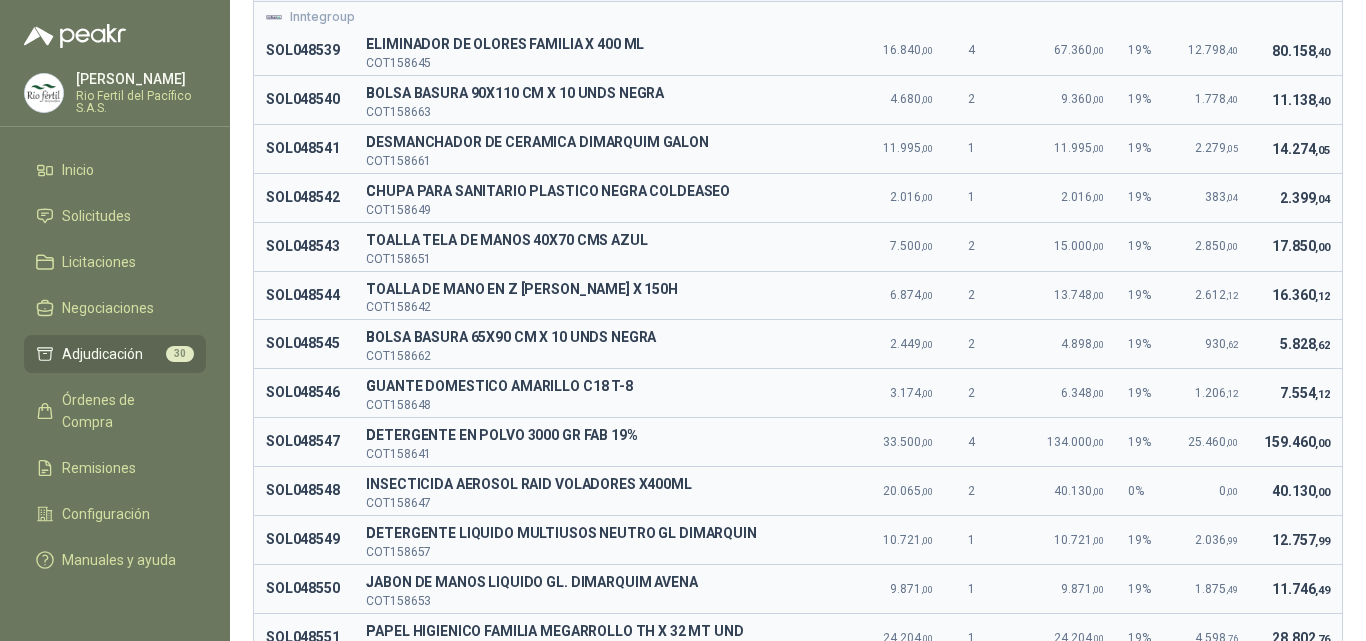scroll, scrollTop: 200, scrollLeft: 0, axis: vertical 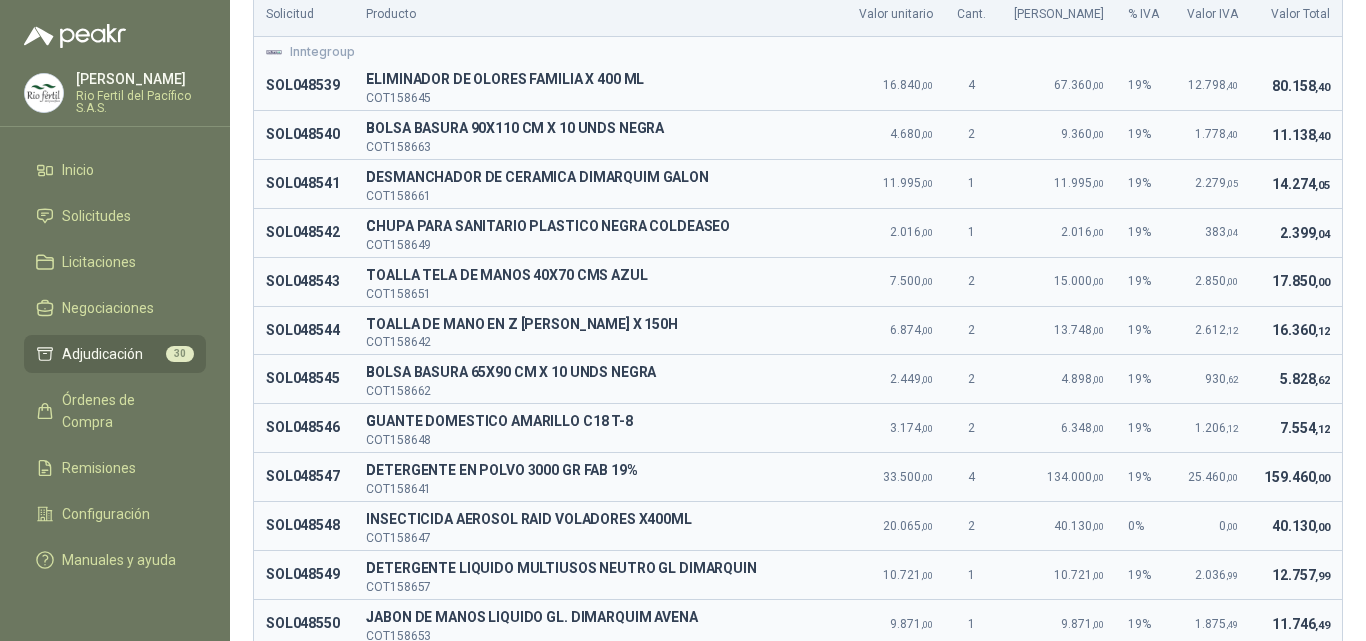click on "7.554 ,12" at bounding box center [1296, 428] 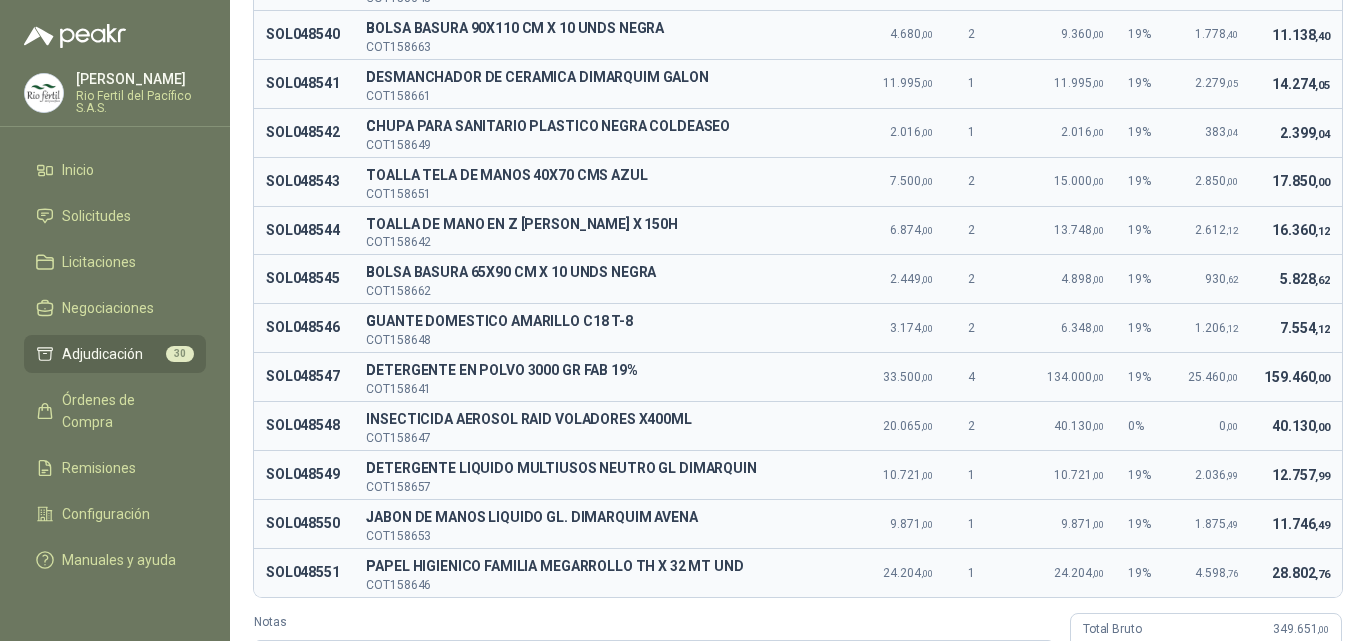 scroll, scrollTop: 200, scrollLeft: 0, axis: vertical 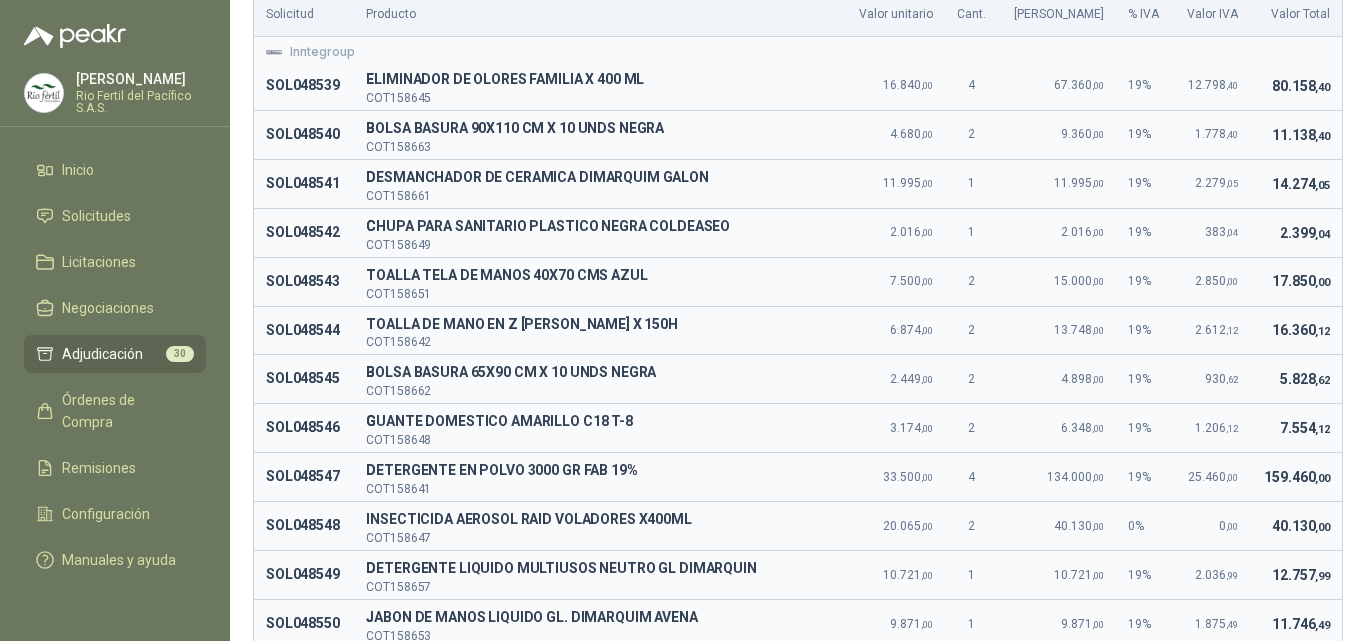 click on "16.360 ,12" at bounding box center (1296, 330) 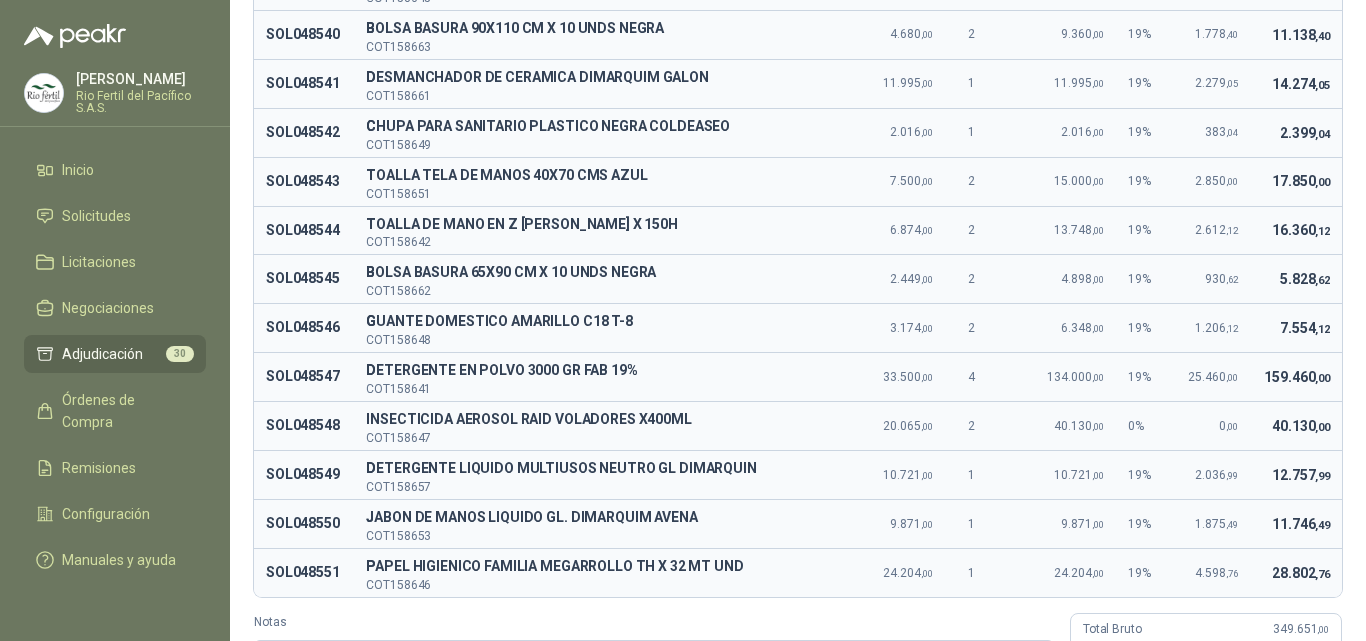 click on "40.130 ,00" at bounding box center [1296, 426] 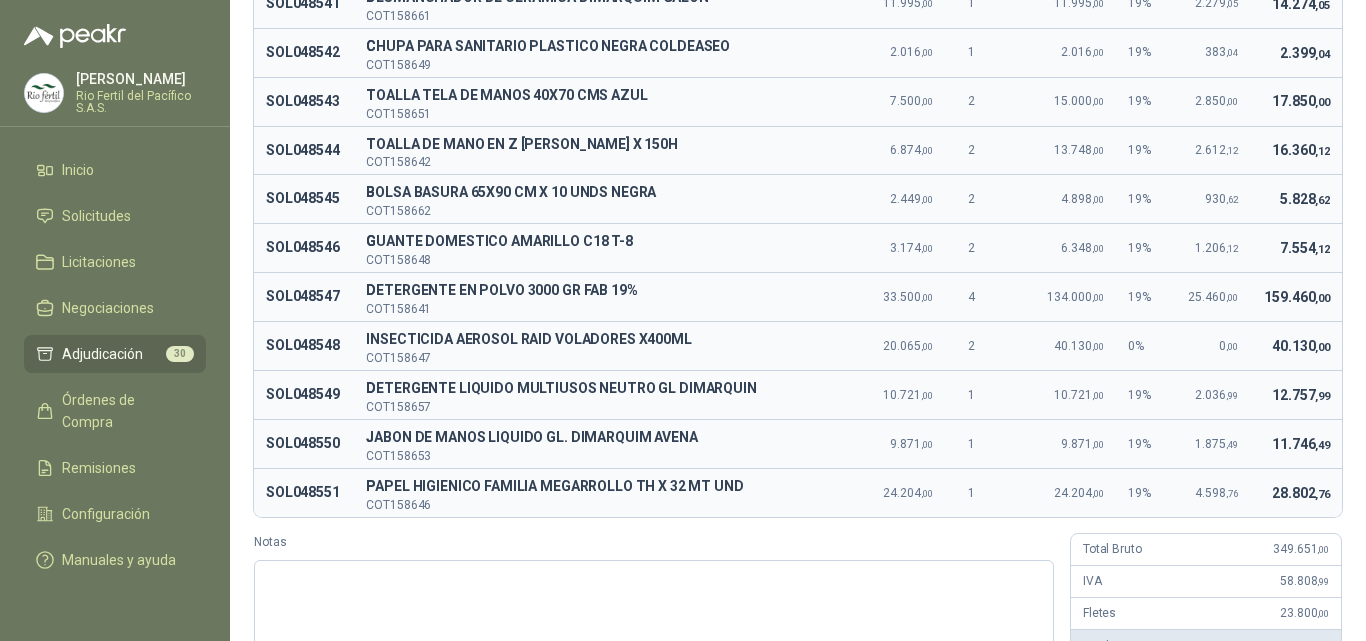 scroll, scrollTop: 400, scrollLeft: 0, axis: vertical 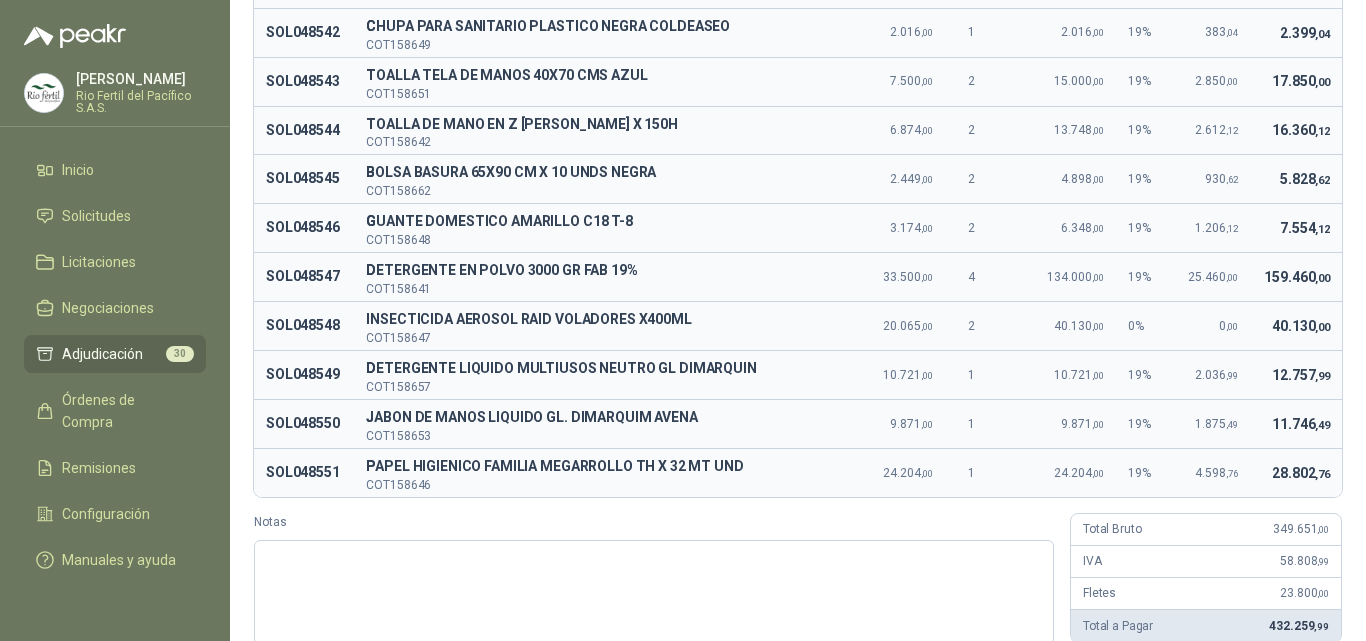 click on "11.746 ,49" at bounding box center [1296, 424] 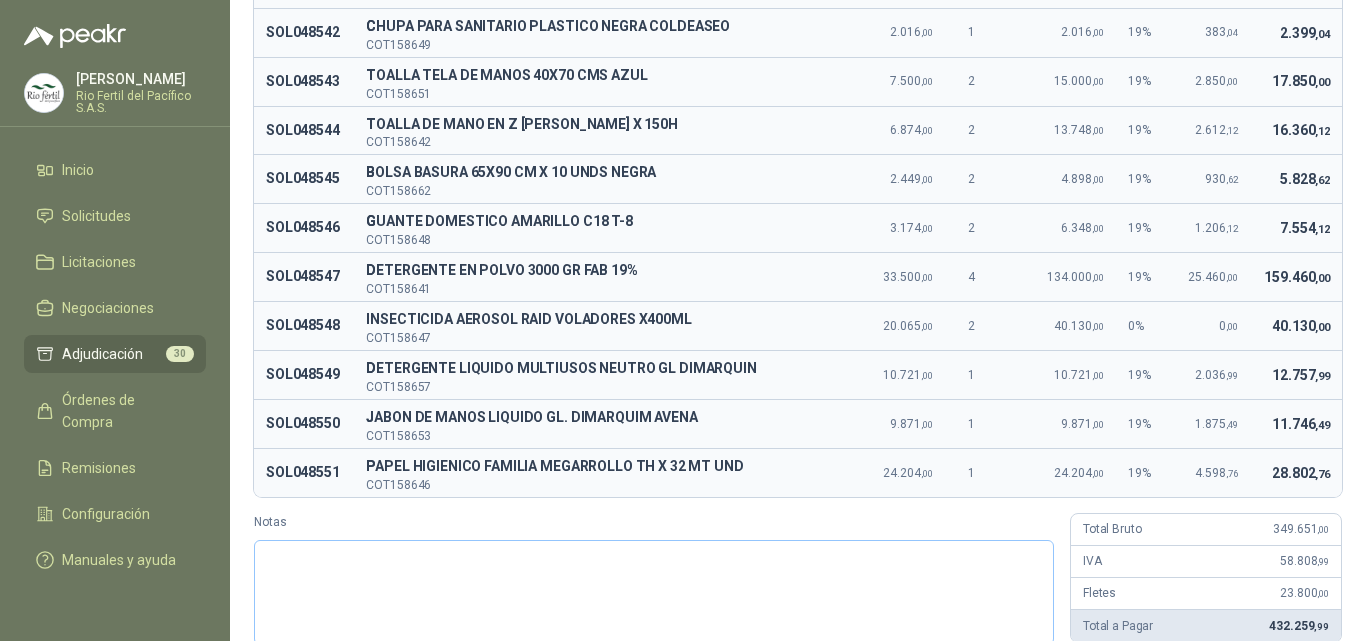 scroll, scrollTop: 360, scrollLeft: 0, axis: vertical 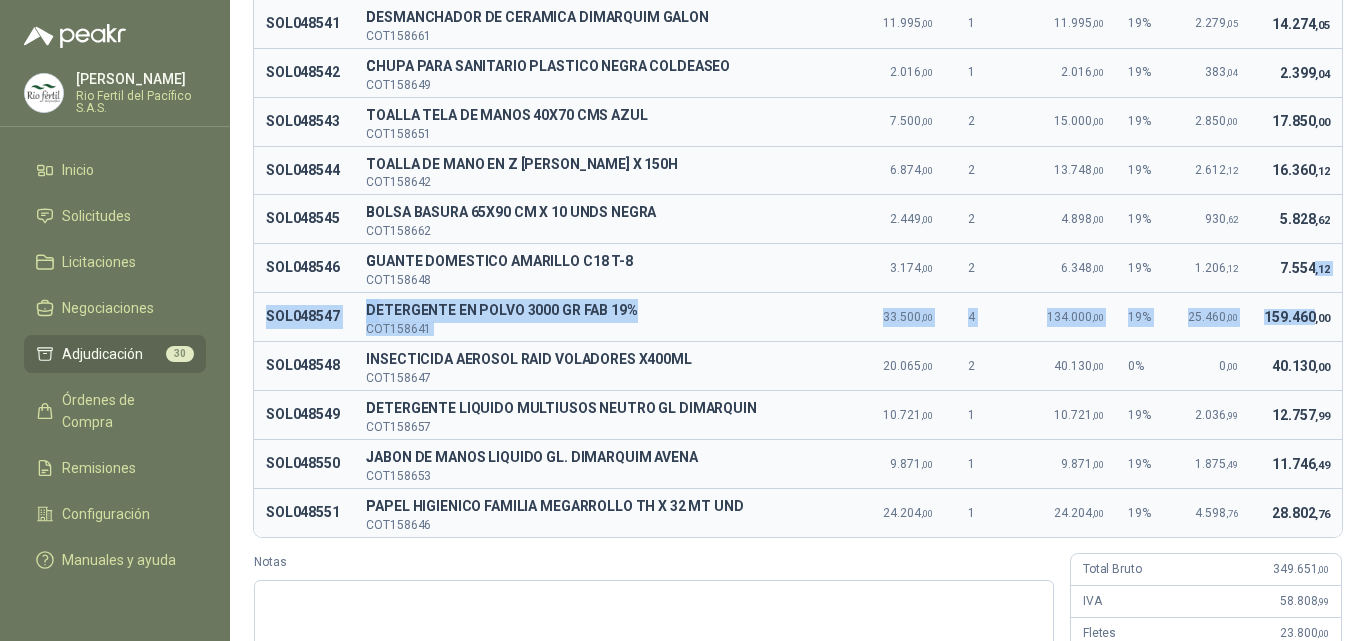 click on "Inntegroup SOL048539 E ELIMINADOR DE OLORES FAMILIA X 400 ML COT158645 16.840 ,00 4 67.360 ,00 19 % 12.798 ,40 80.158 ,40 SOL048540 B BOLSA BASURA 90X110 CM X 10 UNDS NEGRA COT158663 4.680 ,00 2 9.360 ,00 19 % 1.778 ,40 11.138 ,40 SOL048541 D DESMANCHADOR DE CERAMICA DIMARQUIM GALON COT158661 11.995 ,00 1 11.995 ,00 19 % 2.279 ,05 14.274 ,05 SOL048542 C CHUPA PARA SANITARIO PLASTICO NEGRA COLDEASEO COT158649 2.016 ,00 1 2.016 ,00 19 % 383 ,04 2.399 ,04 SOL048543 T TOALLA TELA DE MANOS 40X70 CMS AZUL COT158651 7.500 ,00 2 15.000 ,00 19 % 2.850 ,00 17.850 ,00 SOL048544 T TOALLA DE MANO EN Z SCOTT BLANCA X 150H COT158642 6.874 ,00 2 13.748 ,00 19 % 2.612 ,12 16.360 ,12 SOL048545 B BOLSA BASURA 65X90 CM X 10 UNDS NEGRA COT158662 2.449 ,00 2 4.898 ,00 19 % 930 ,62 5.828 ,62 SOL048546 G GUANTE DOMESTICO AMARILLO C18 T-8 COT158648 3.174 ,00 2 6.348 ,00 19 % 1.206 ,12 7.554 ,12 SOL048547 D DETERGENTE EN POLVO 3000 GR FAB 19% COT158641 33.500 ,00 4 134.000 ,00 19 % 25.460 ,00 159.460 ,00 SOL048548 I COT158647 20.065 2" at bounding box center [798, 207] 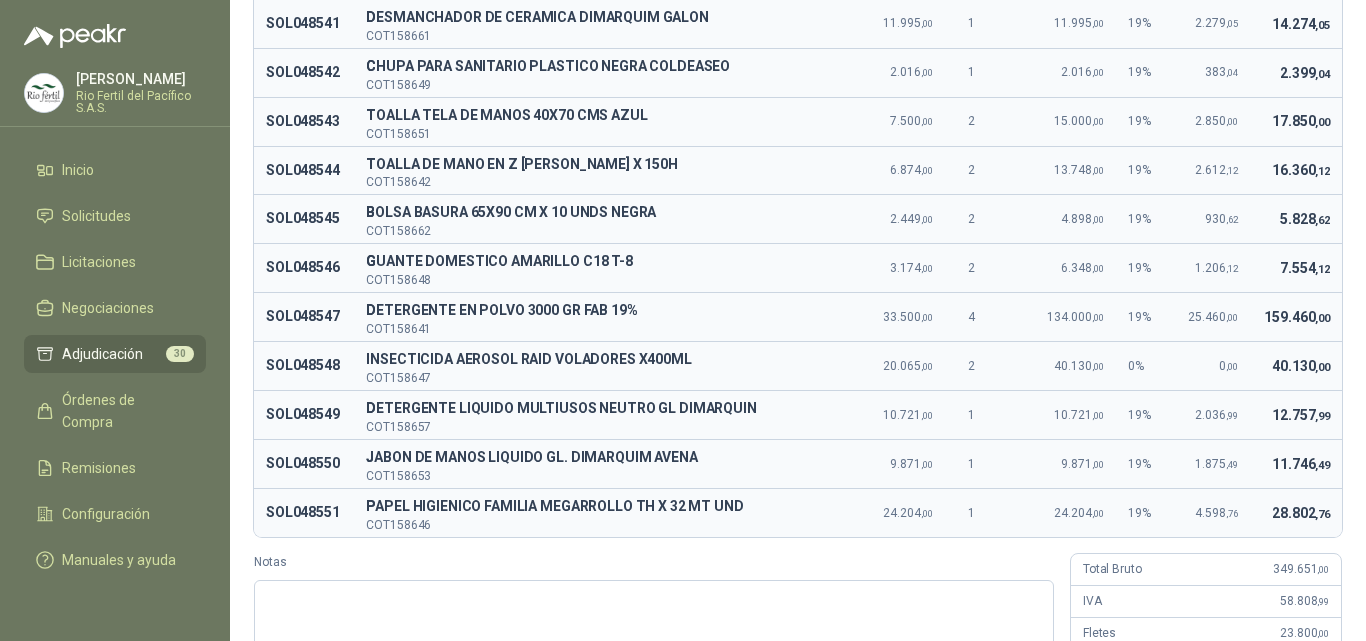 click on "J JABON DE MANOS LIQUIDO GL. DIMARQUIM AVENA COT158653" at bounding box center [599, 464] 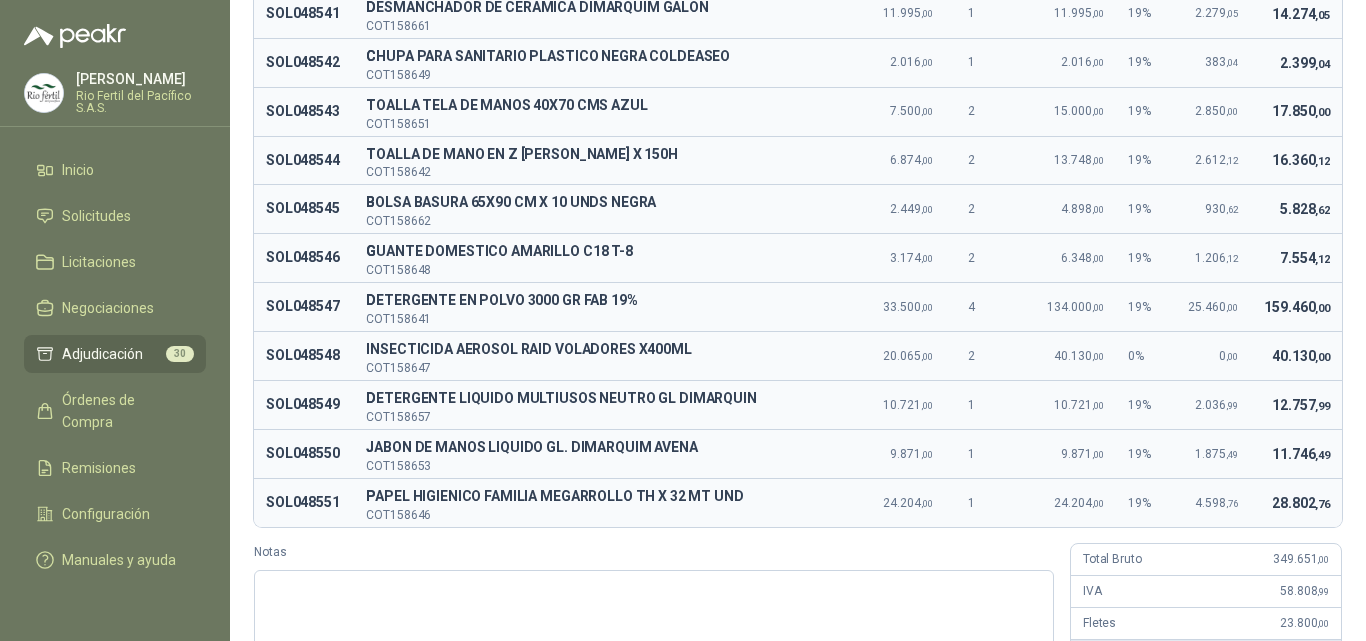 scroll, scrollTop: 500, scrollLeft: 0, axis: vertical 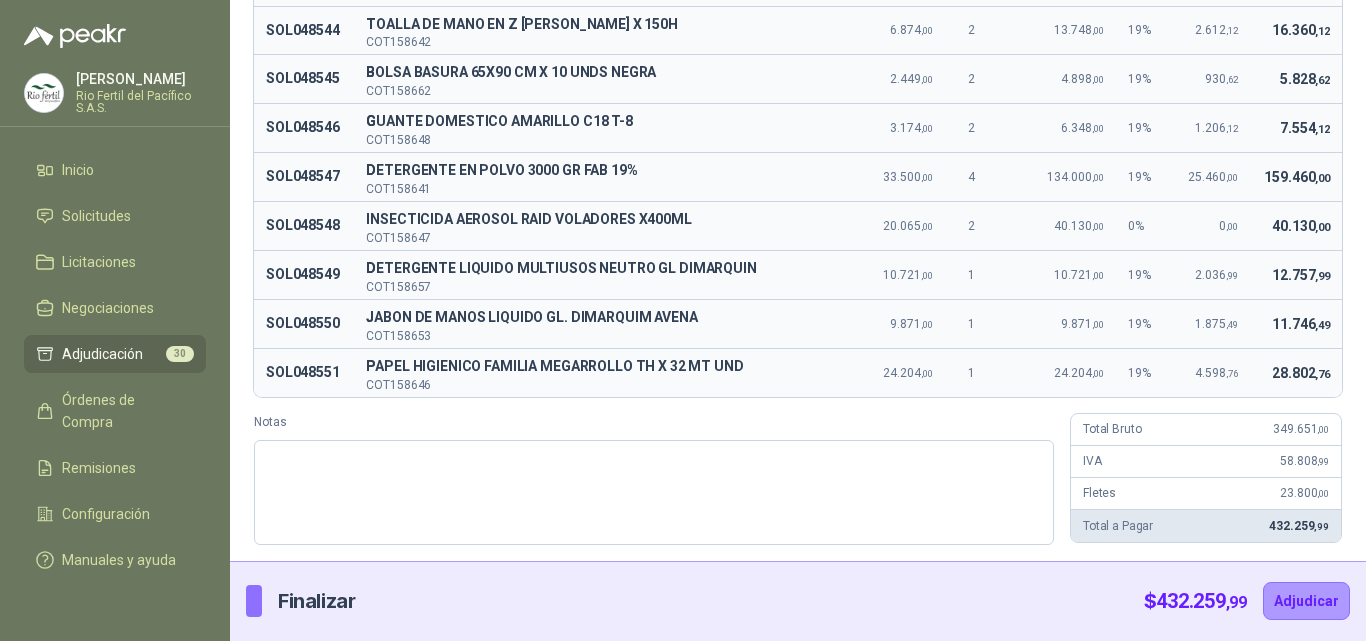click on "28.802 ,76" at bounding box center (1296, 373) 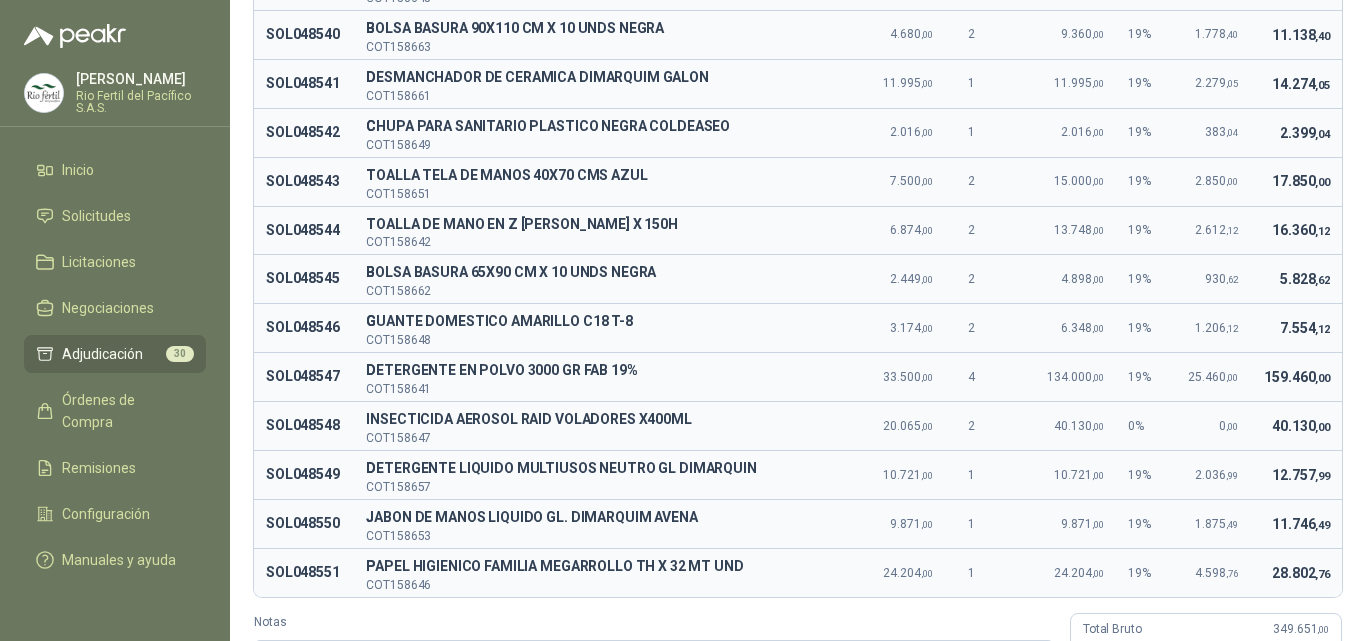 scroll, scrollTop: 400, scrollLeft: 0, axis: vertical 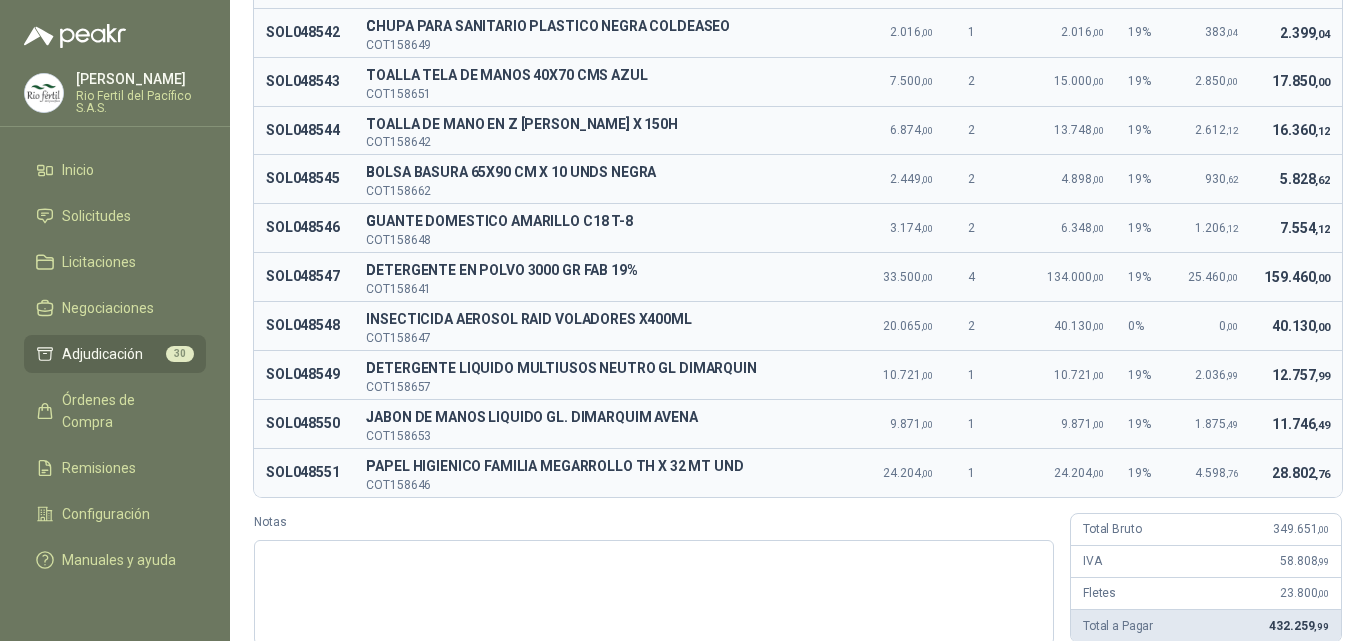 click on "12.757 ,99" at bounding box center (1301, 375) 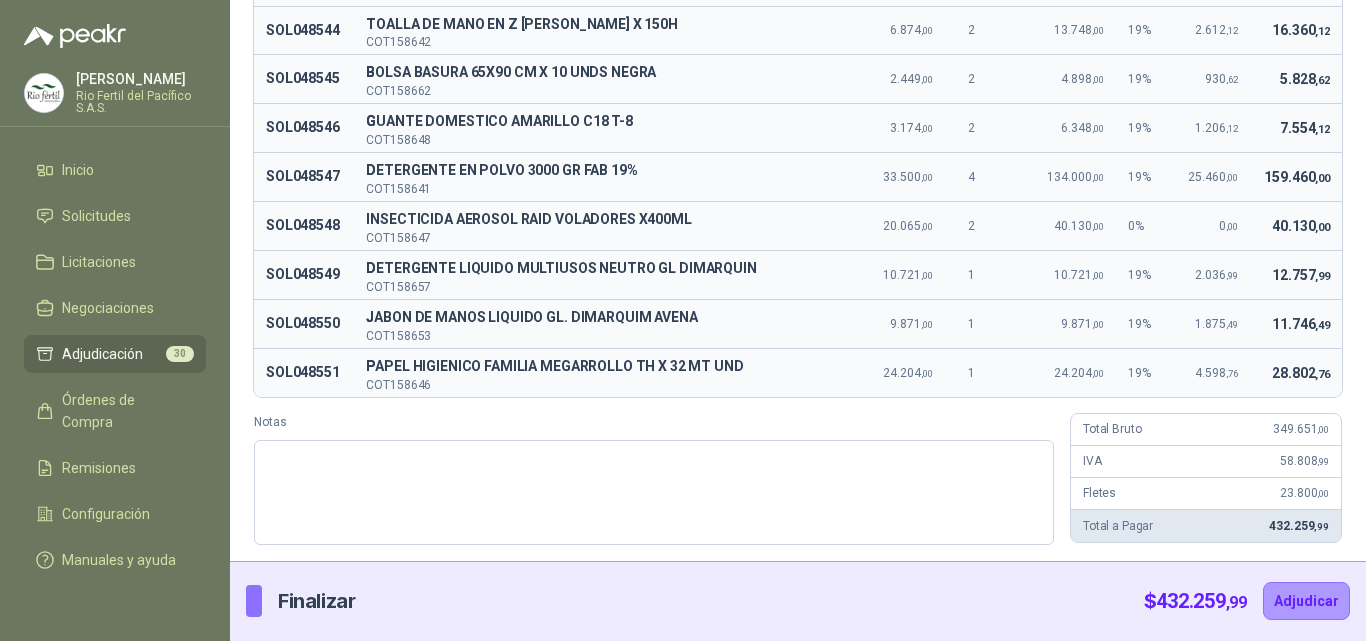 click on ",76" at bounding box center [1322, 374] 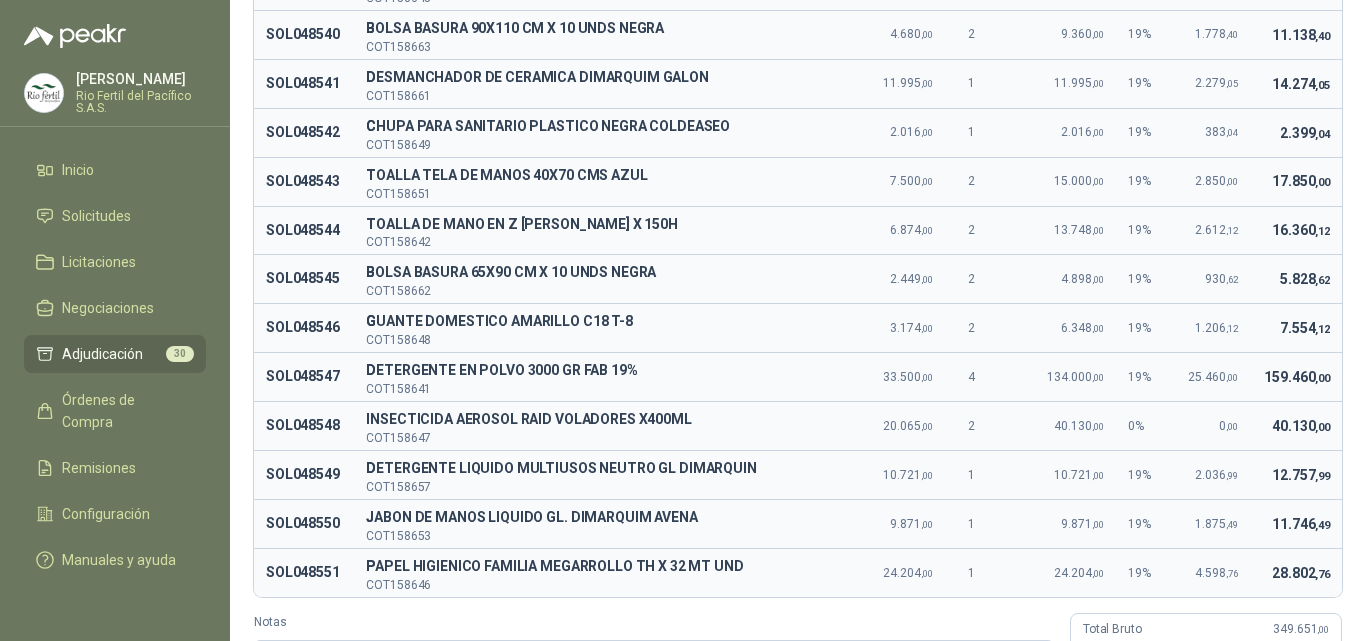 scroll, scrollTop: 500, scrollLeft: 0, axis: vertical 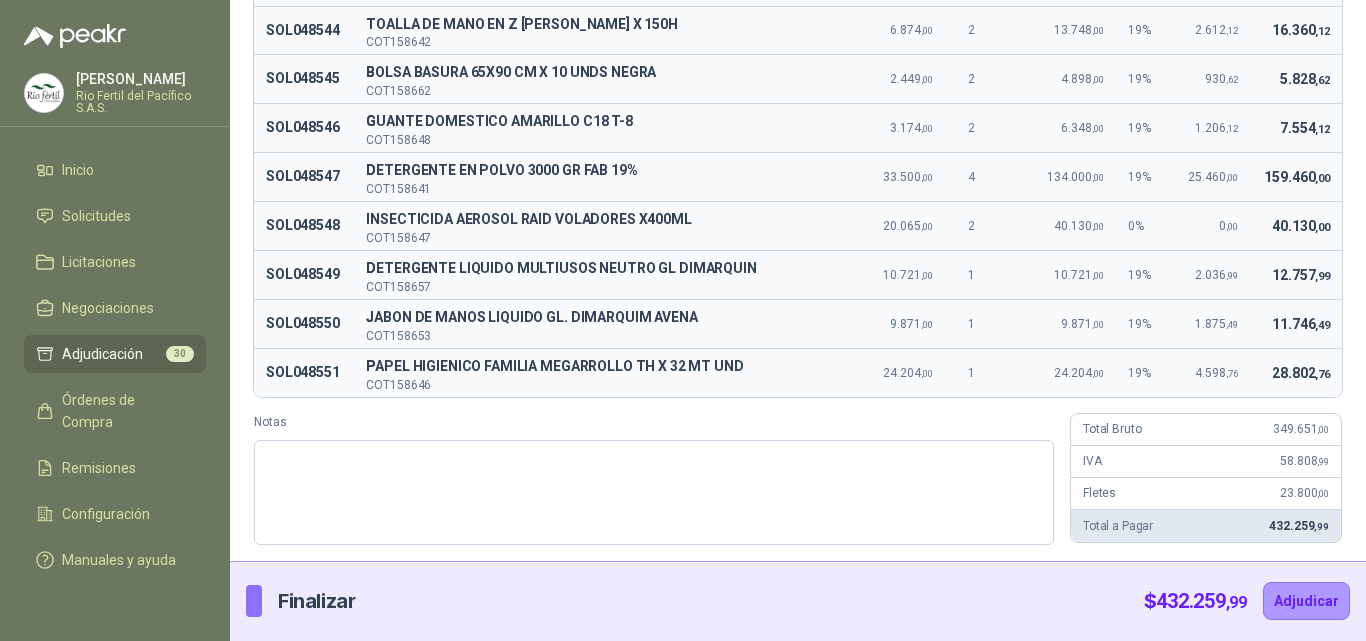 click on "Total Bruto 349.651 ,00" at bounding box center (1206, 430) 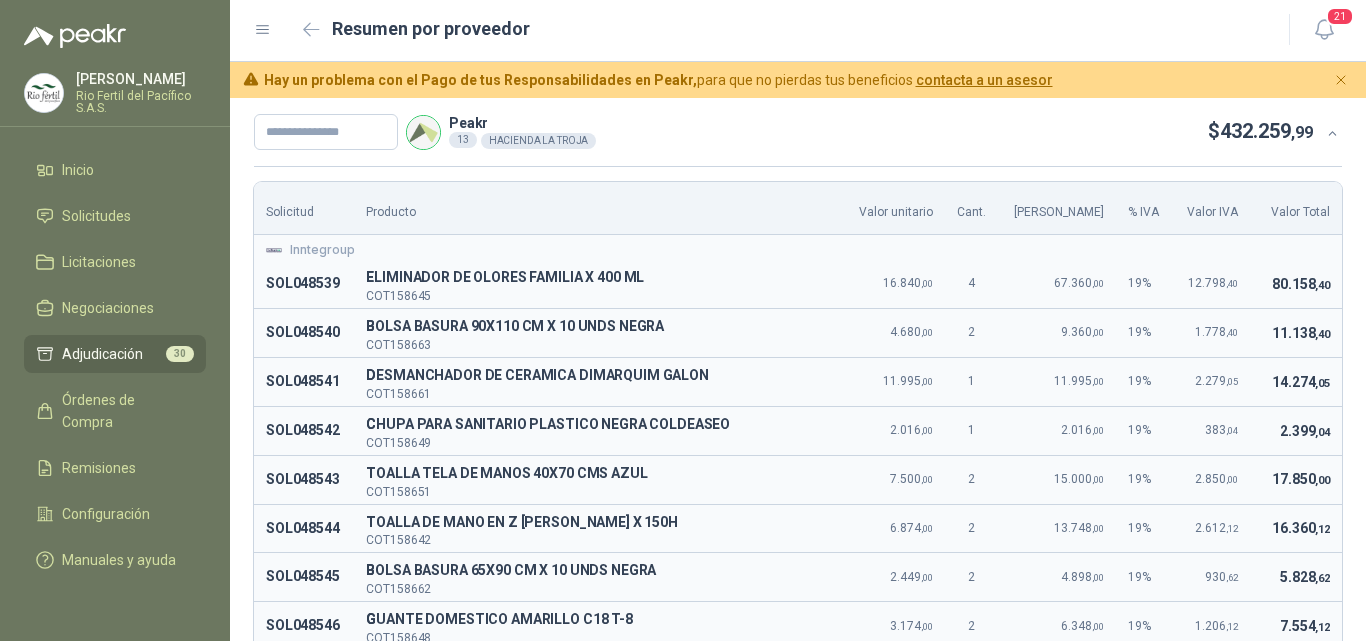 scroll, scrollTop: 0, scrollLeft: 0, axis: both 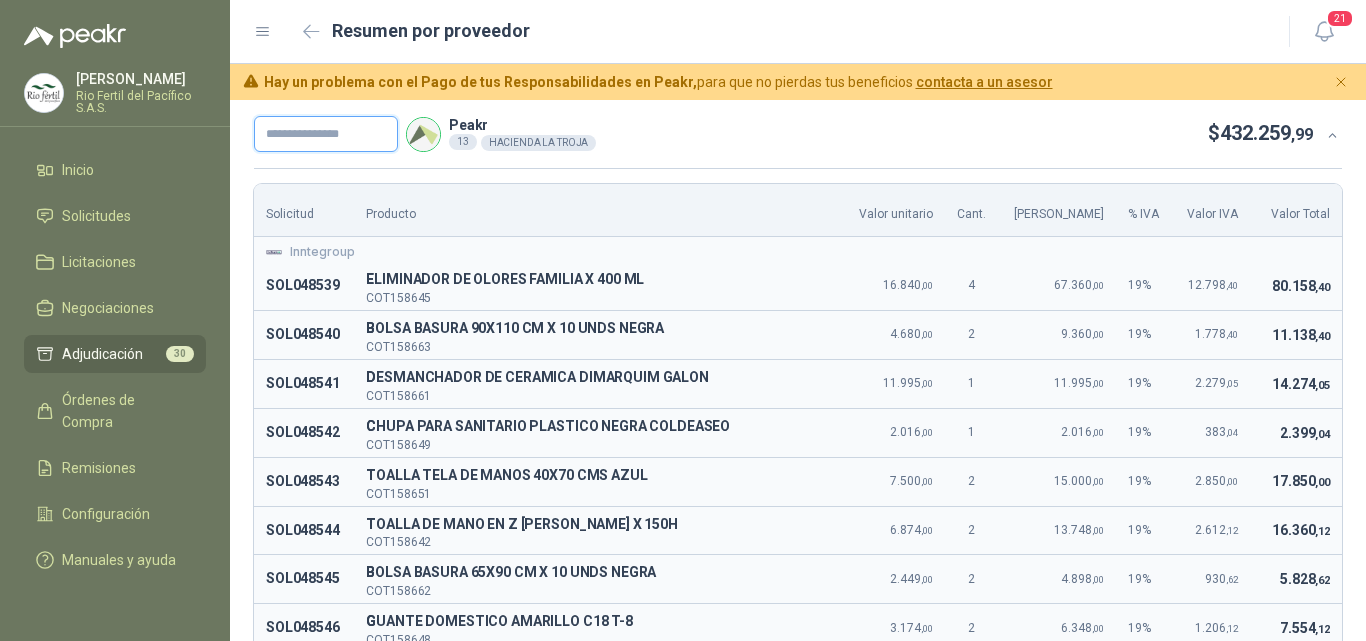 click at bounding box center [326, 134] 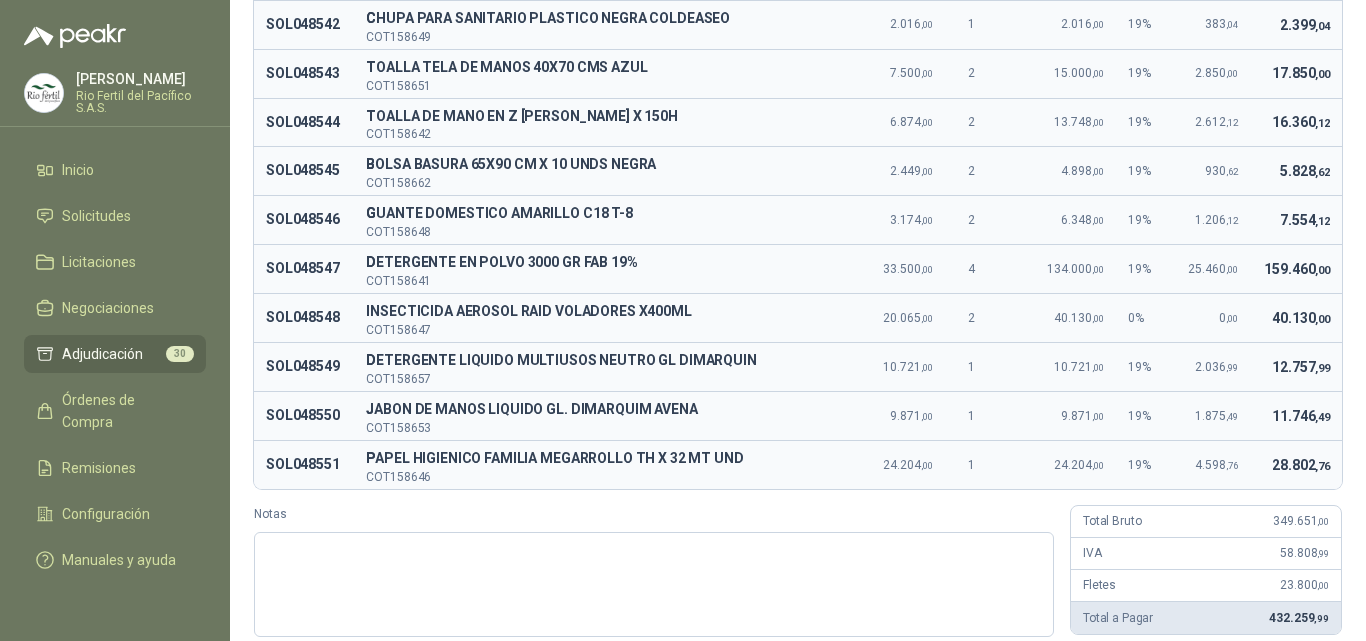 scroll, scrollTop: 500, scrollLeft: 0, axis: vertical 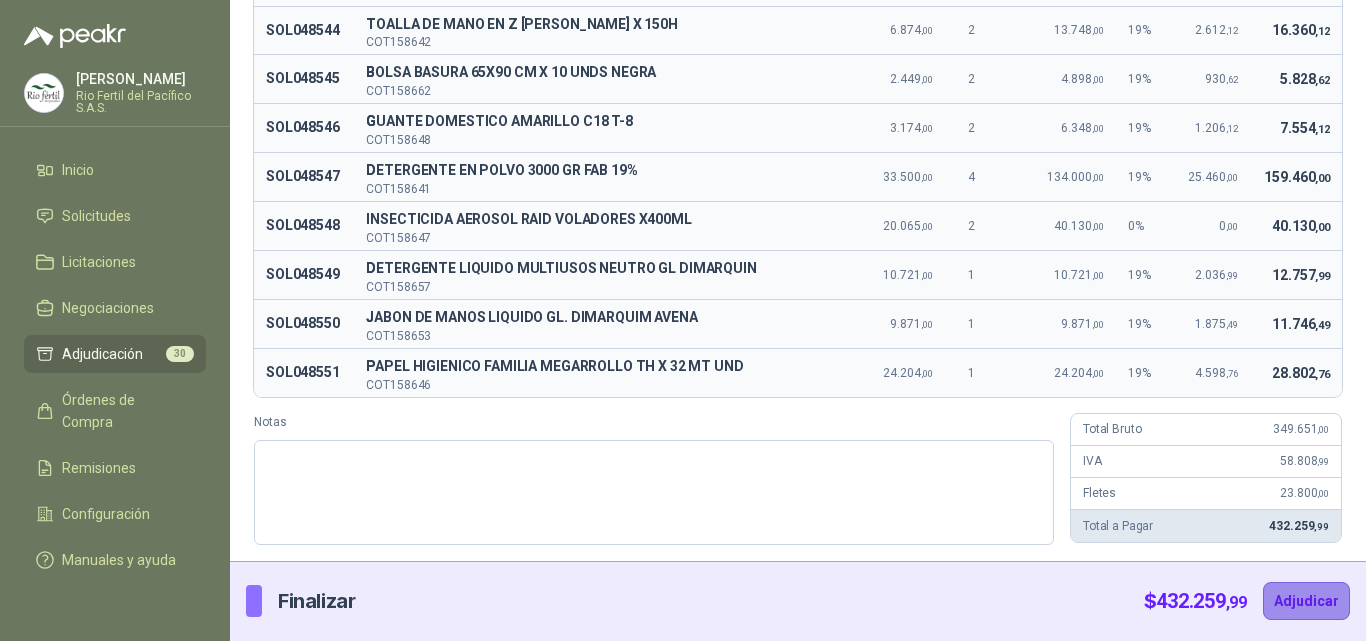 type on "*********" 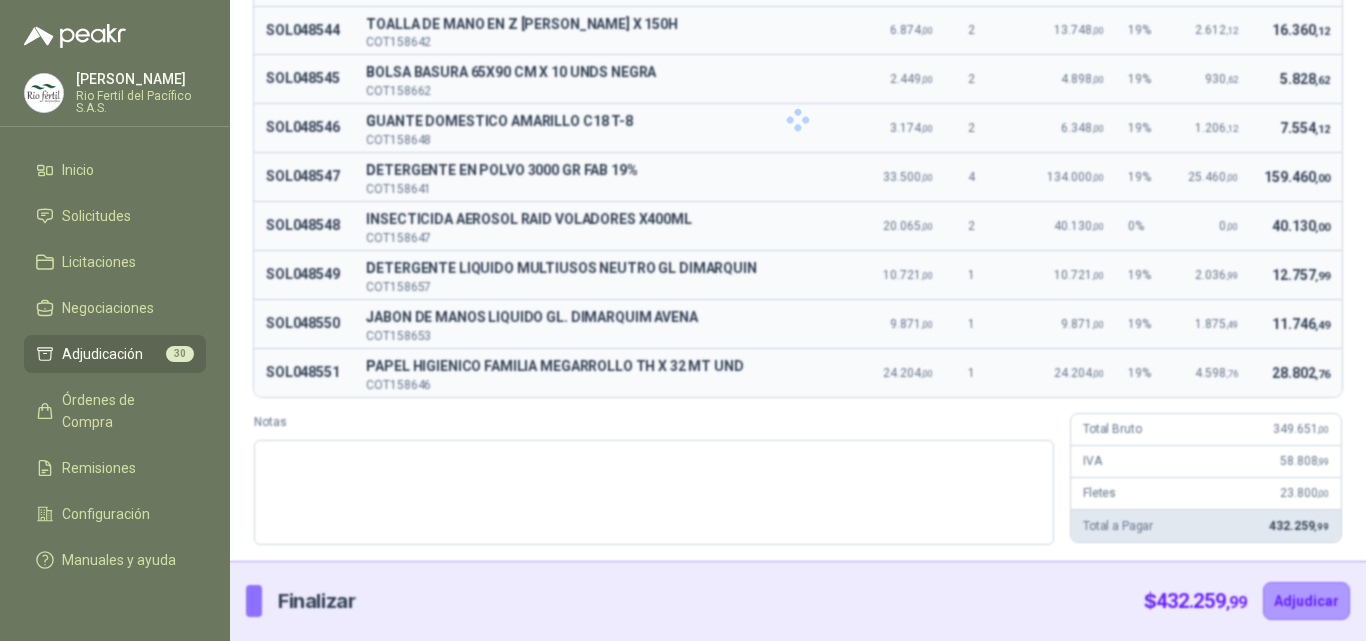 scroll, scrollTop: 0, scrollLeft: 0, axis: both 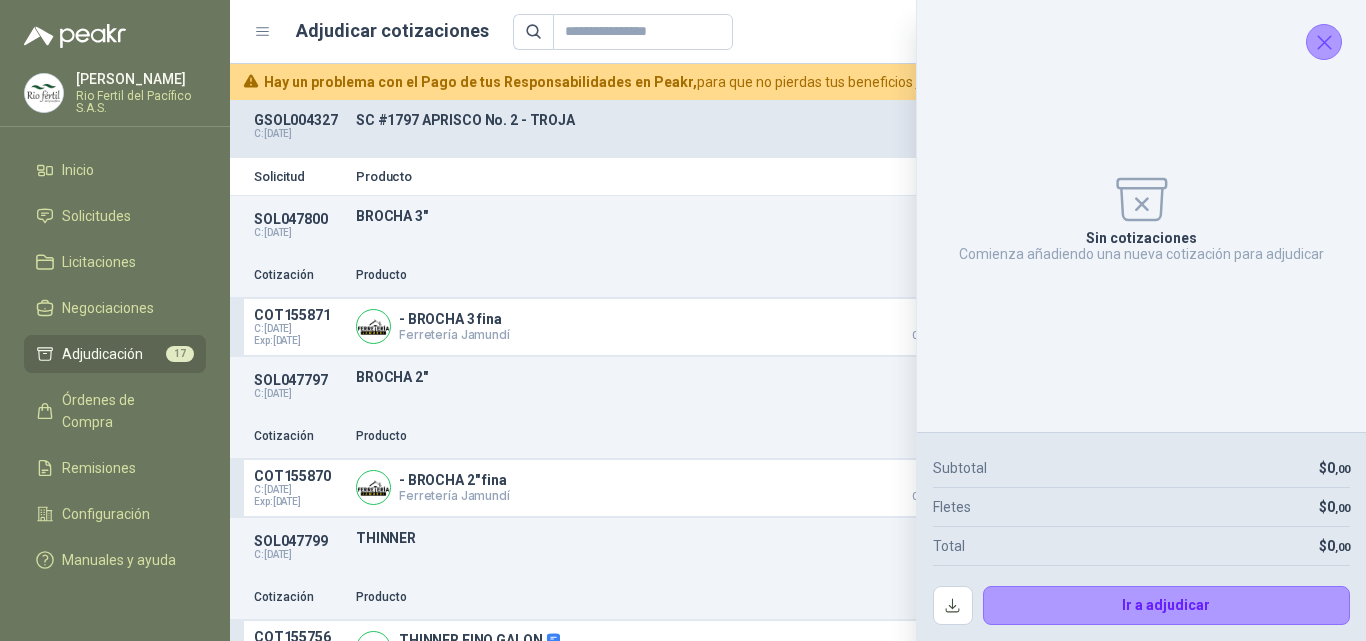 click 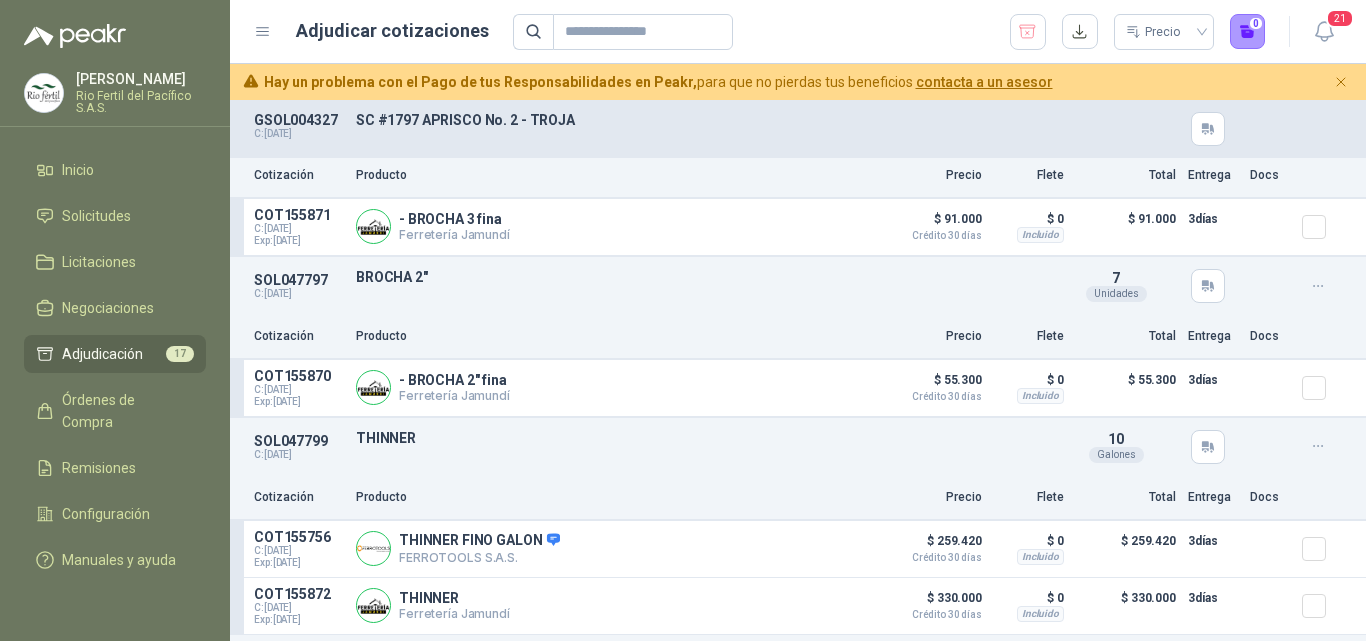 scroll, scrollTop: 0, scrollLeft: 0, axis: both 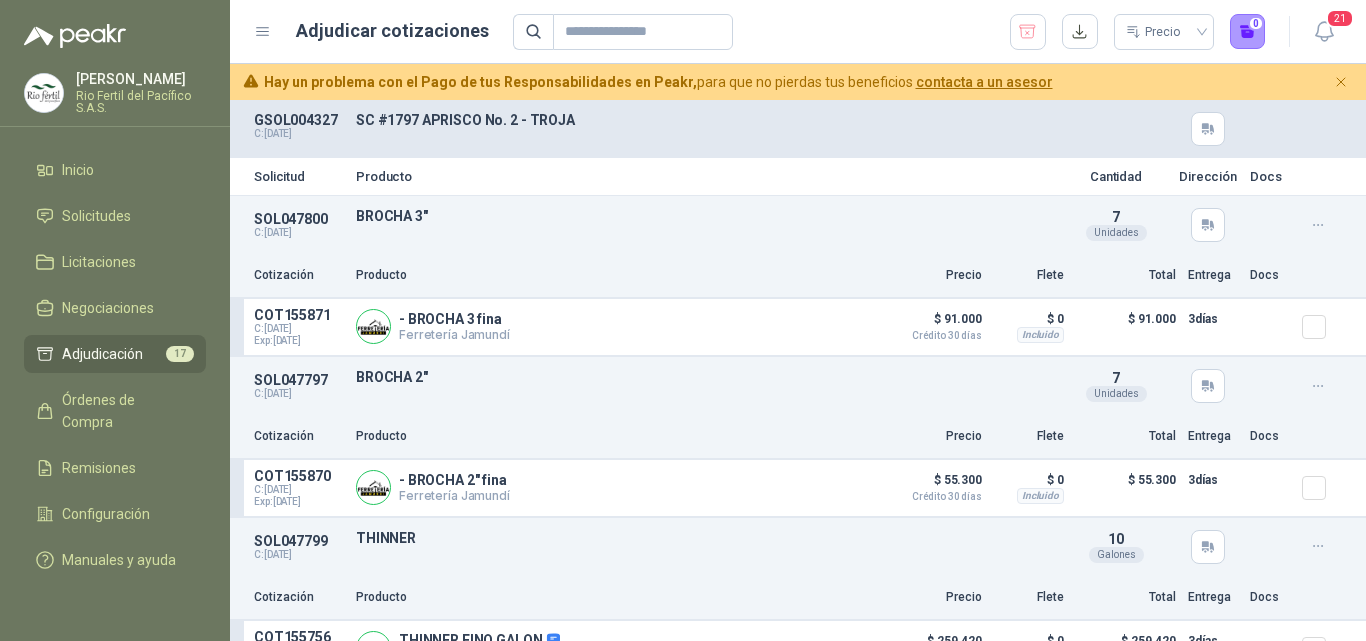 click on "Rio Fertil del Pacífico S.A.S." at bounding box center [141, 102] 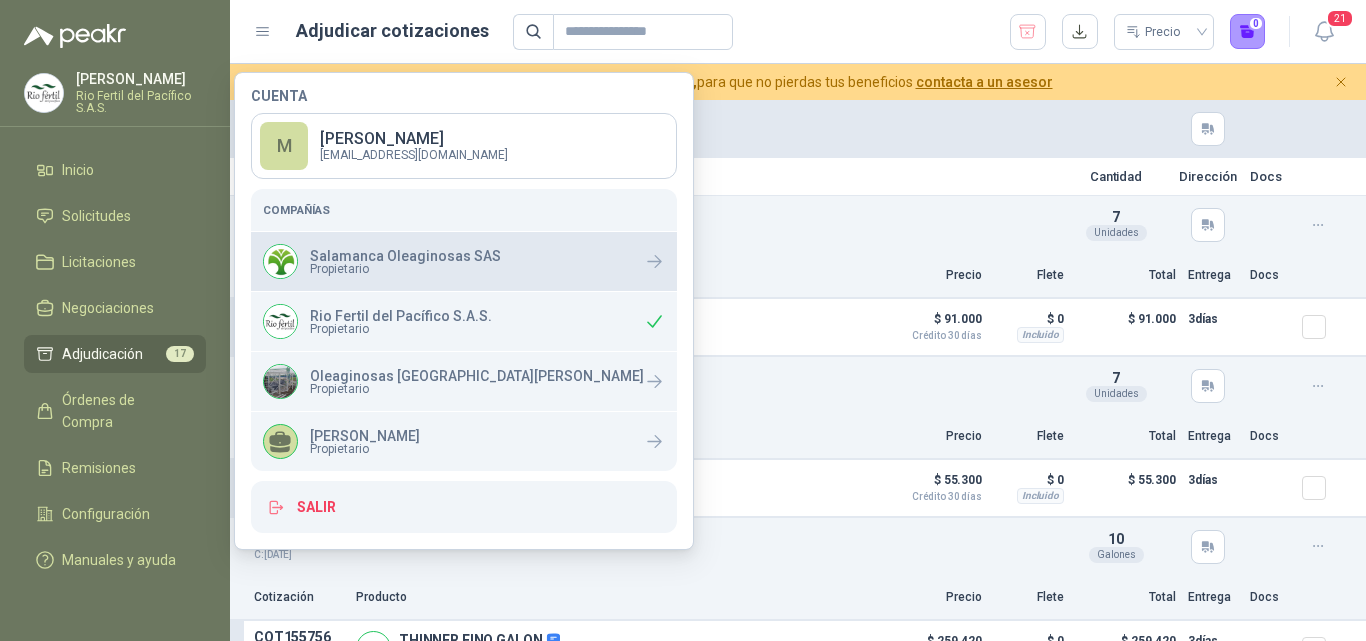 click on "Propietario" at bounding box center (405, 269) 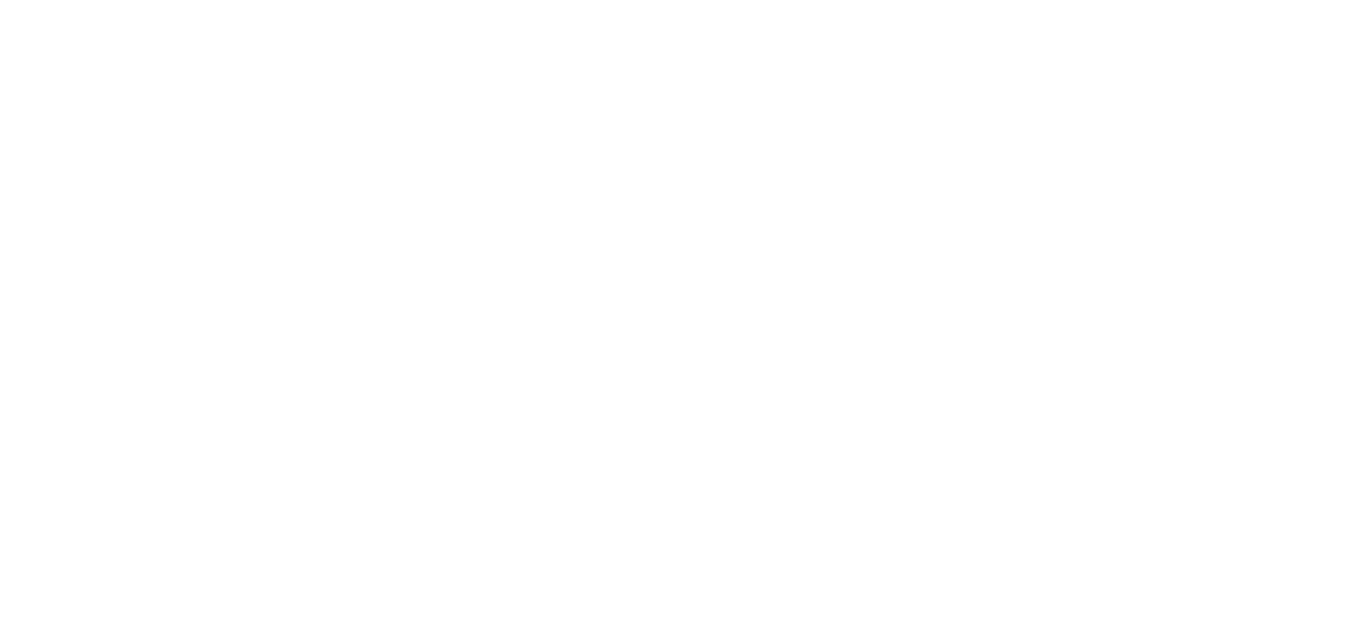 scroll, scrollTop: 0, scrollLeft: 0, axis: both 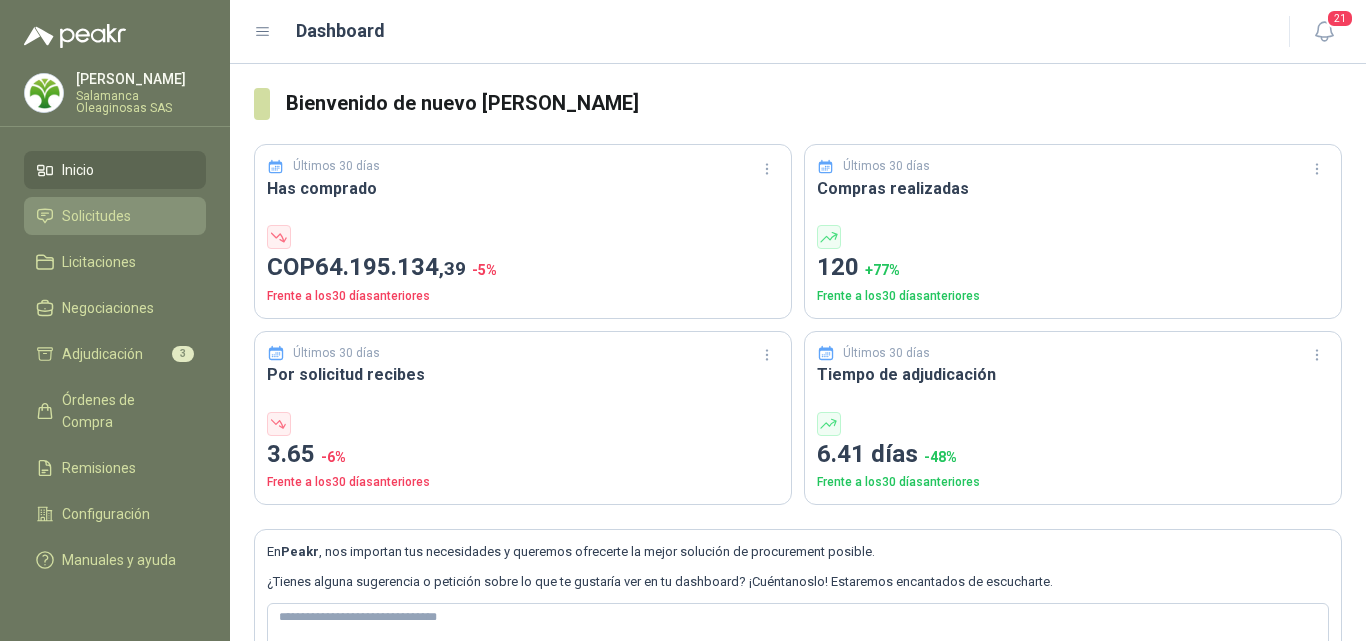 click on "Solicitudes" at bounding box center (115, 216) 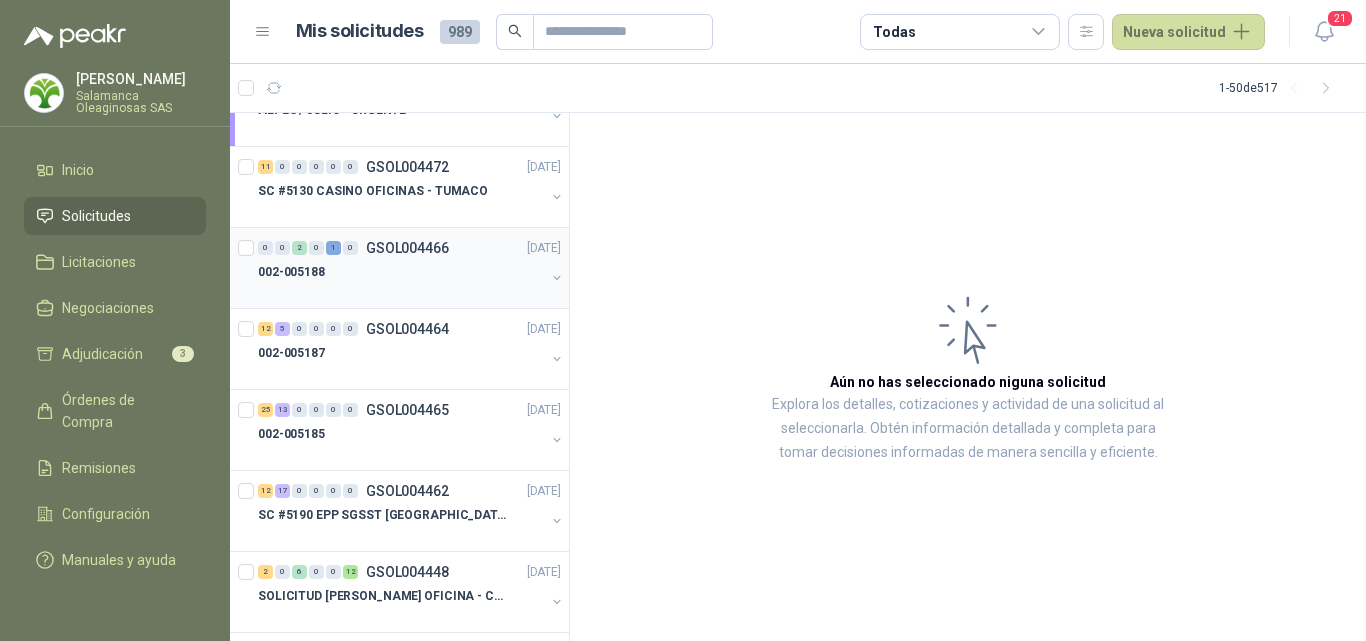 scroll, scrollTop: 0, scrollLeft: 0, axis: both 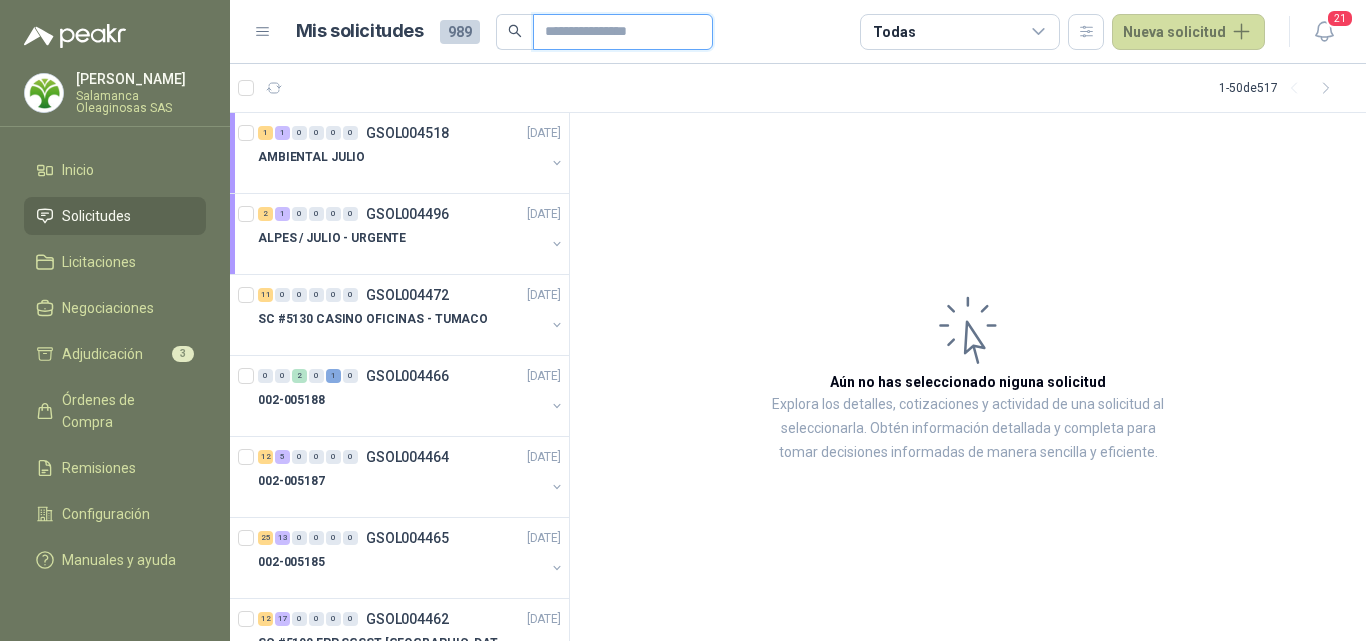 click at bounding box center (615, 32) 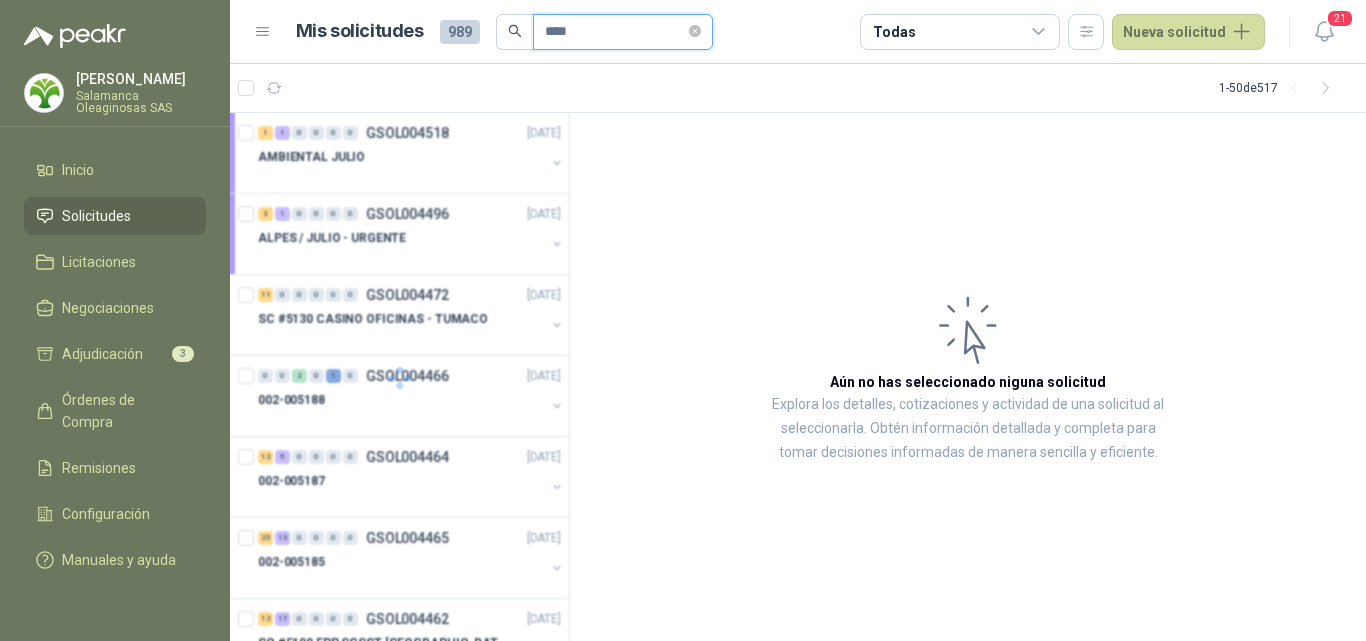 type on "****" 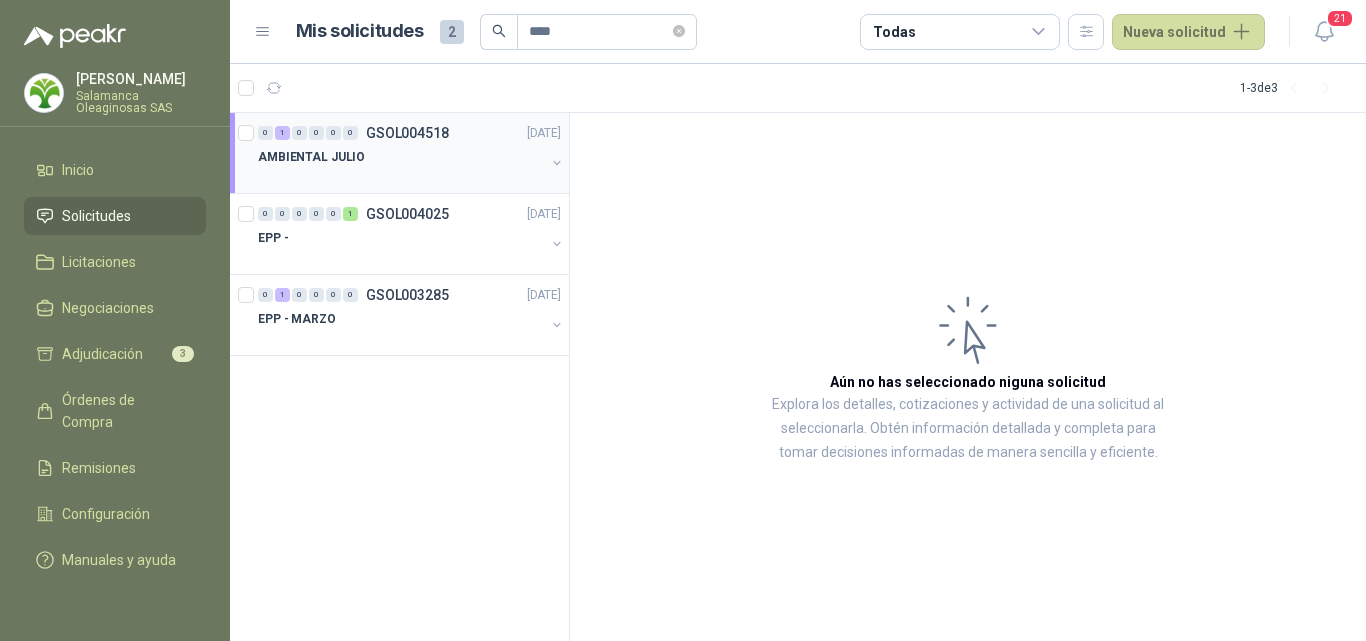 click at bounding box center [401, 177] 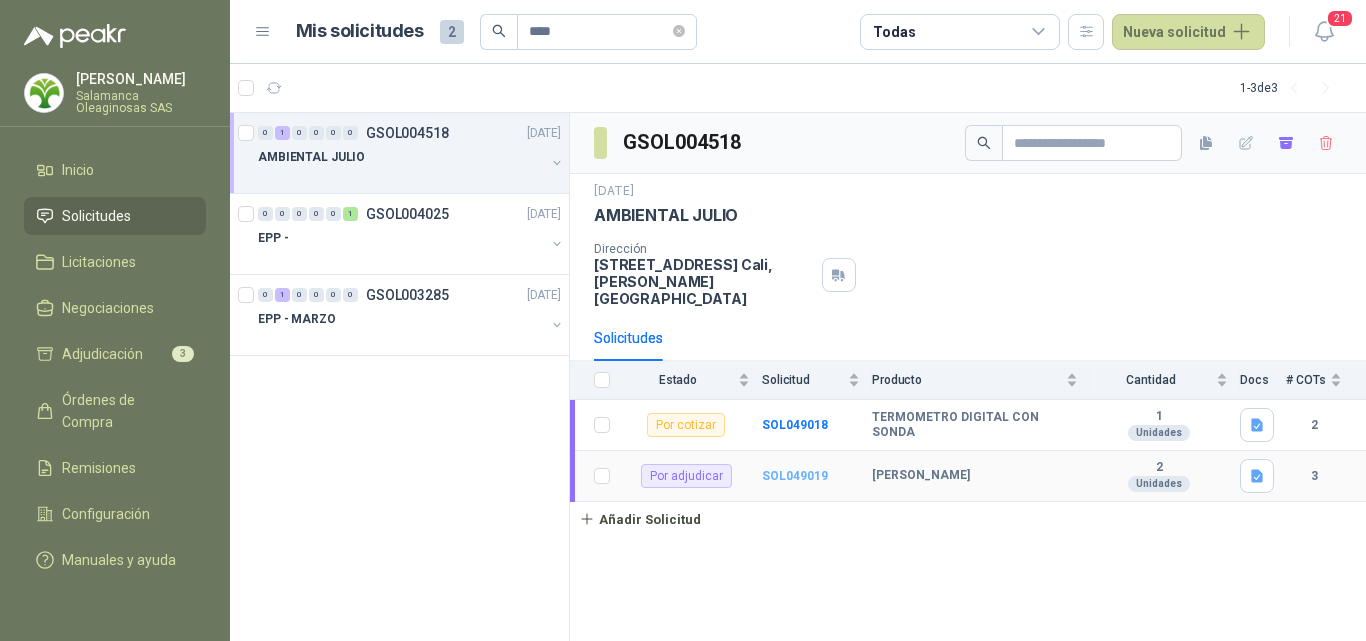 click on "SOL049019" at bounding box center (795, 476) 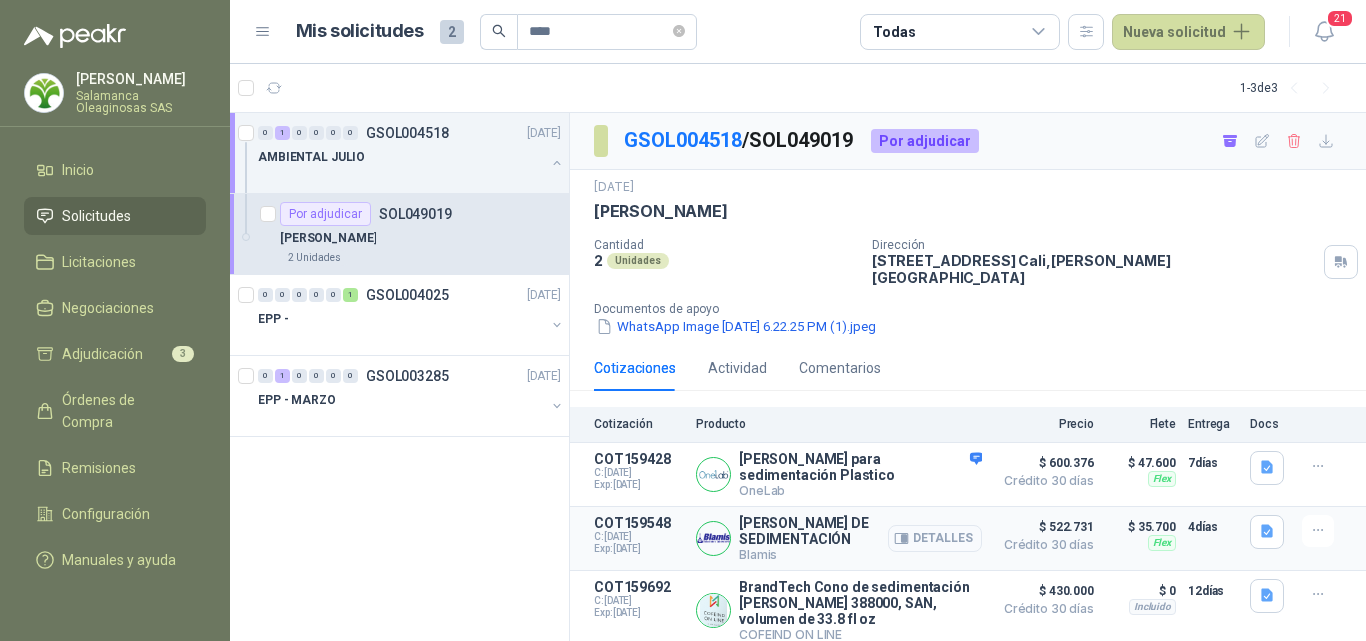 click on "Detalles" at bounding box center [935, 538] 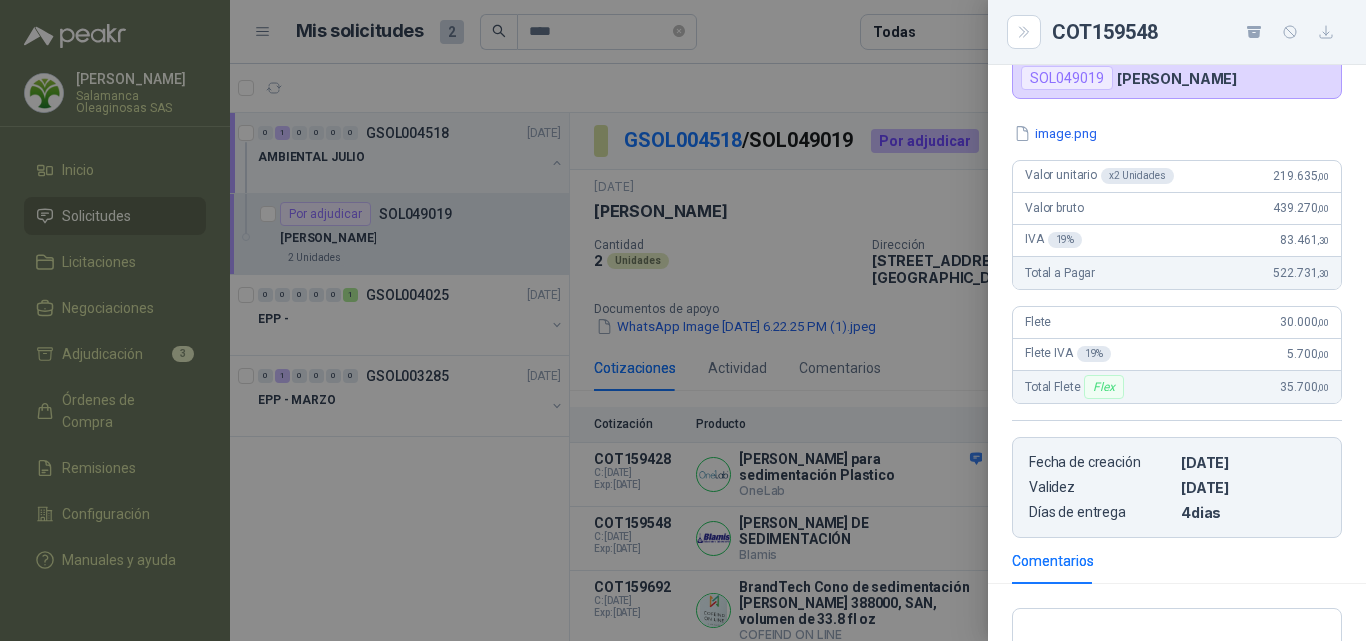 scroll, scrollTop: 200, scrollLeft: 0, axis: vertical 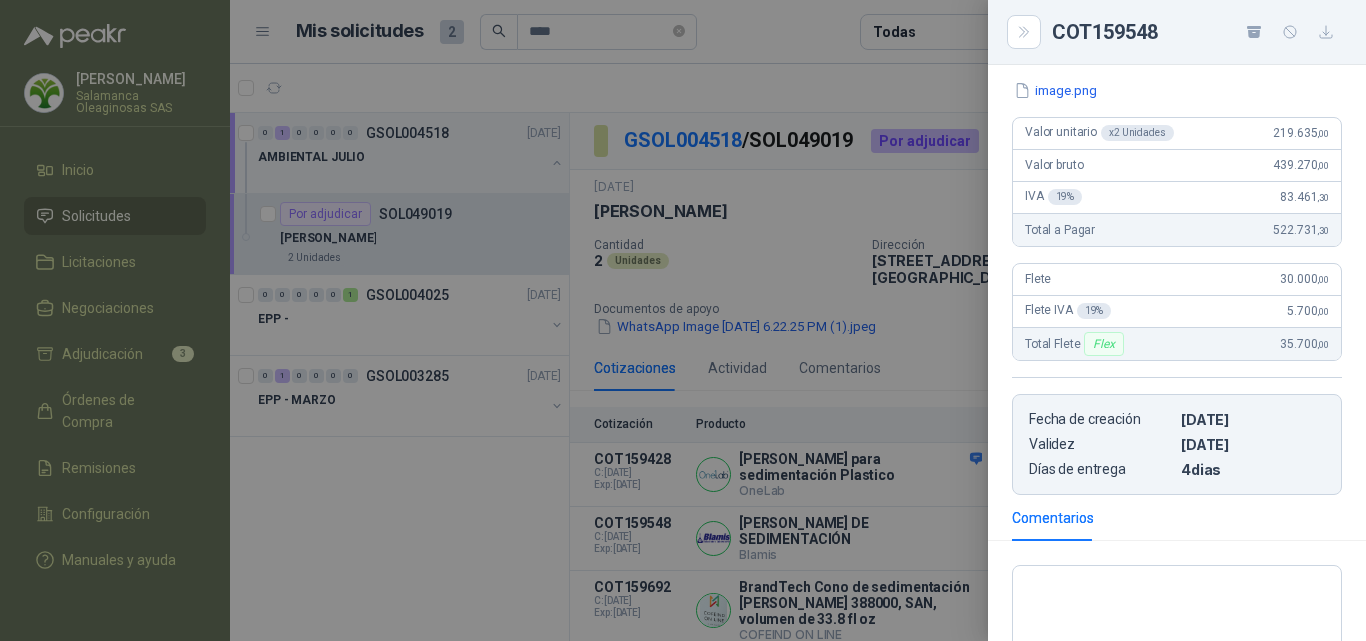 click at bounding box center [683, 320] 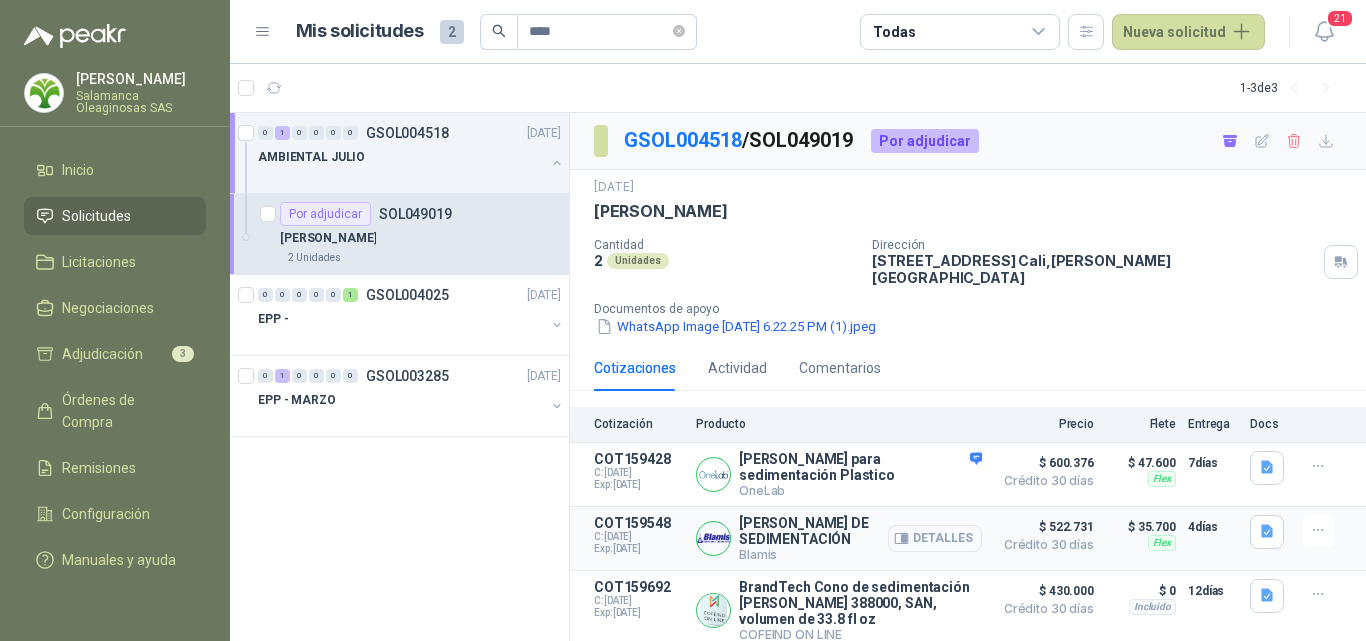 click on "Detalles" at bounding box center (935, 538) 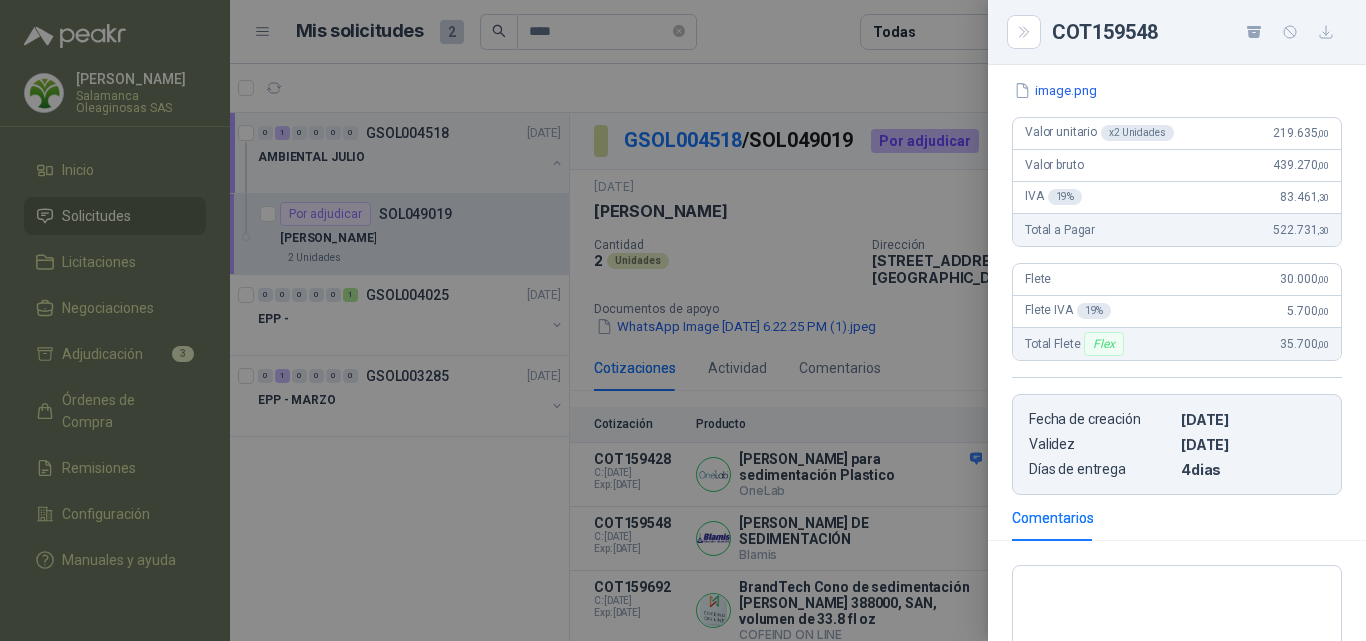click at bounding box center (683, 320) 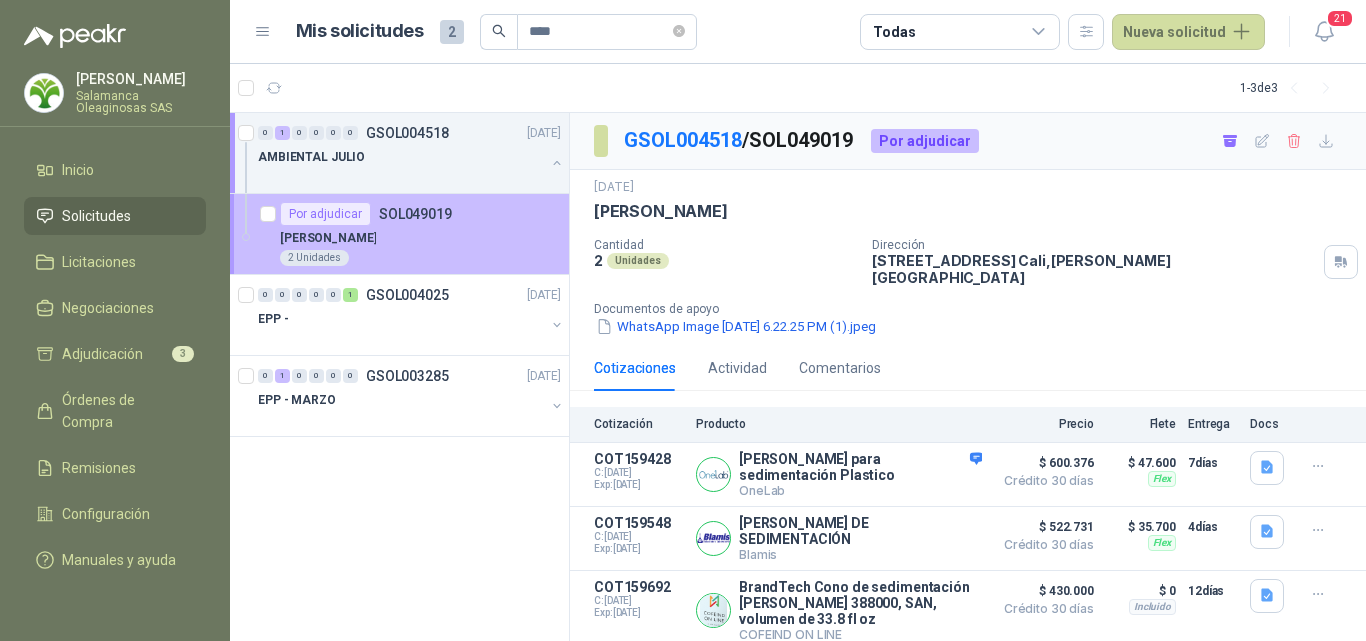 click on "[PERSON_NAME] [PERSON_NAME]" at bounding box center (420, 238) 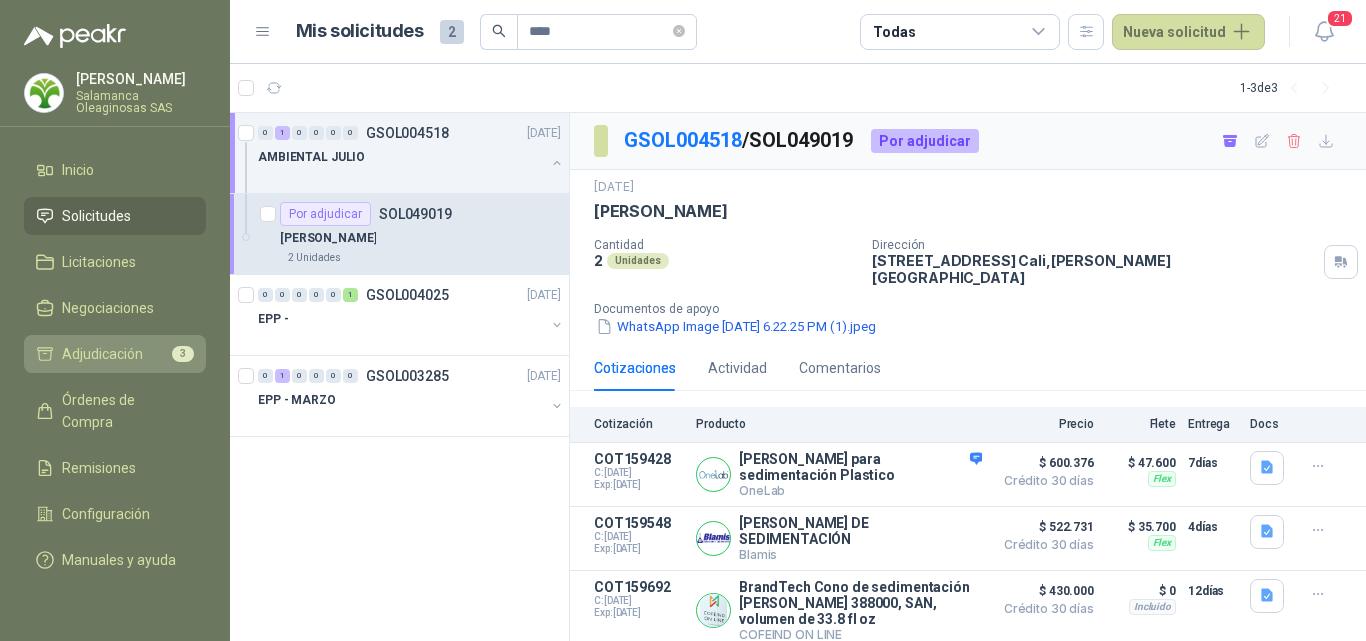 click on "Adjudicación" at bounding box center (102, 354) 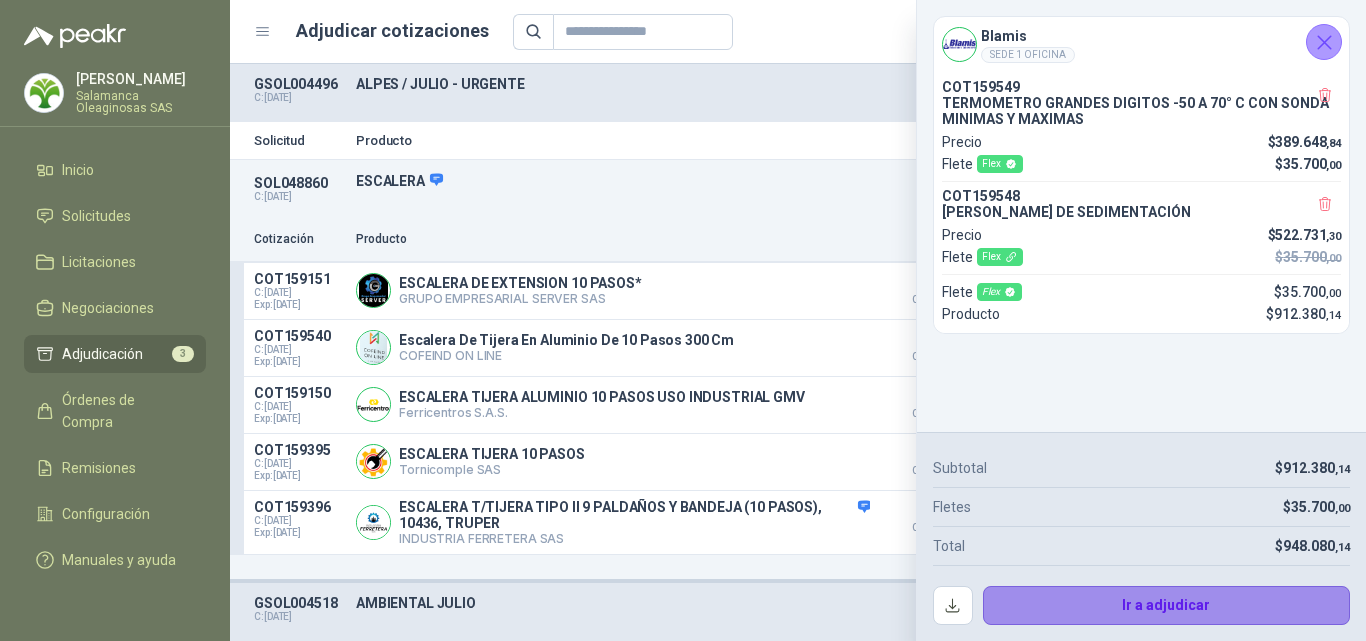 click on "Ir a adjudicar" at bounding box center (1167, 606) 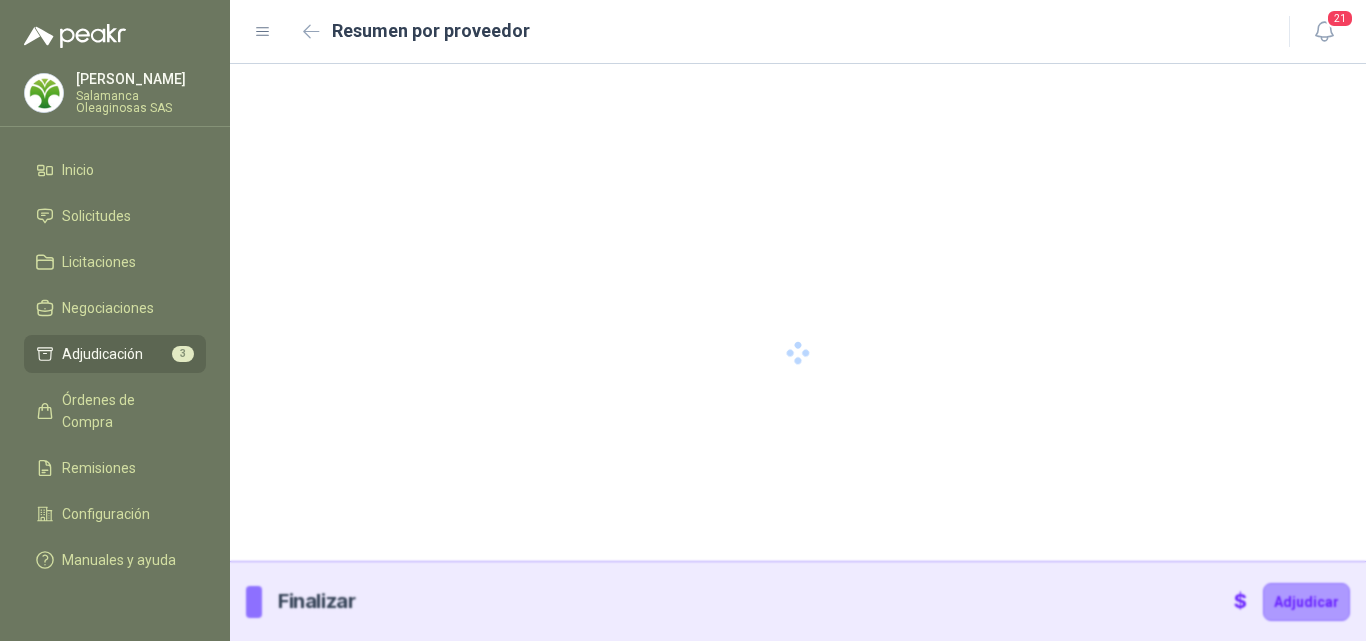 type 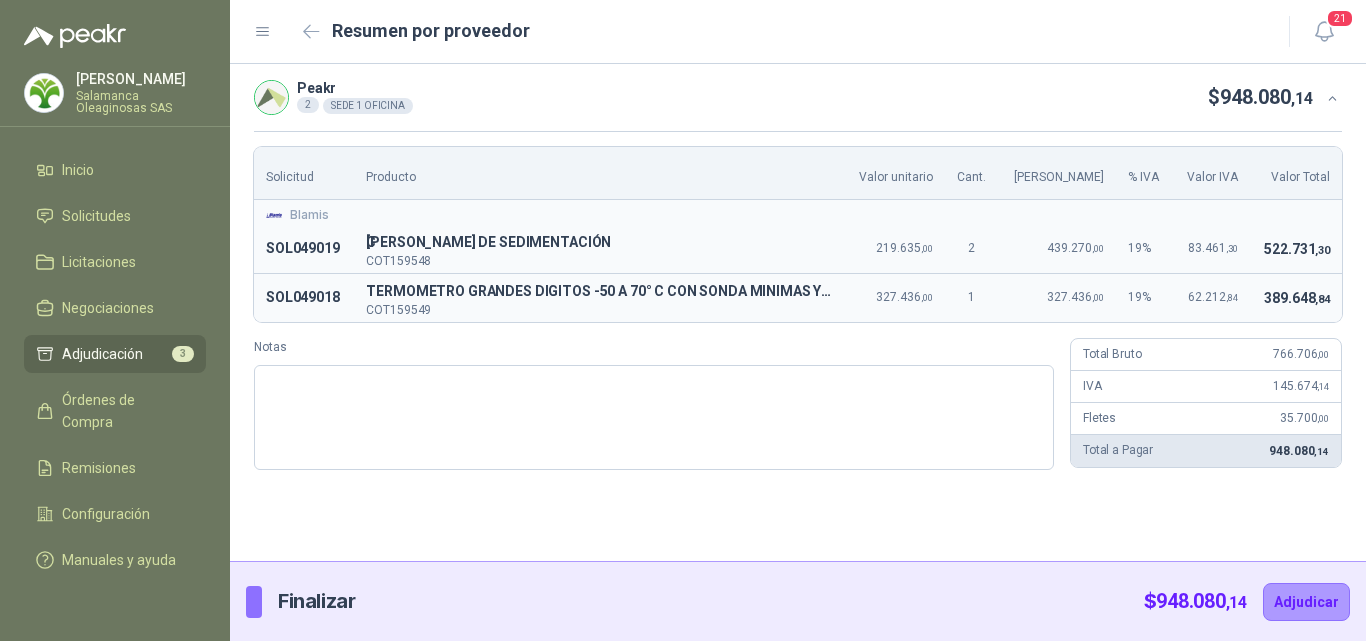 click on "Fletes 35.700 ,00" at bounding box center (1206, 419) 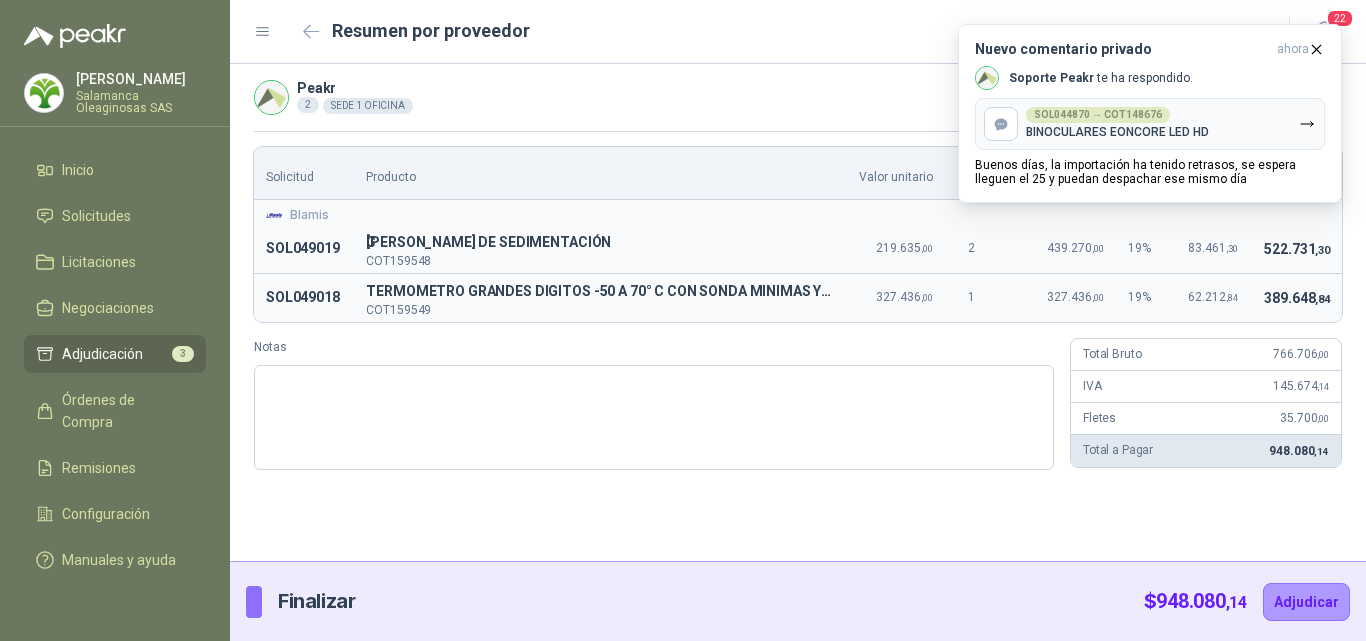 click on "522.731 ,30" at bounding box center [1296, 249] 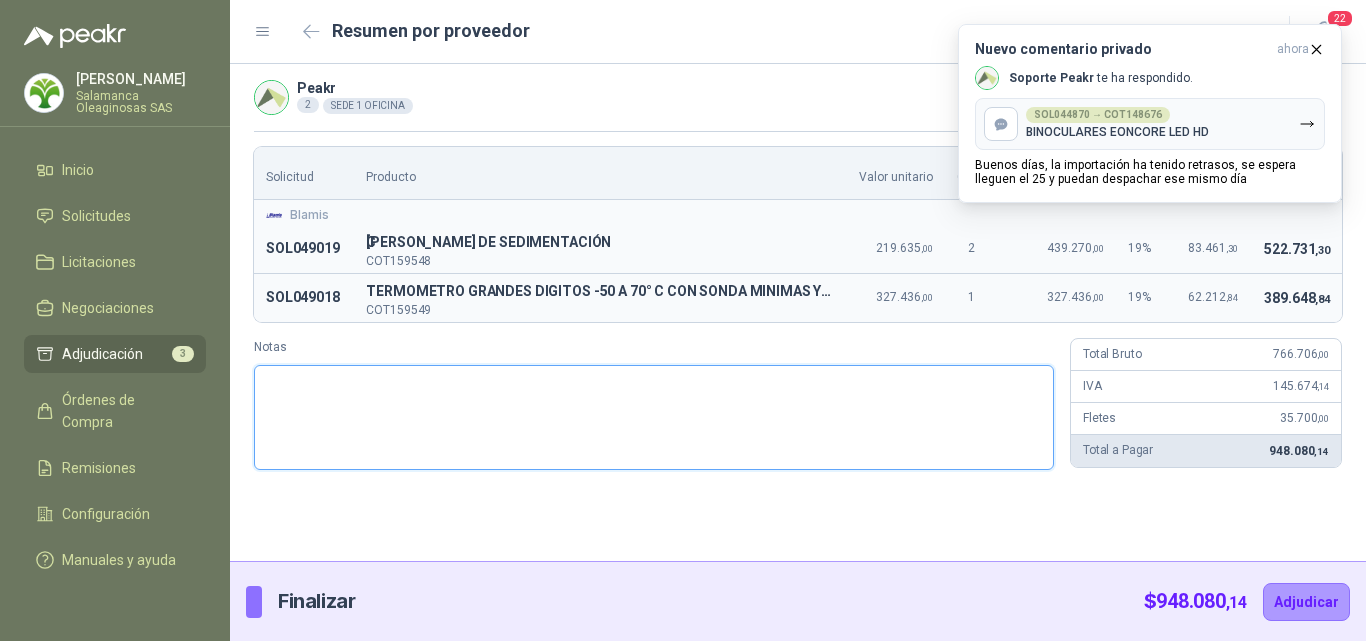 click on "Notas" at bounding box center [654, 417] 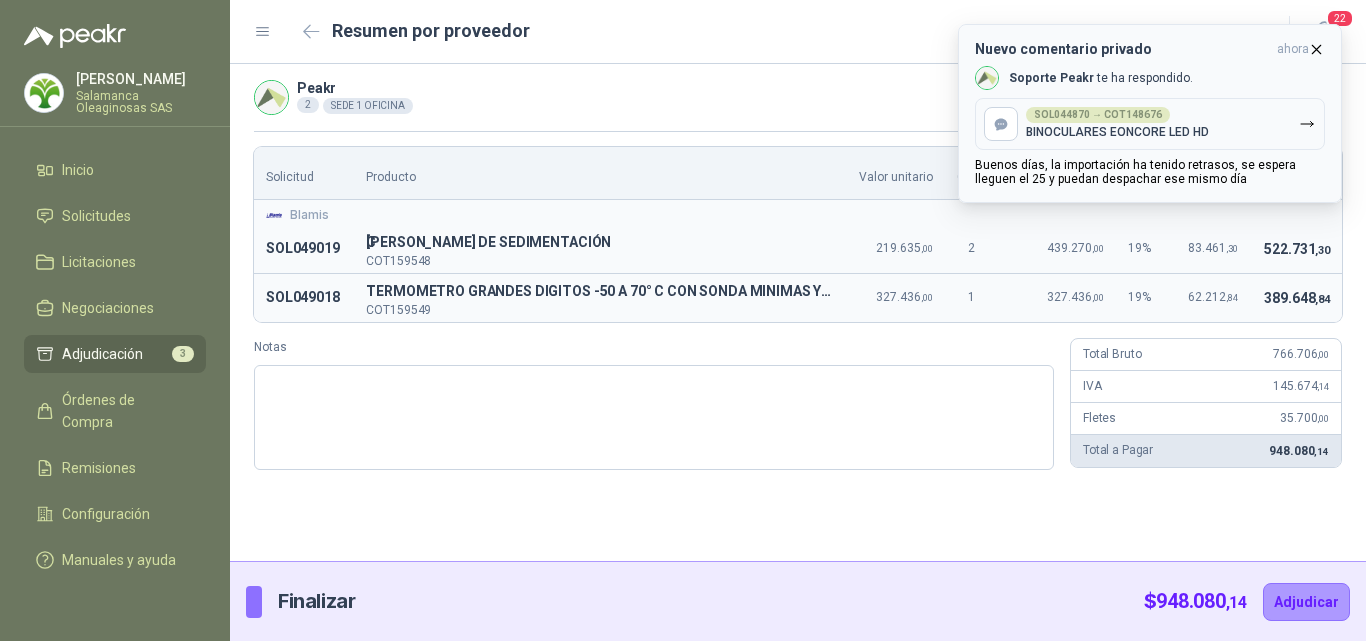 click 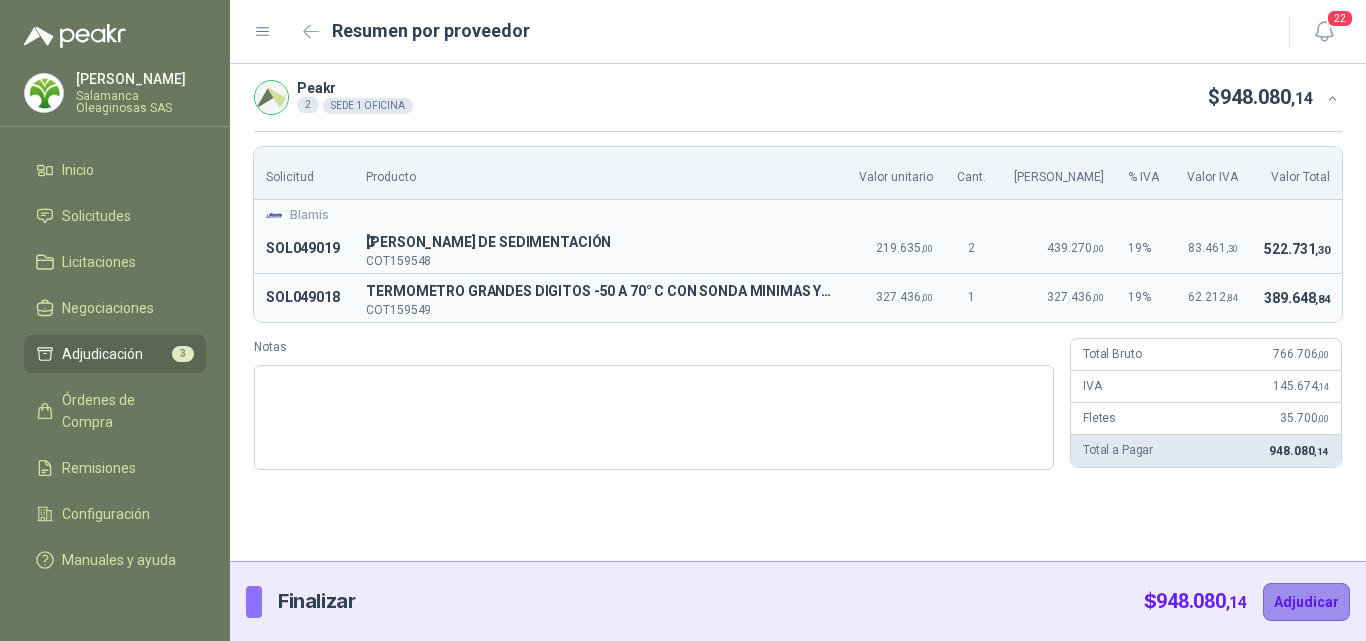 click on "Adjudicar" at bounding box center (1306, 602) 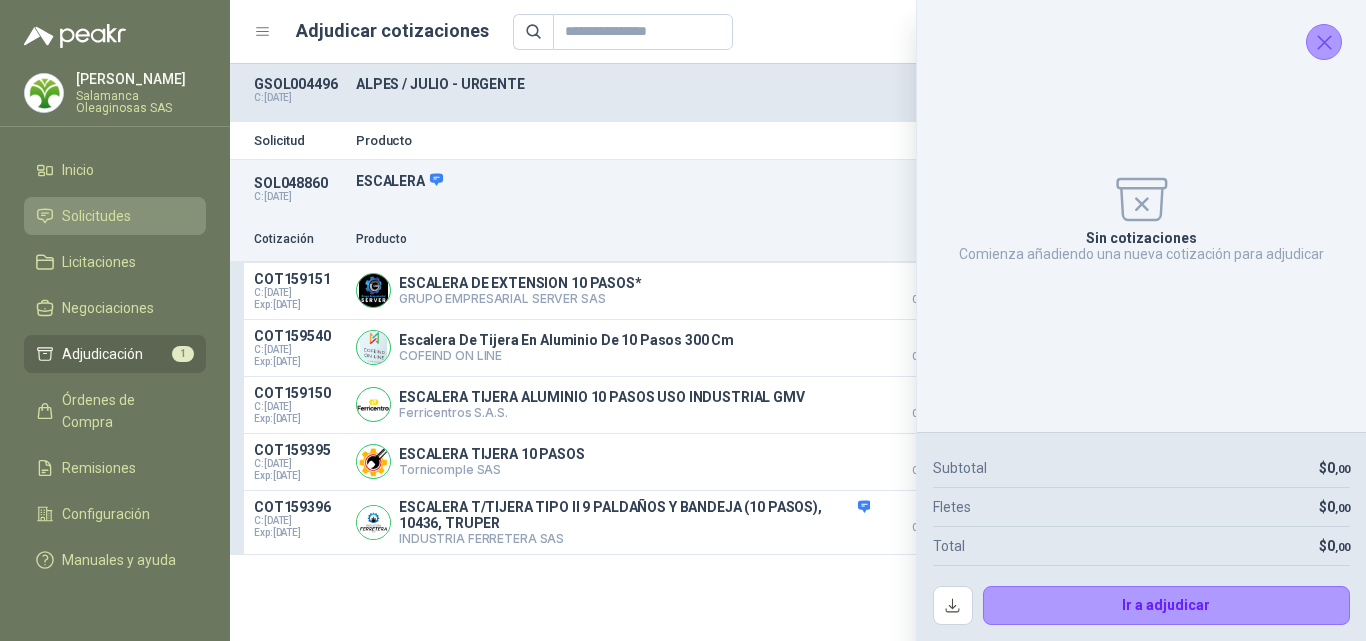 click on "Solicitudes" at bounding box center (115, 216) 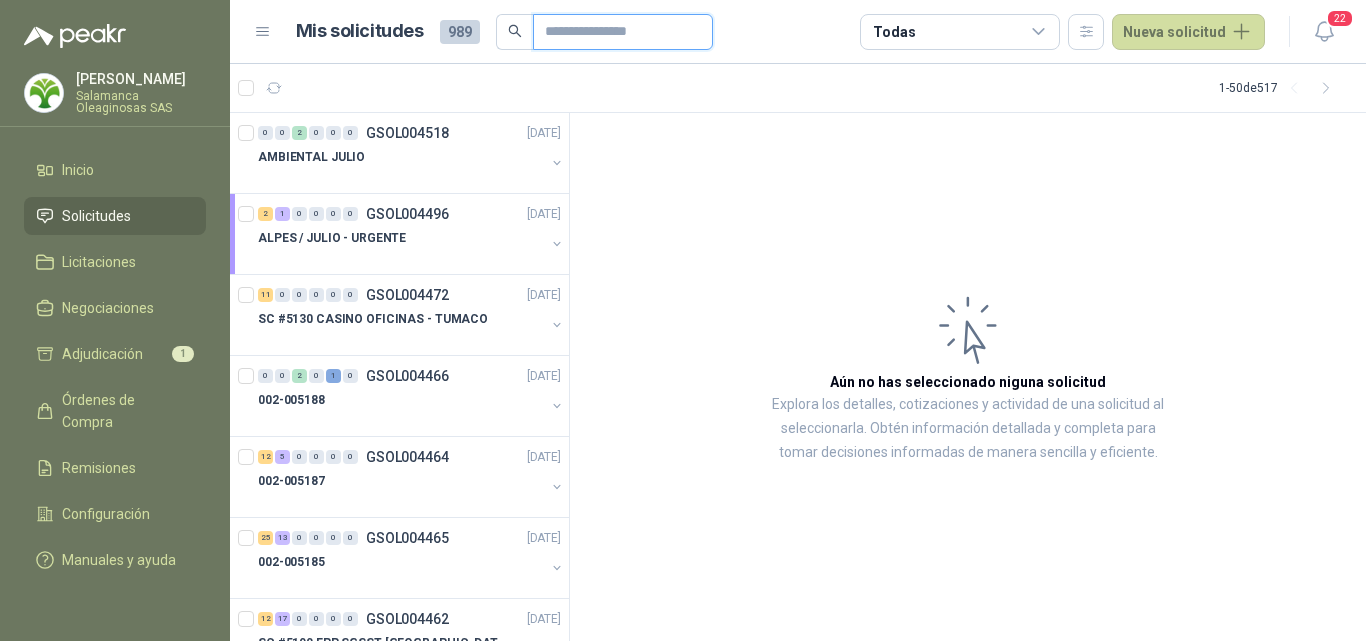 click at bounding box center (615, 32) 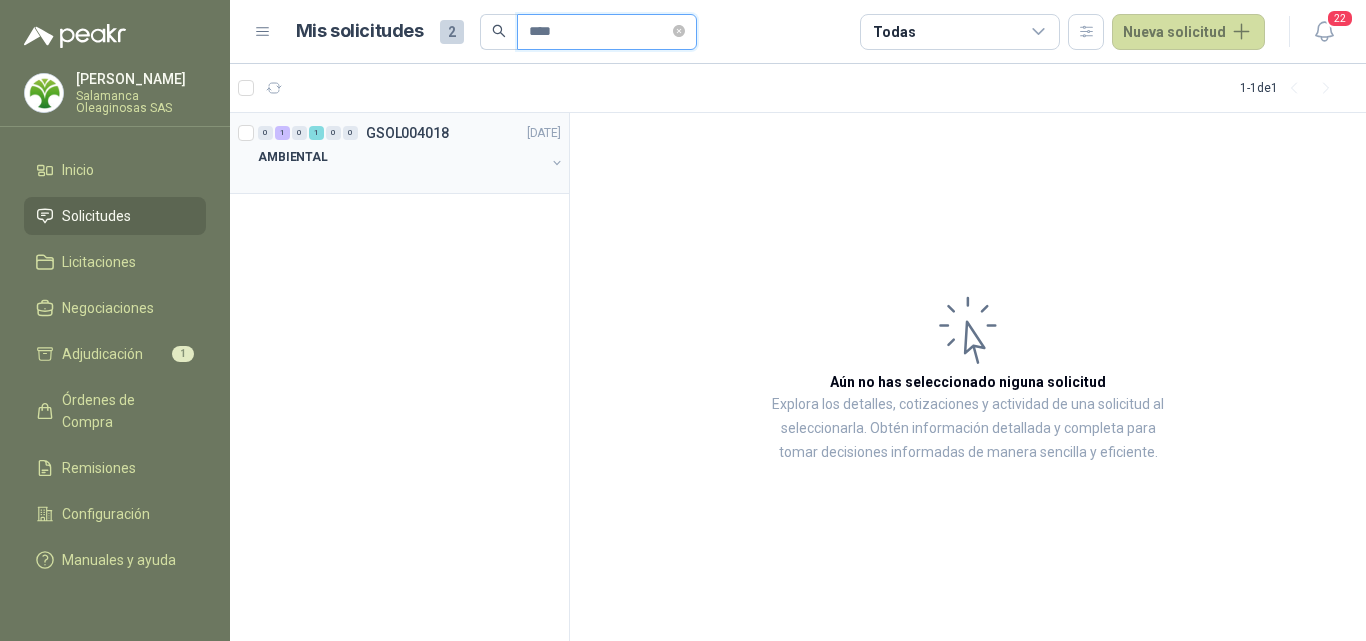 type on "****" 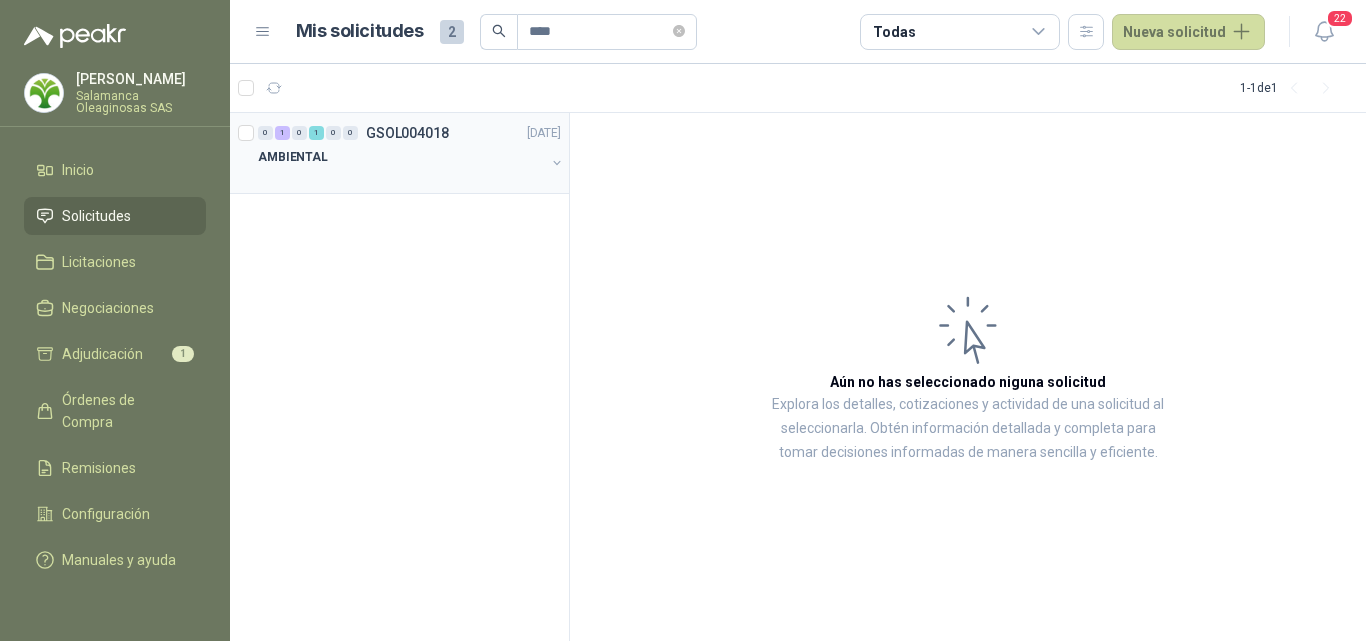 click on "AMBIENTAL" at bounding box center (401, 157) 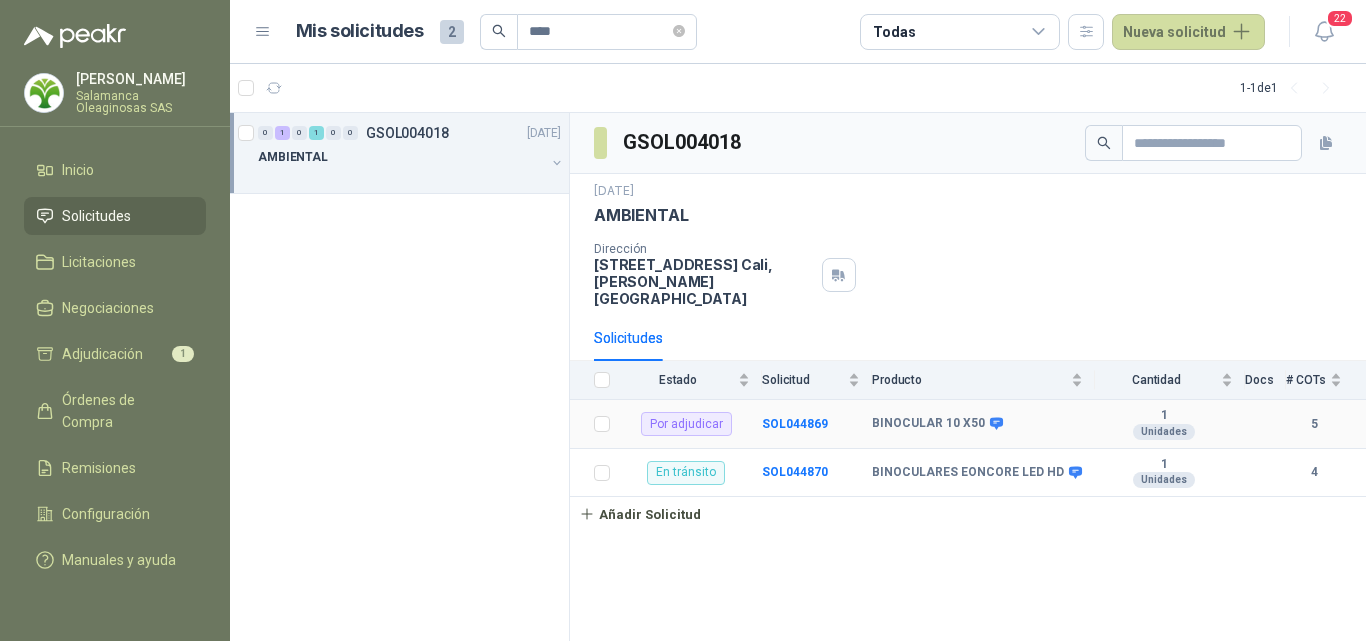 click on "SOL044869" at bounding box center [817, 424] 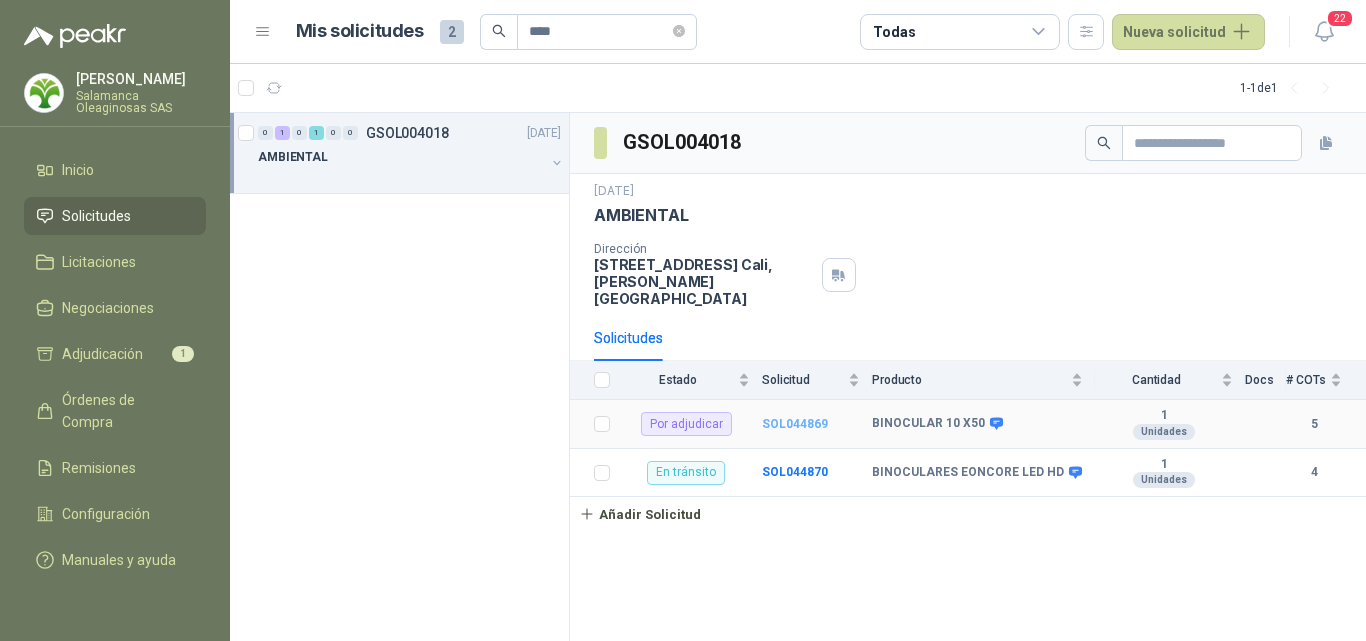 click on "SOL044869" at bounding box center [795, 424] 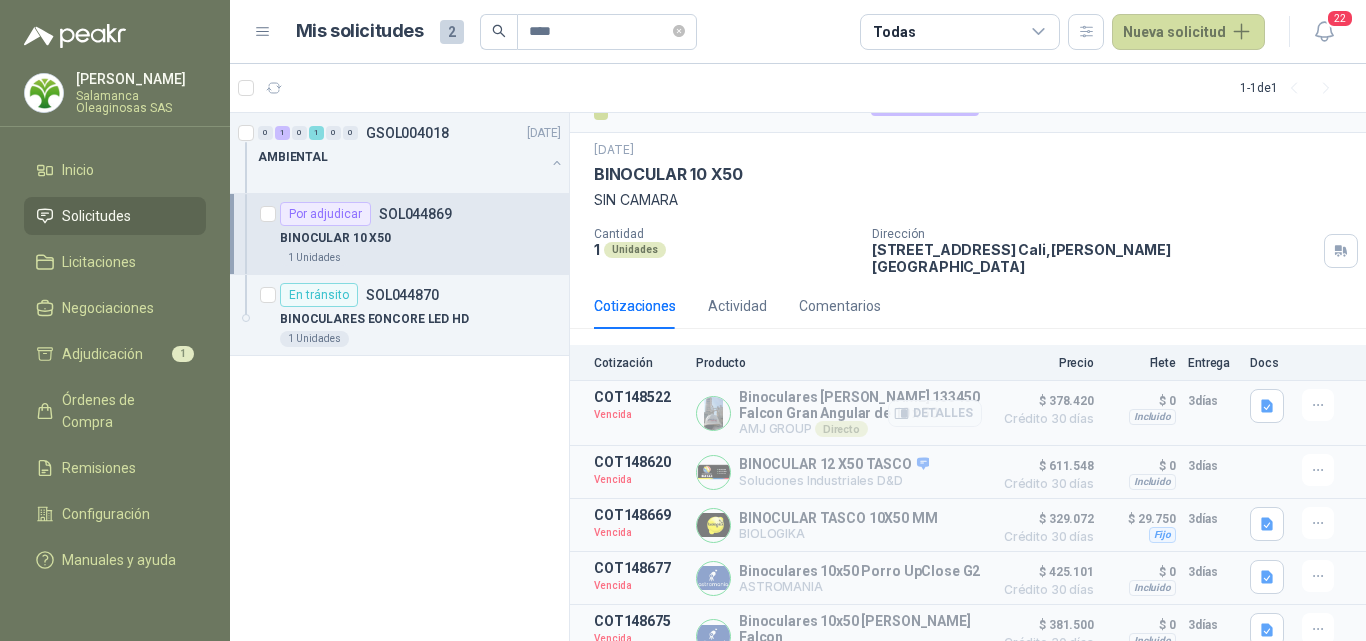 scroll, scrollTop: 57, scrollLeft: 0, axis: vertical 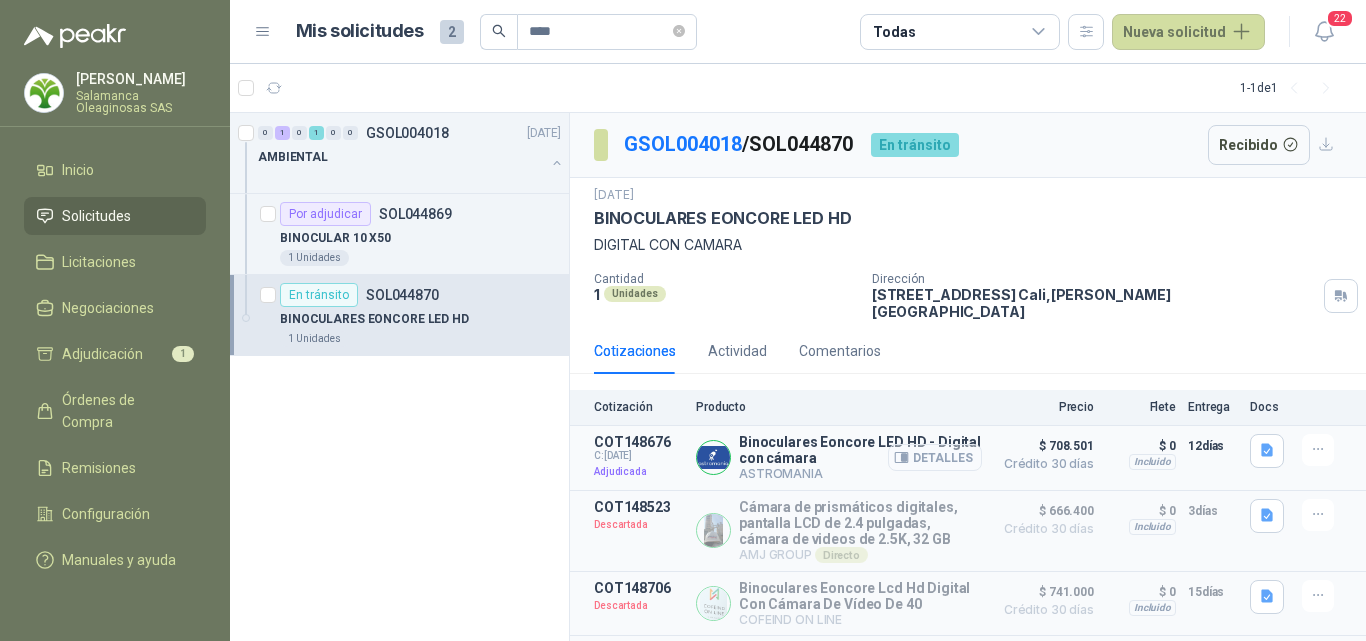 click on "Detalles" at bounding box center (935, 457) 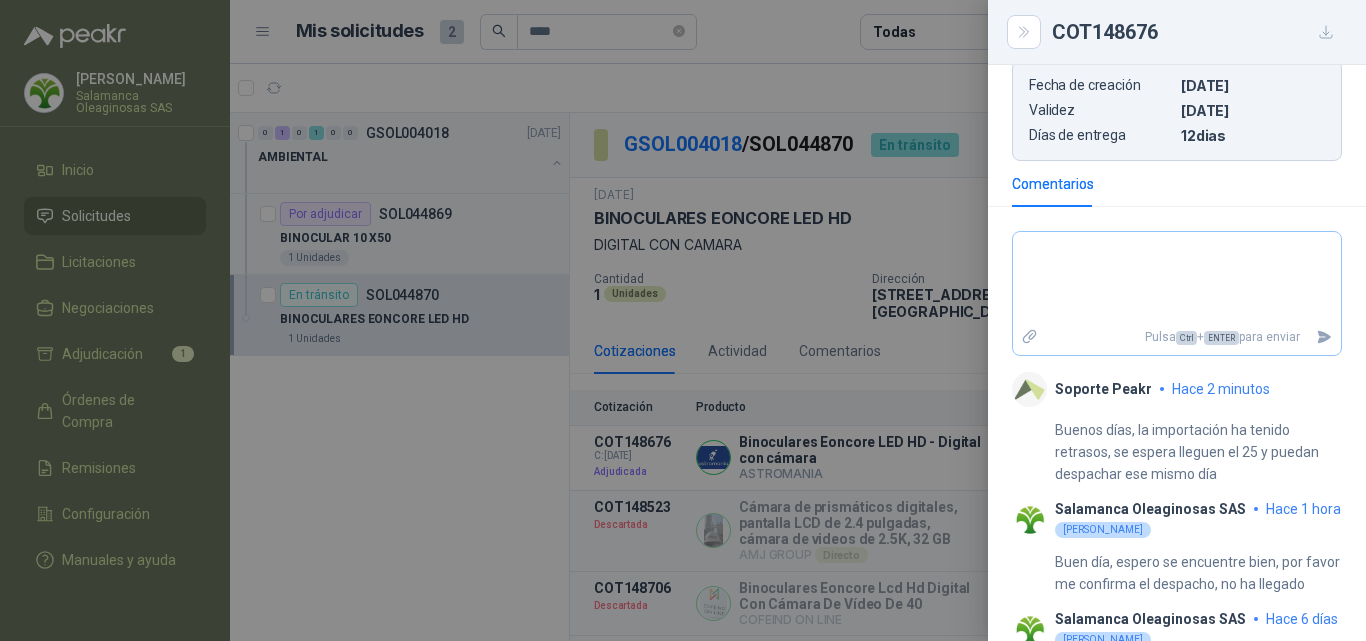 scroll, scrollTop: 500, scrollLeft: 0, axis: vertical 